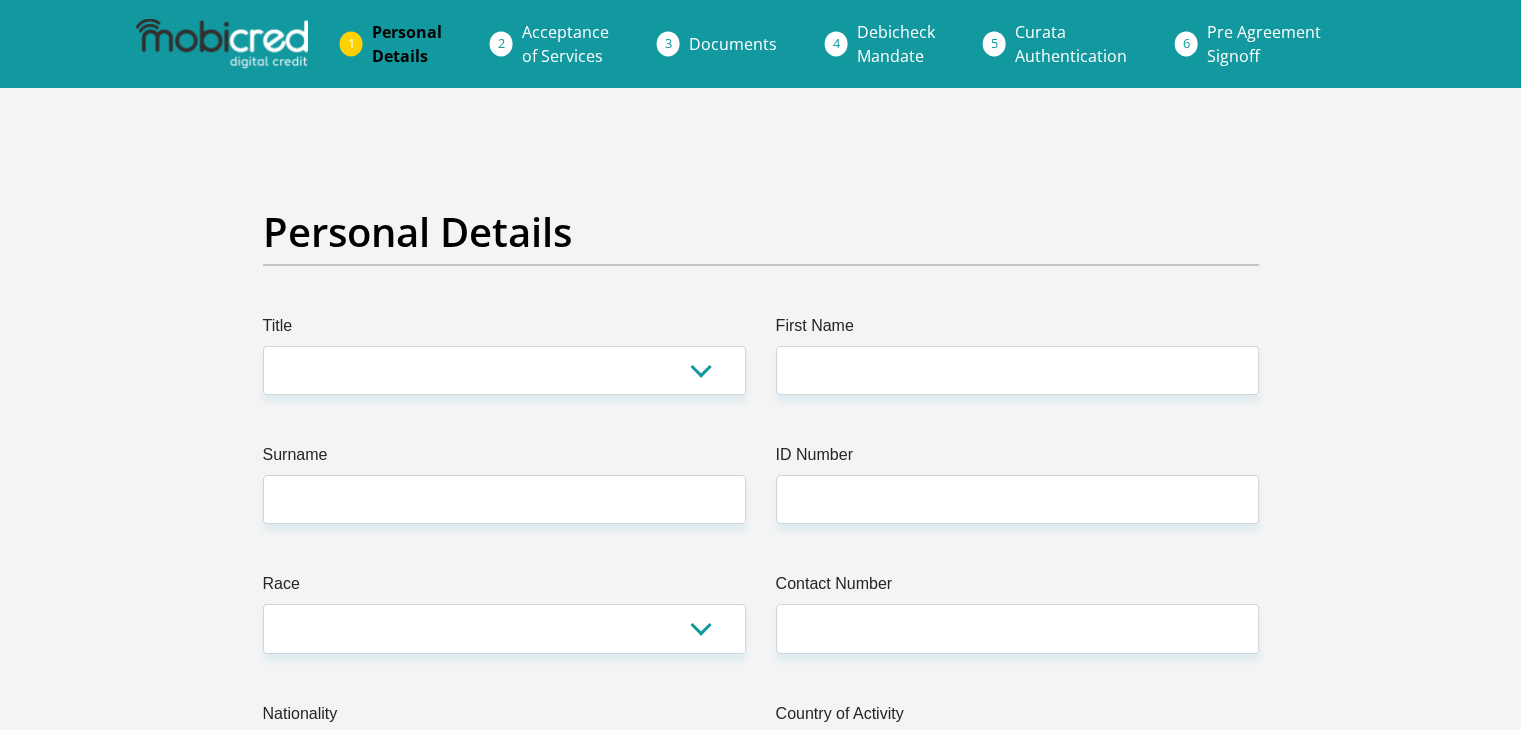 scroll, scrollTop: 100, scrollLeft: 0, axis: vertical 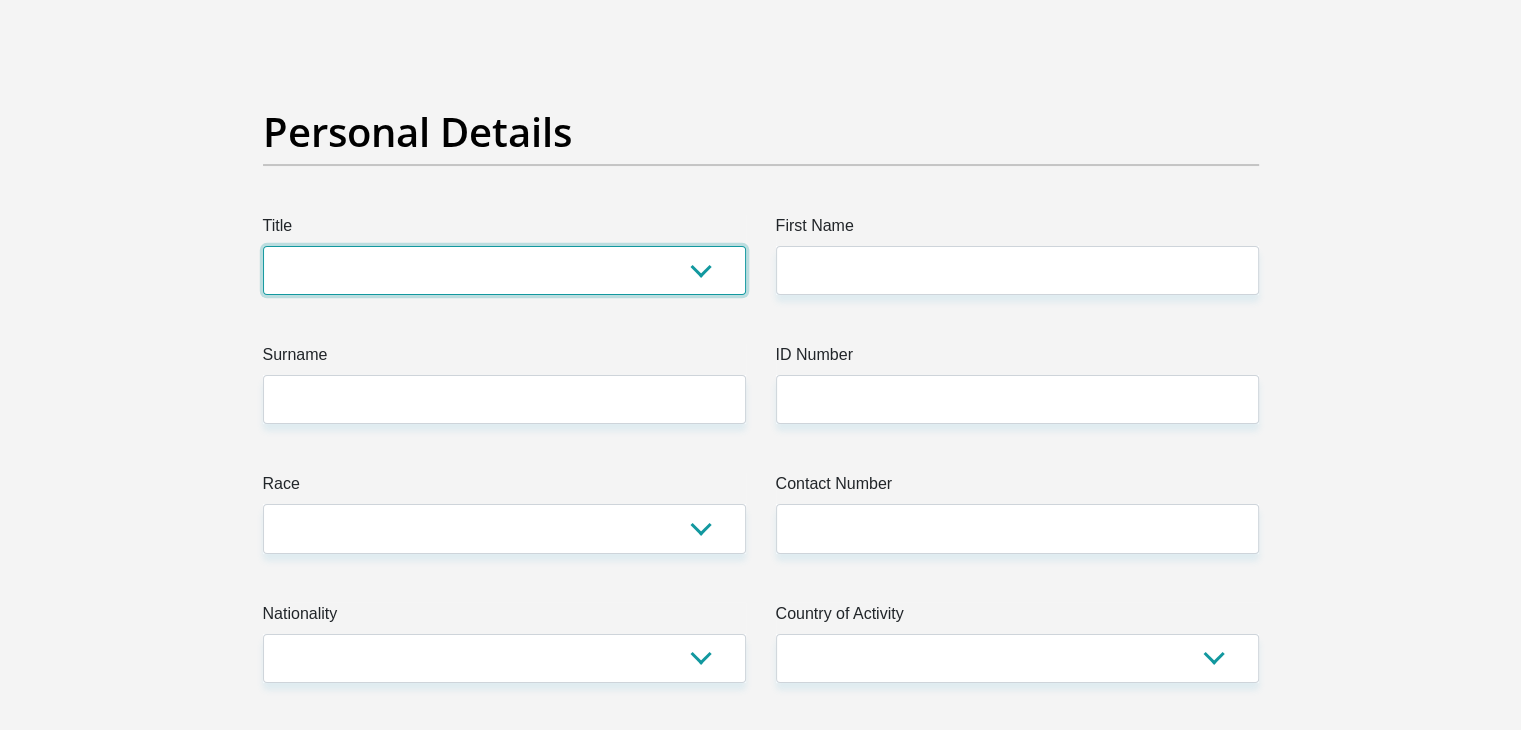 click on "Mr
Ms
Mrs
Dr
Other" at bounding box center (504, 270) 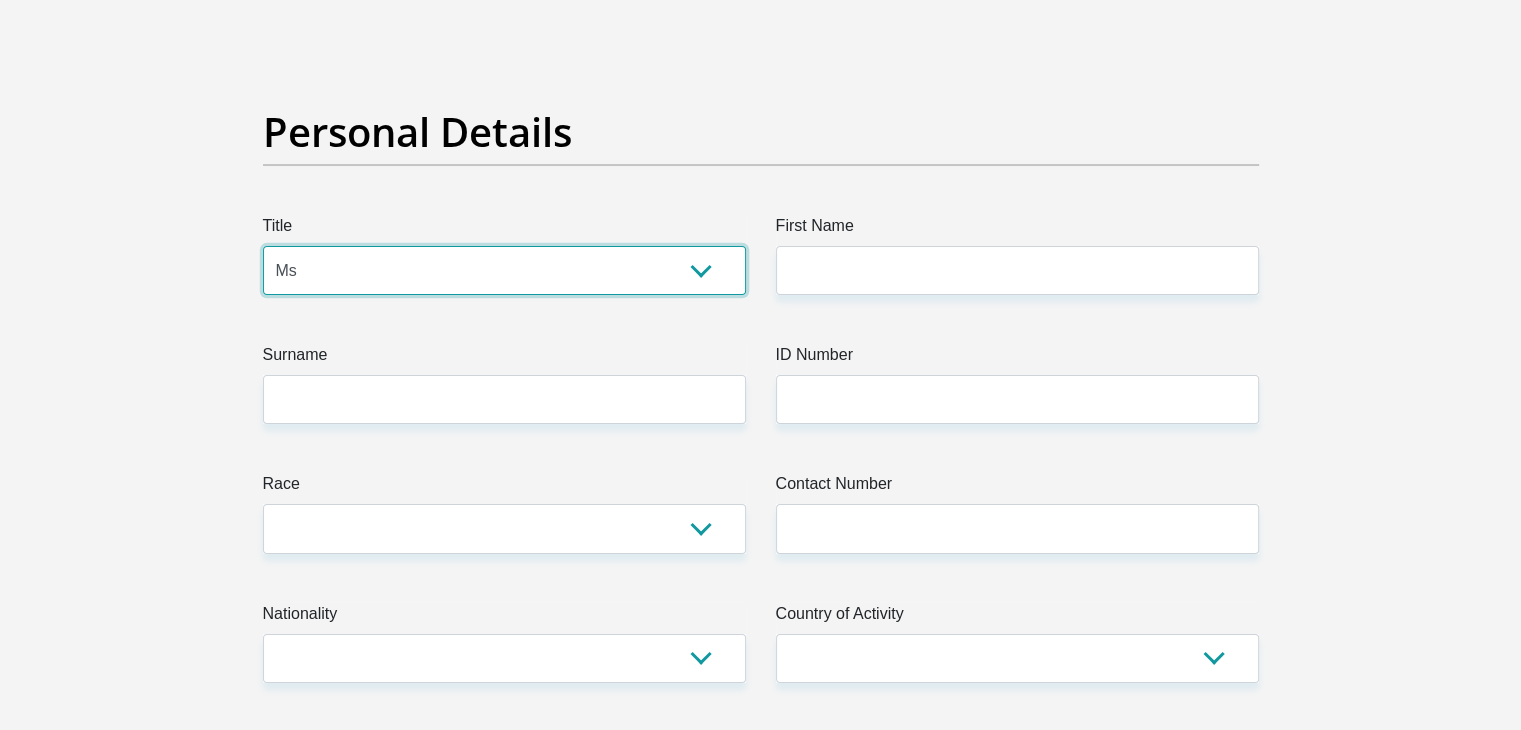 click on "Mr
Ms
Mrs
Dr
Other" at bounding box center (504, 270) 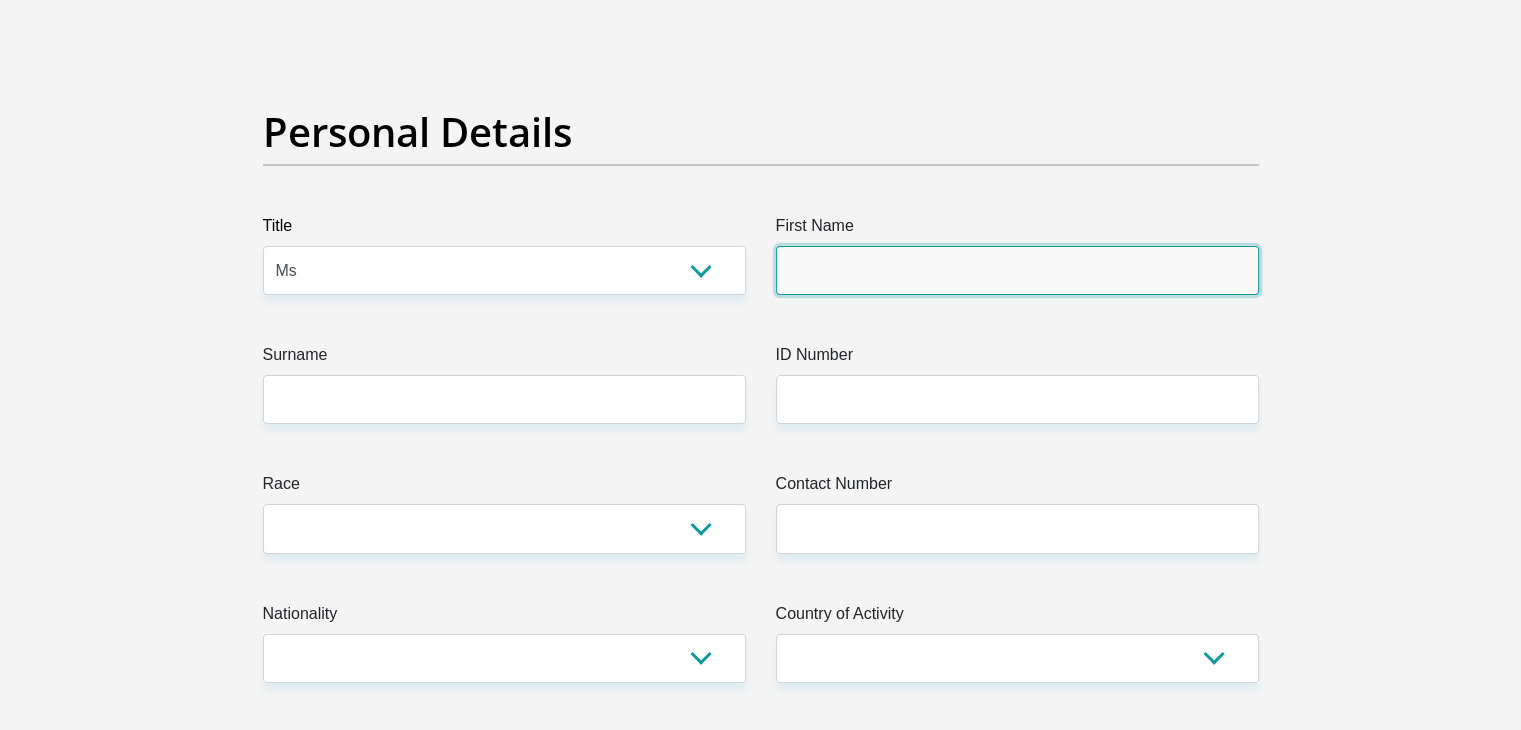 click on "First Name" at bounding box center [1017, 270] 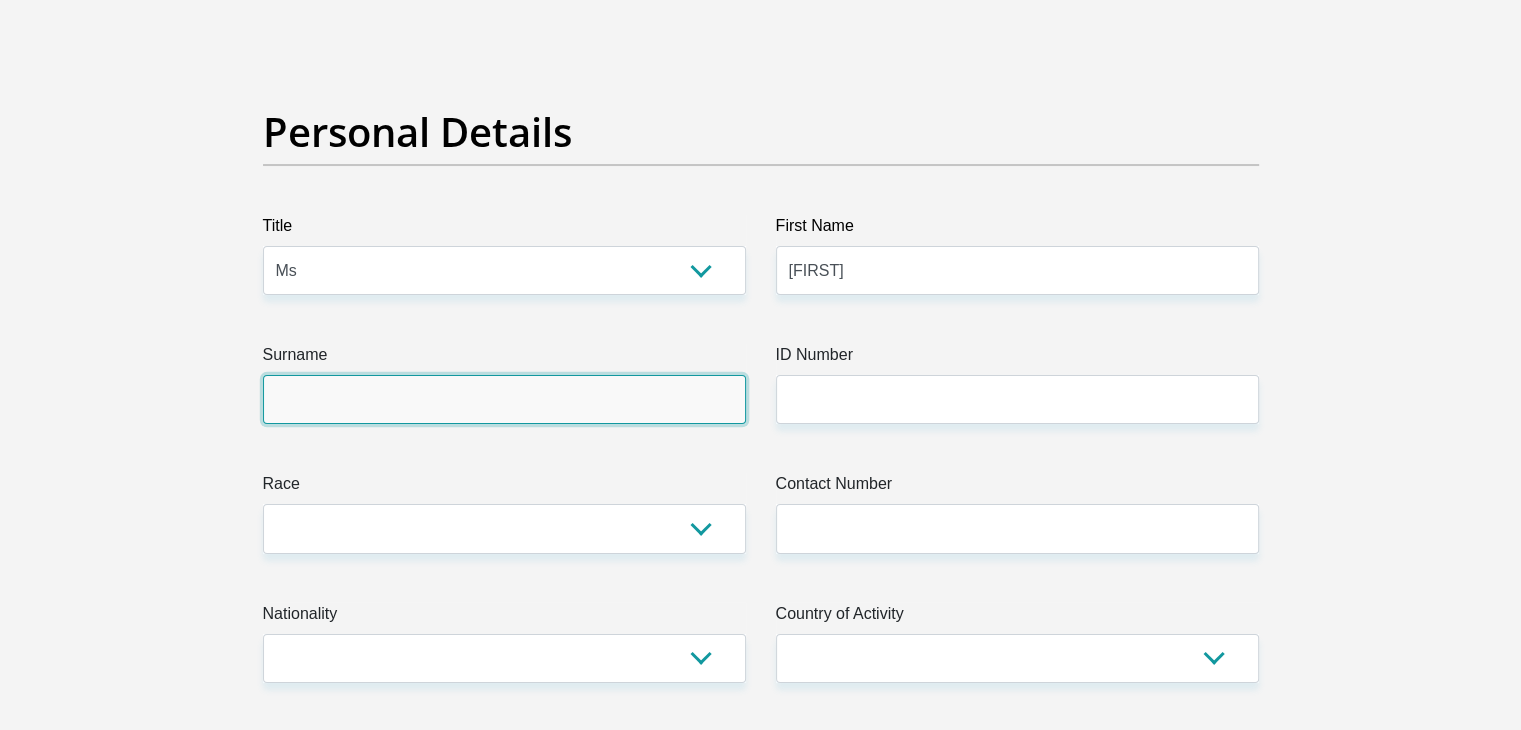 click on "Surname" at bounding box center [504, 399] 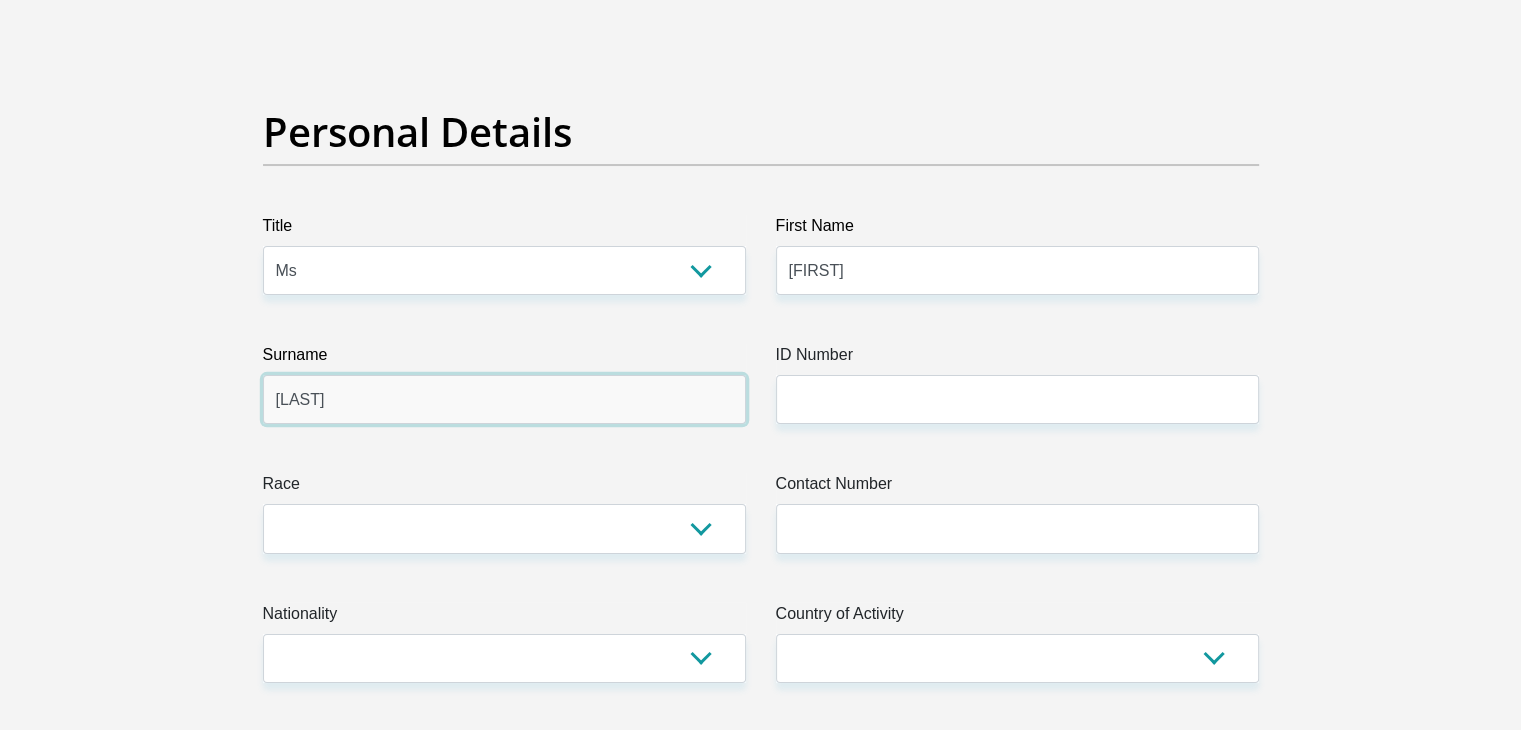 type on "Malele" 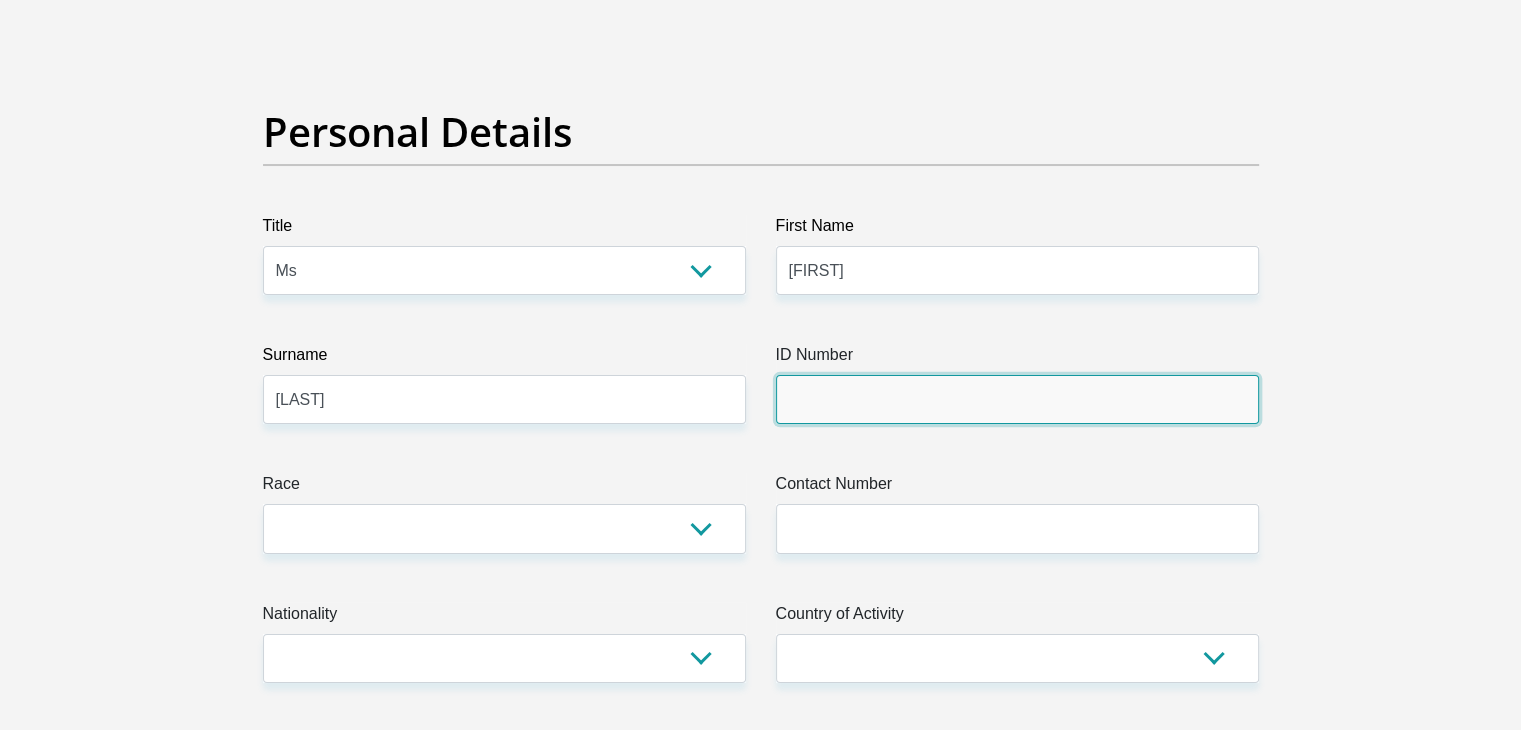 click on "ID Number" at bounding box center [1017, 399] 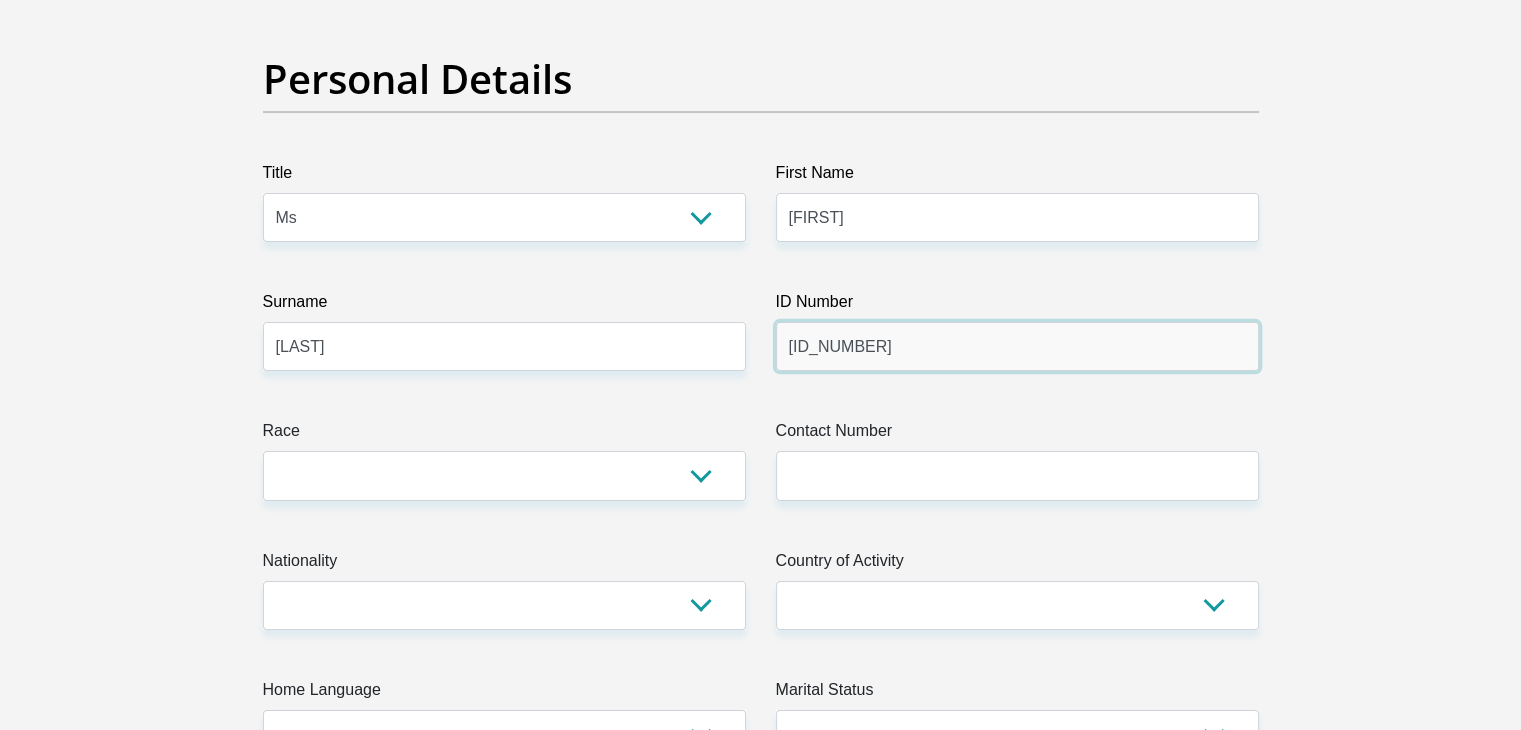 scroll, scrollTop: 200, scrollLeft: 0, axis: vertical 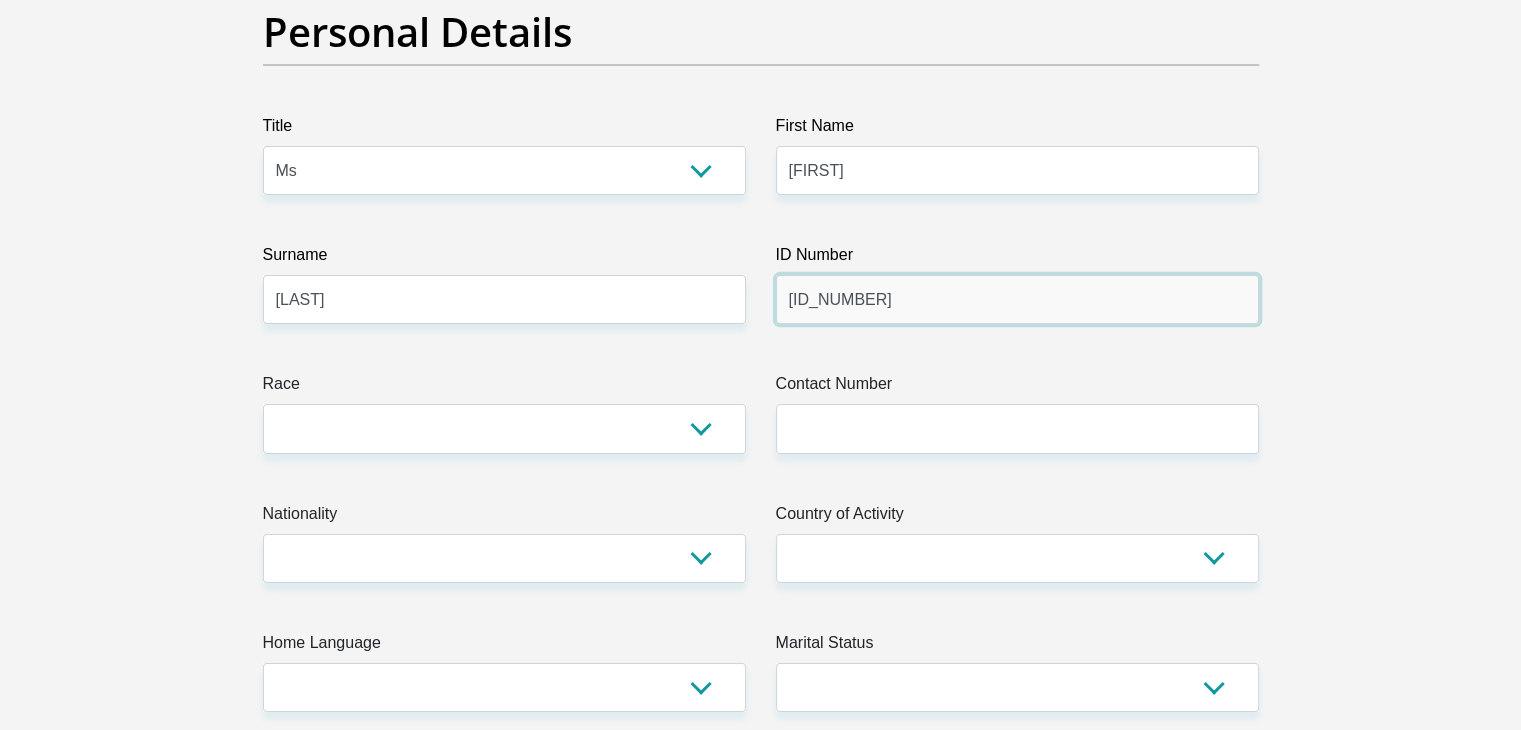 type on "9701110321084" 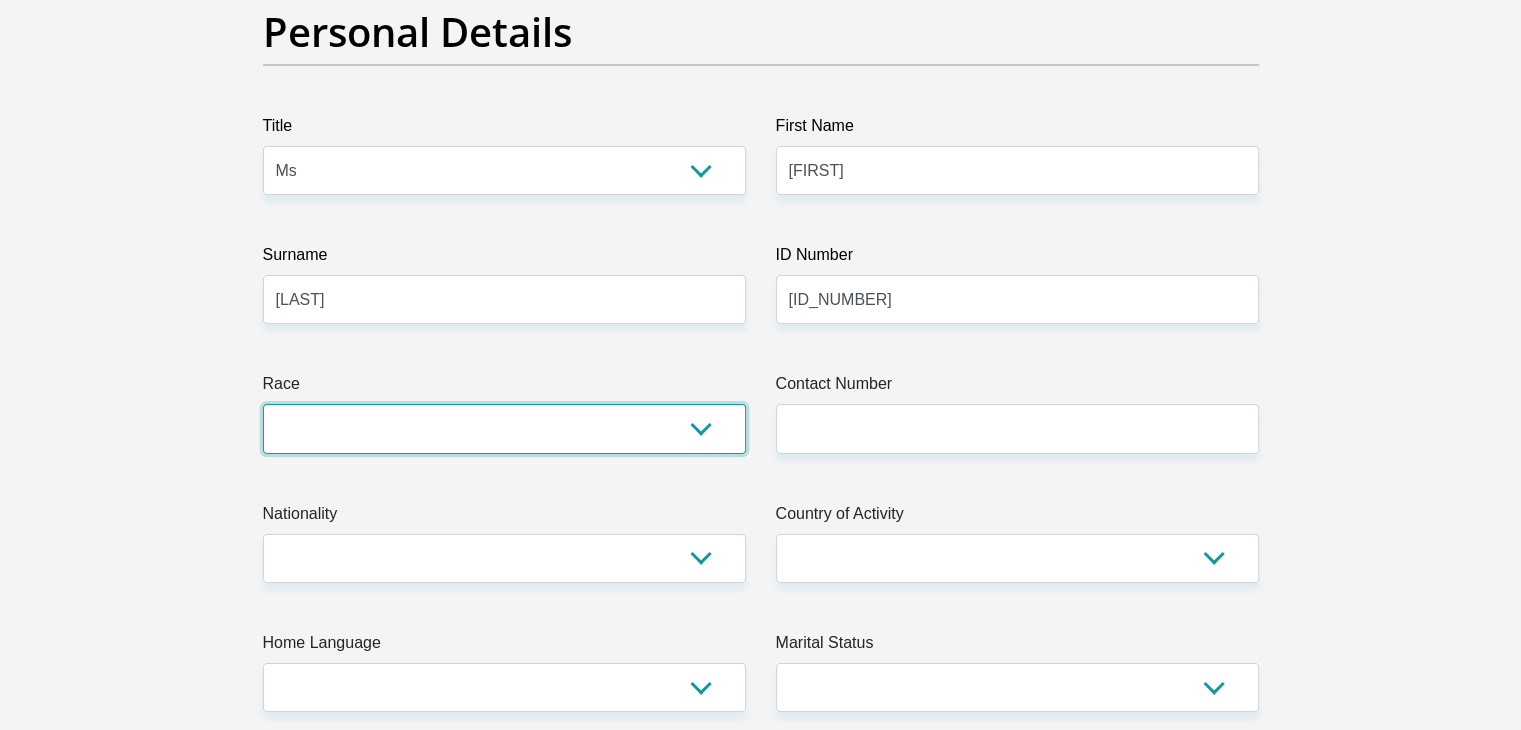 click on "Black
Coloured
Indian
White
Other" at bounding box center [504, 428] 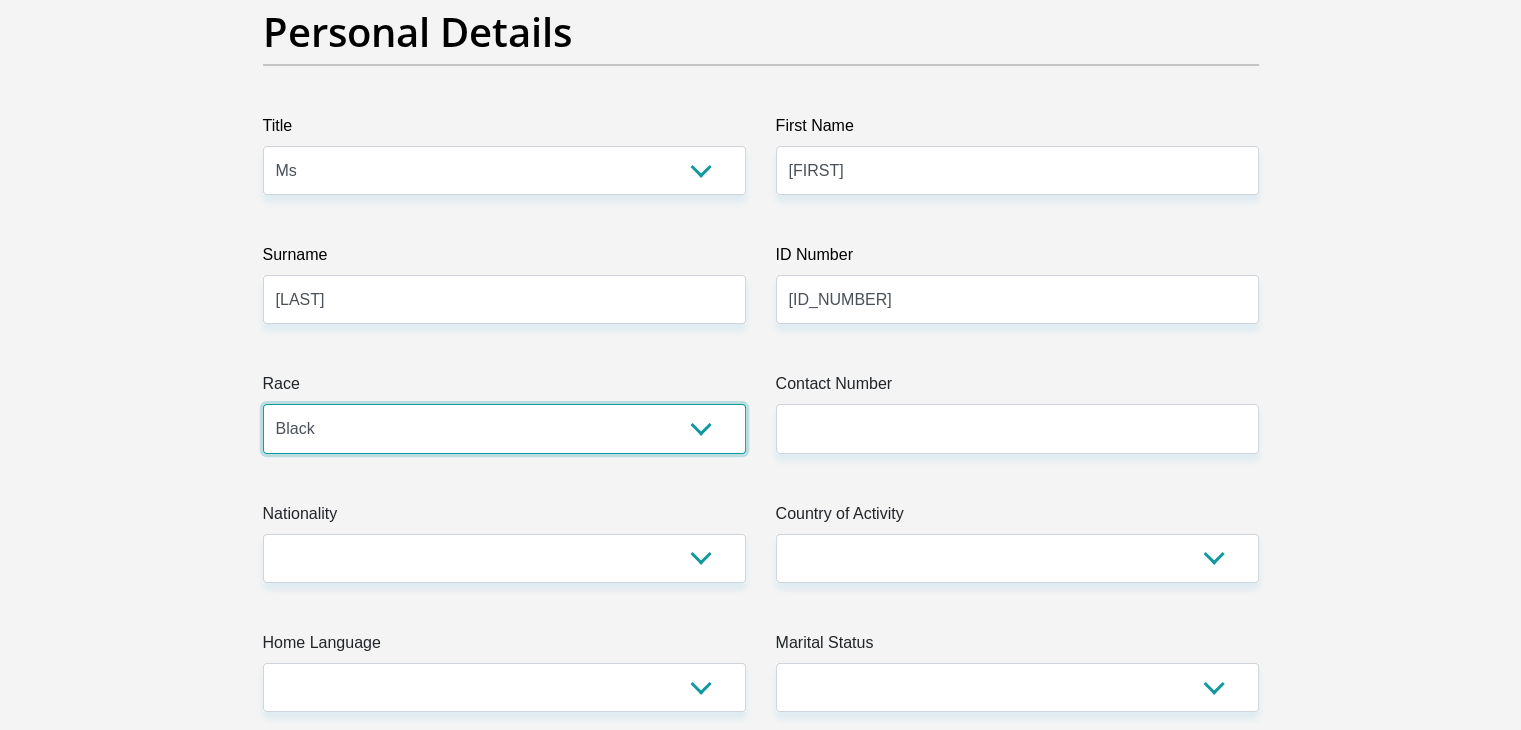 click on "Black
Coloured
Indian
White
Other" at bounding box center [504, 428] 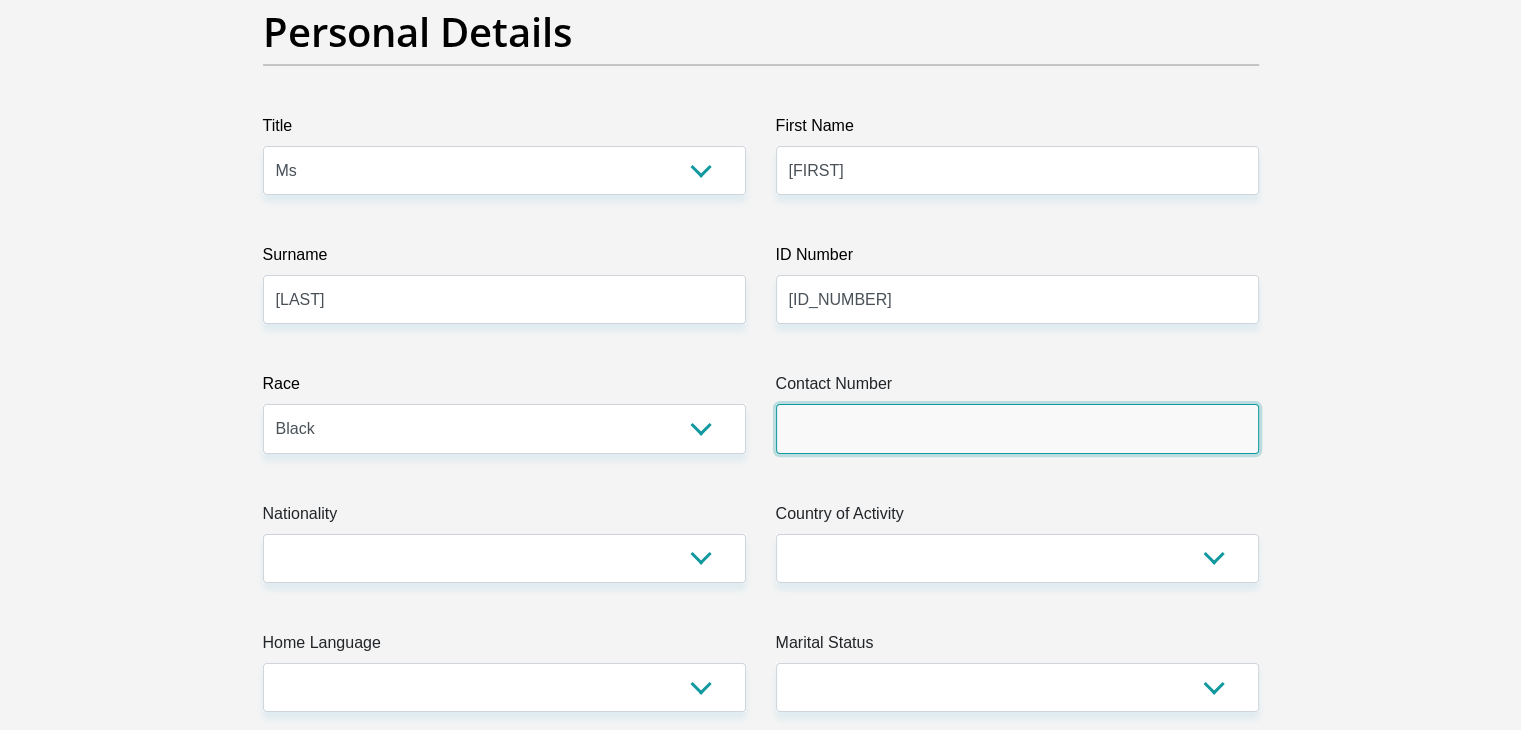 click on "Contact Number" at bounding box center [1017, 428] 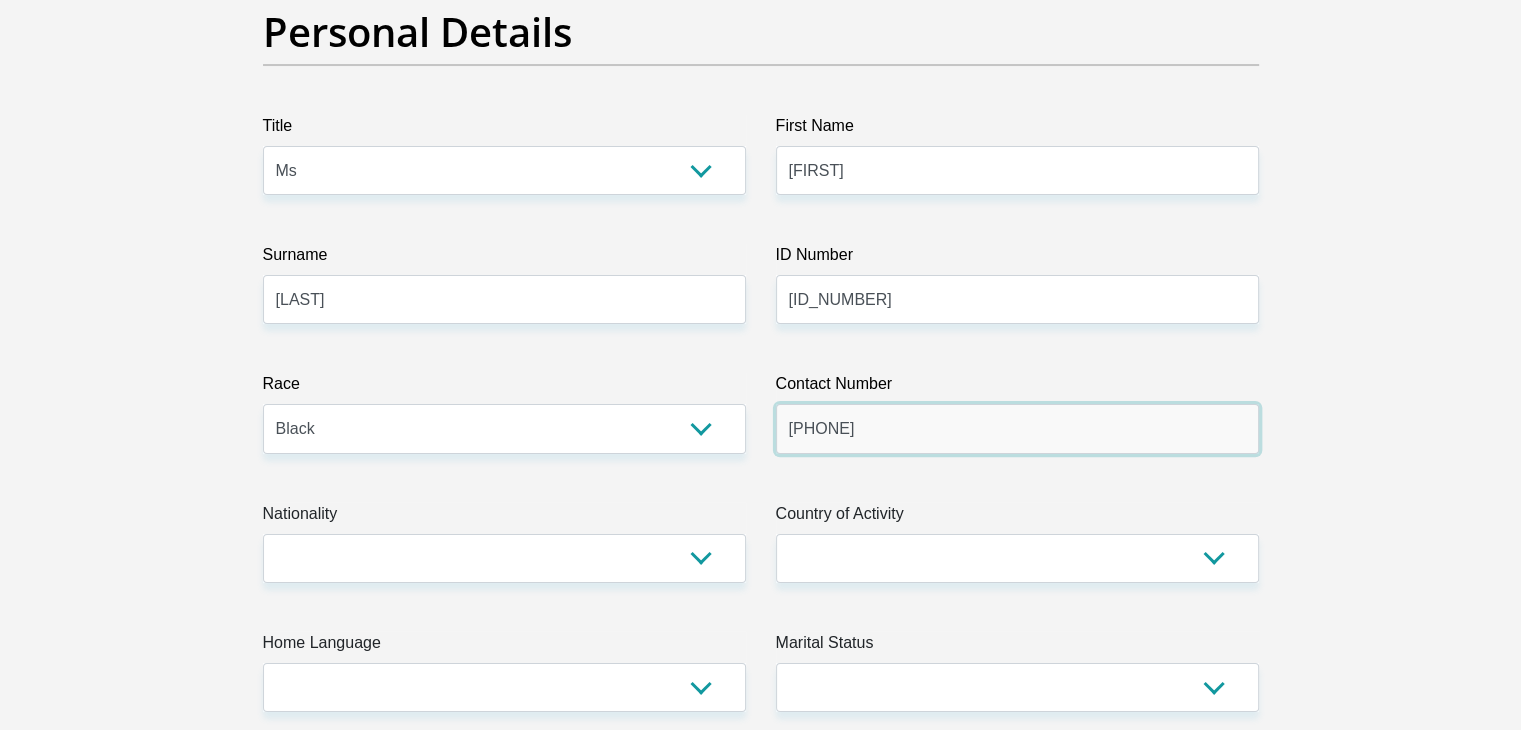 type on "0674283562" 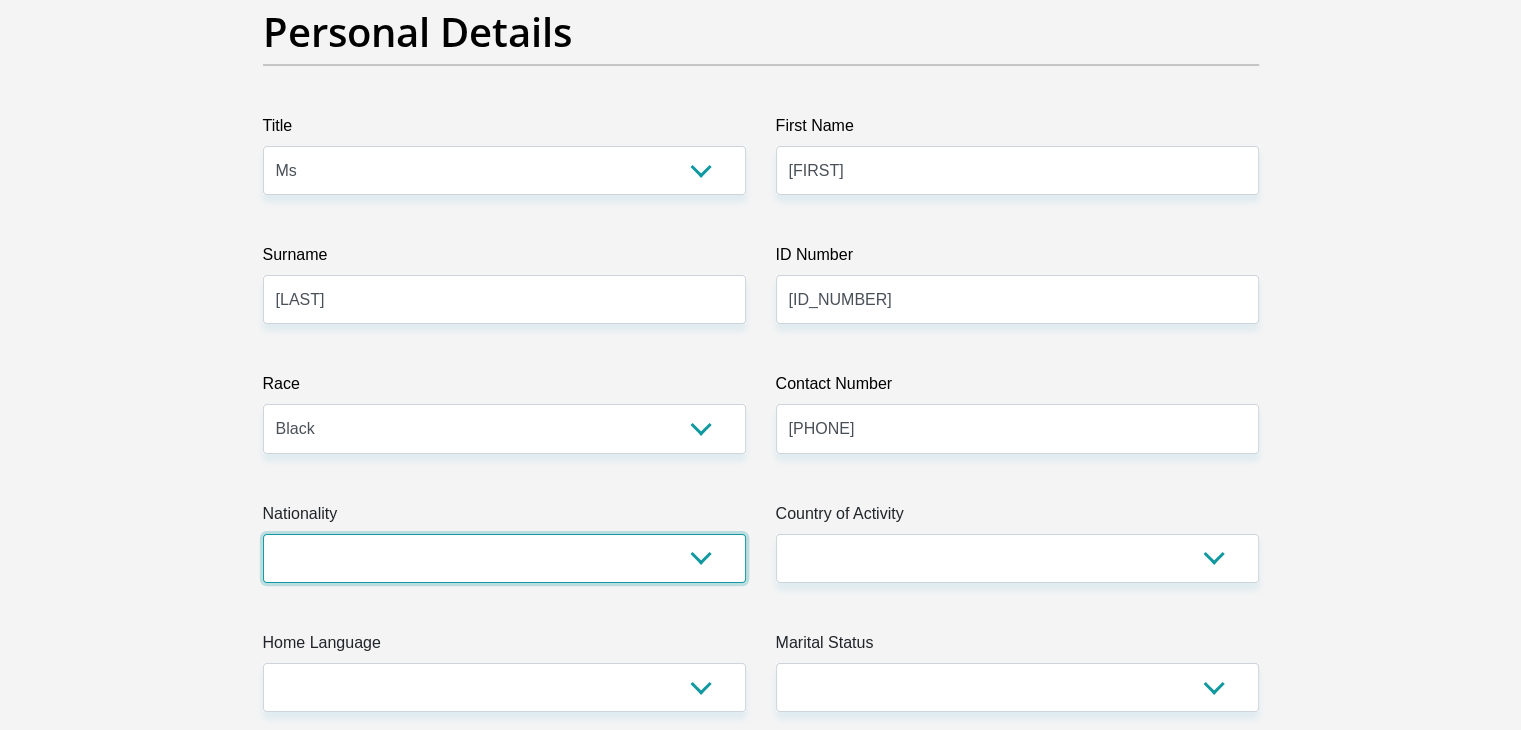 click on "South Africa
Afghanistan
Aland Islands
Albania
Algeria
America Samoa
American Virgin Islands
Andorra
Angola
Anguilla
Antarctica
Antigua and Barbuda
Argentina
Armenia
Aruba
Ascension Island
Australia
Austria
Azerbaijan
Bahamas
Bahrain
Bangladesh
Barbados
Chad" at bounding box center [504, 558] 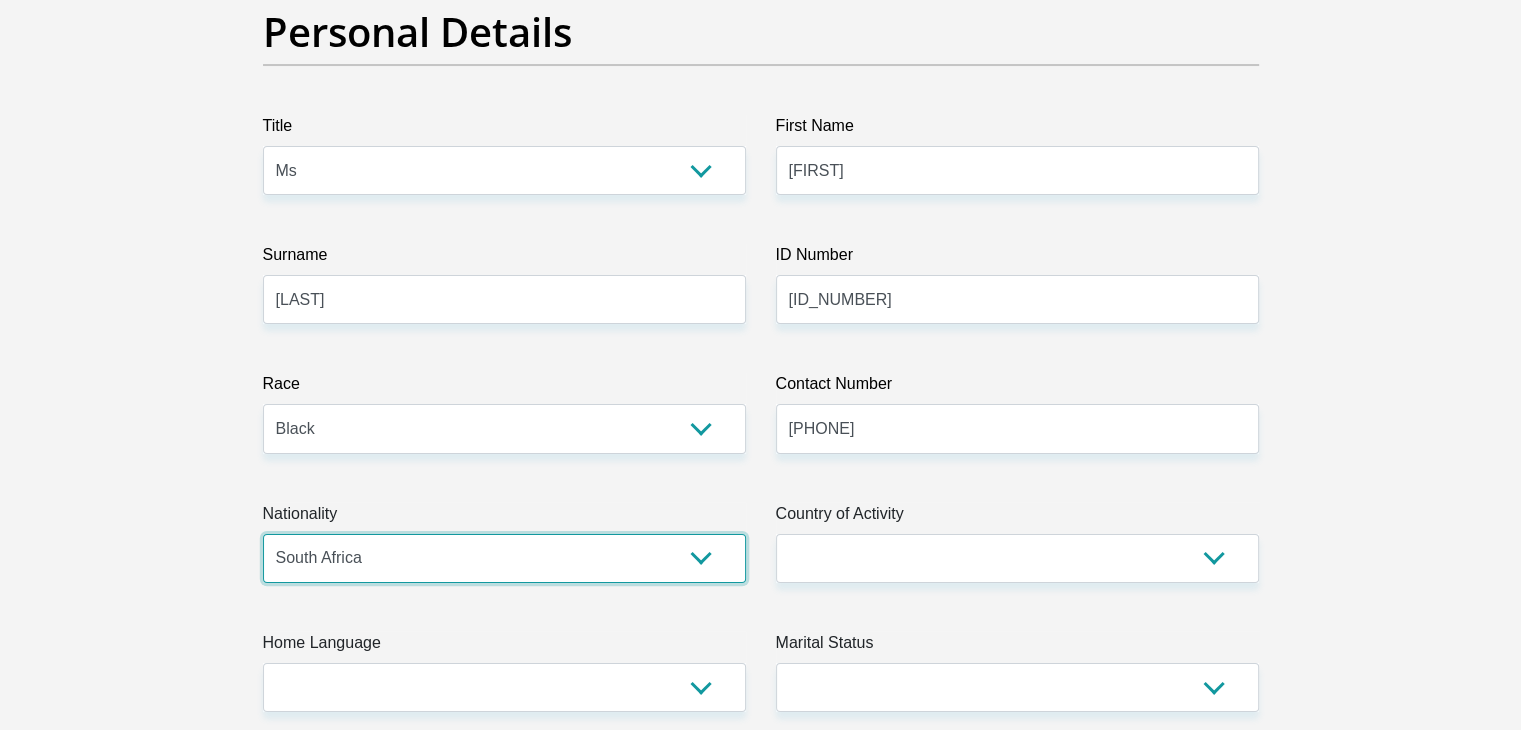 click on "South Africa
Afghanistan
Aland Islands
Albania
Algeria
America Samoa
American Virgin Islands
Andorra
Angola
Anguilla
Antarctica
Antigua and Barbuda
Argentina
Armenia
Aruba
Ascension Island
Australia
Austria
Azerbaijan
Bahamas
Bahrain
Bangladesh
Barbados
Chad" at bounding box center (504, 558) 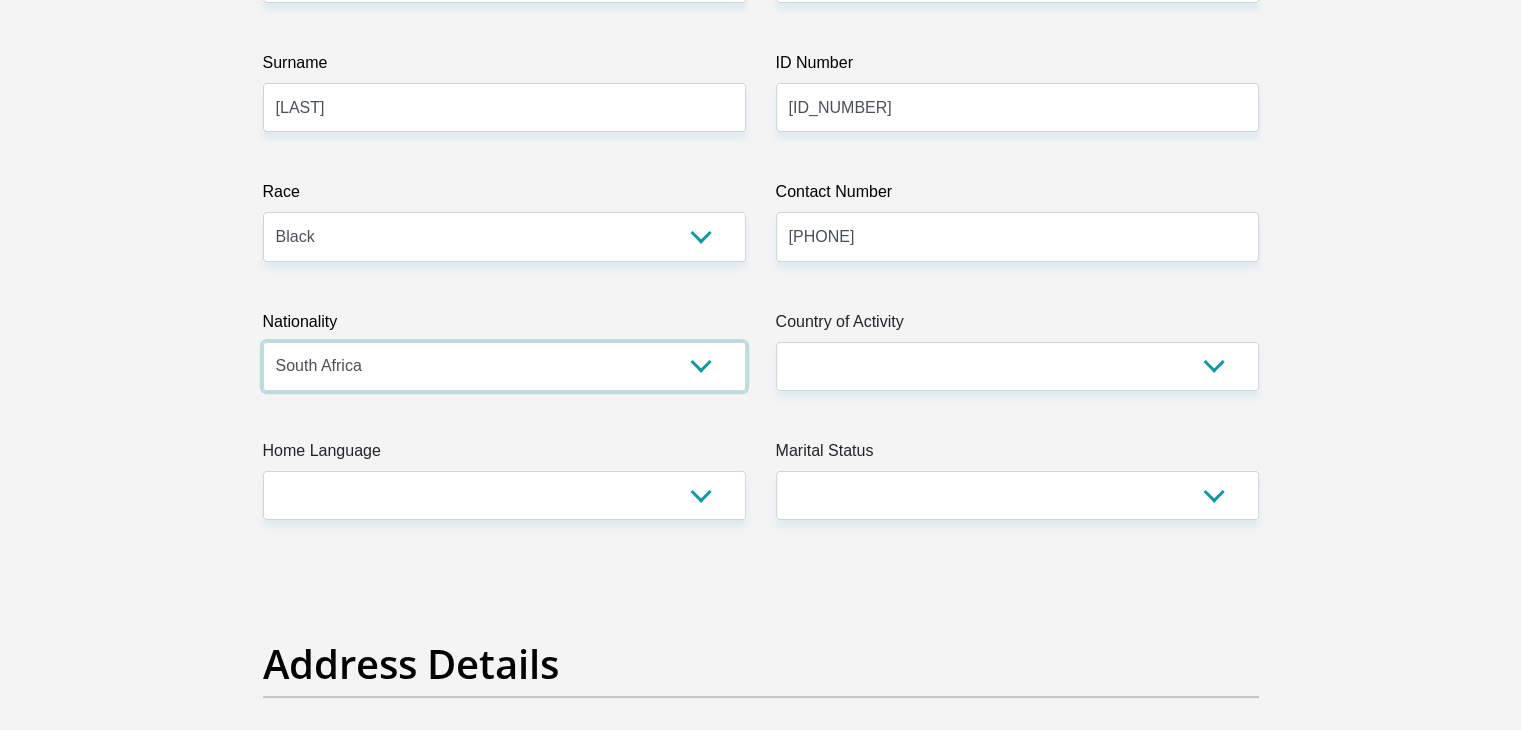 scroll, scrollTop: 400, scrollLeft: 0, axis: vertical 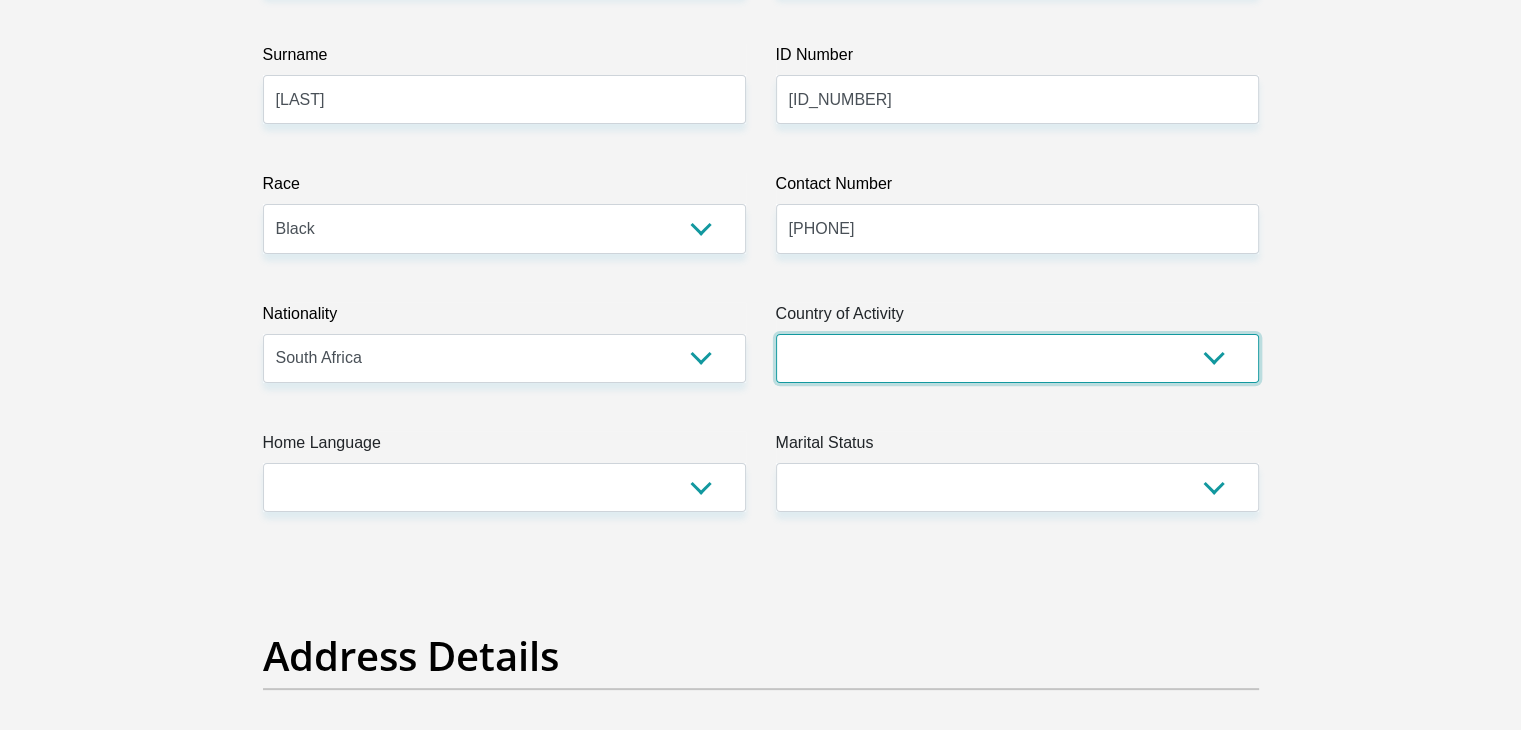 click on "South Africa
Afghanistan
Aland Islands
Albania
Algeria
America Samoa
American Virgin Islands
Andorra
Angola
Anguilla
Antarctica
Antigua and Barbuda
Argentina
Armenia
Aruba
Ascension Island
Australia
Austria
Azerbaijan
Chad" at bounding box center (1017, 358) 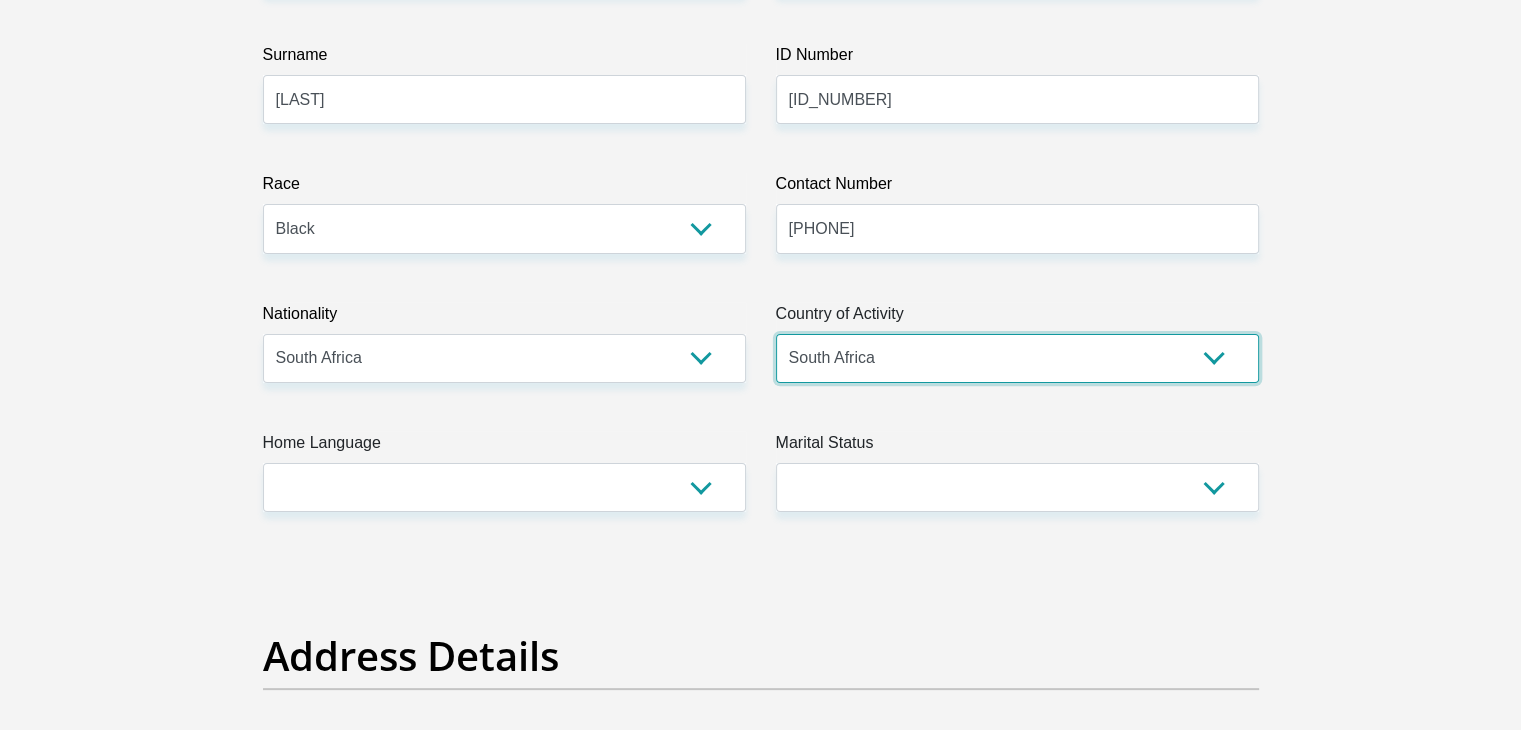 click on "South Africa
Afghanistan
Aland Islands
Albania
Algeria
America Samoa
American Virgin Islands
Andorra
Angola
Anguilla
Antarctica
Antigua and Barbuda
Argentina
Armenia
Aruba
Ascension Island
Australia
Austria
Azerbaijan
Chad" at bounding box center [1017, 358] 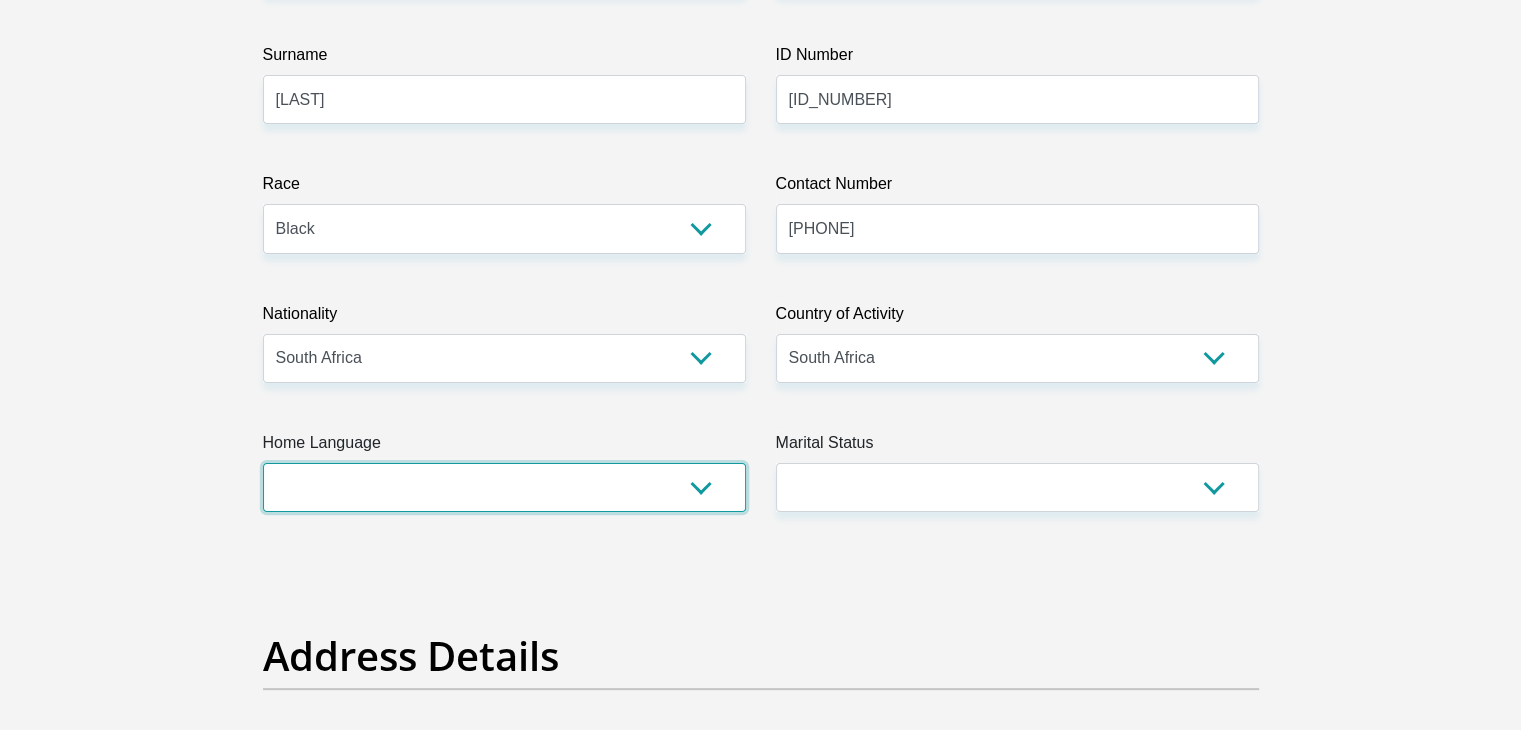 click on "Afrikaans
English
Sepedi
South Ndebele
Southern Sotho
Swati
Tsonga
Tswana
Venda
Xhosa
Zulu
Other" at bounding box center (504, 487) 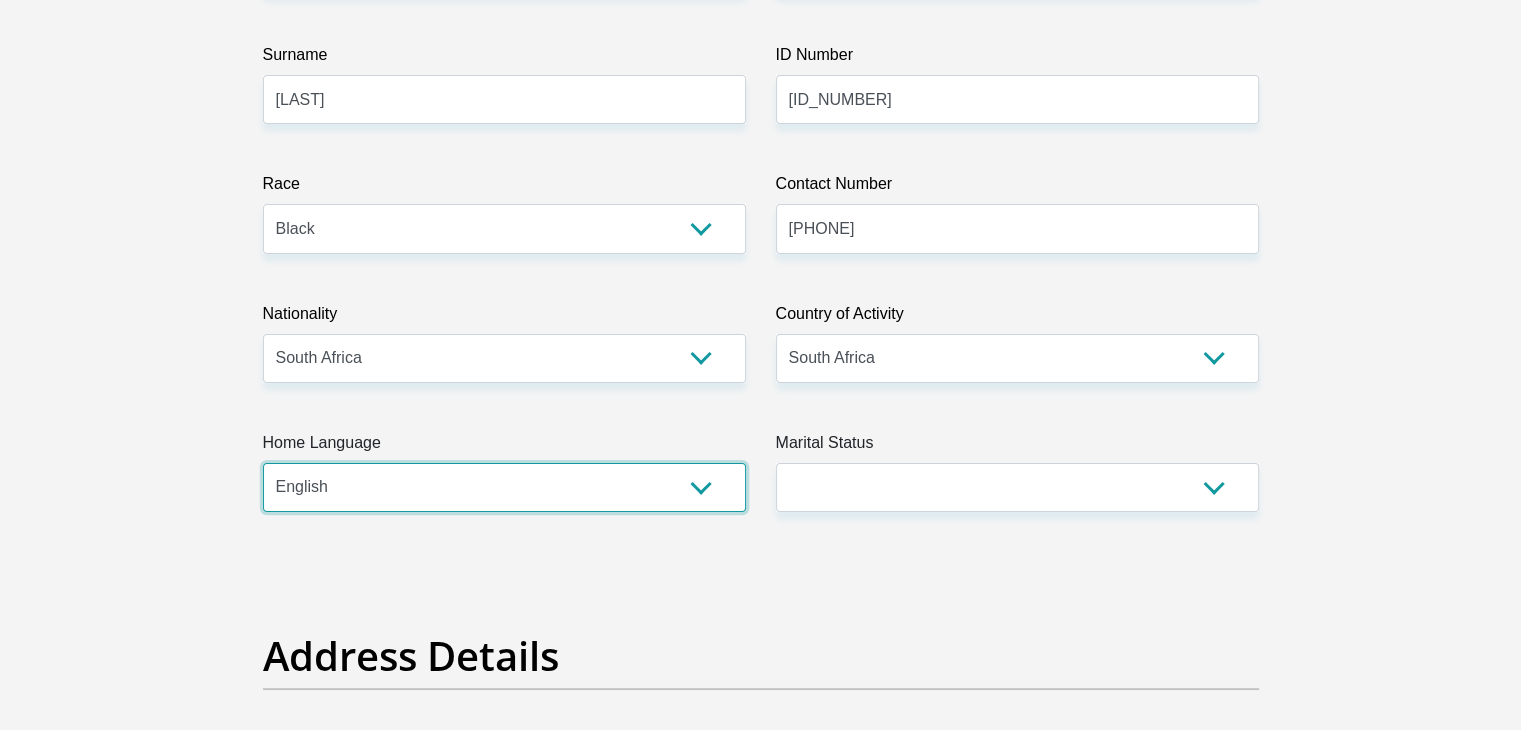 click on "Afrikaans
English
Sepedi
South Ndebele
Southern Sotho
Swati
Tsonga
Tswana
Venda
Xhosa
Zulu
Other" at bounding box center [504, 487] 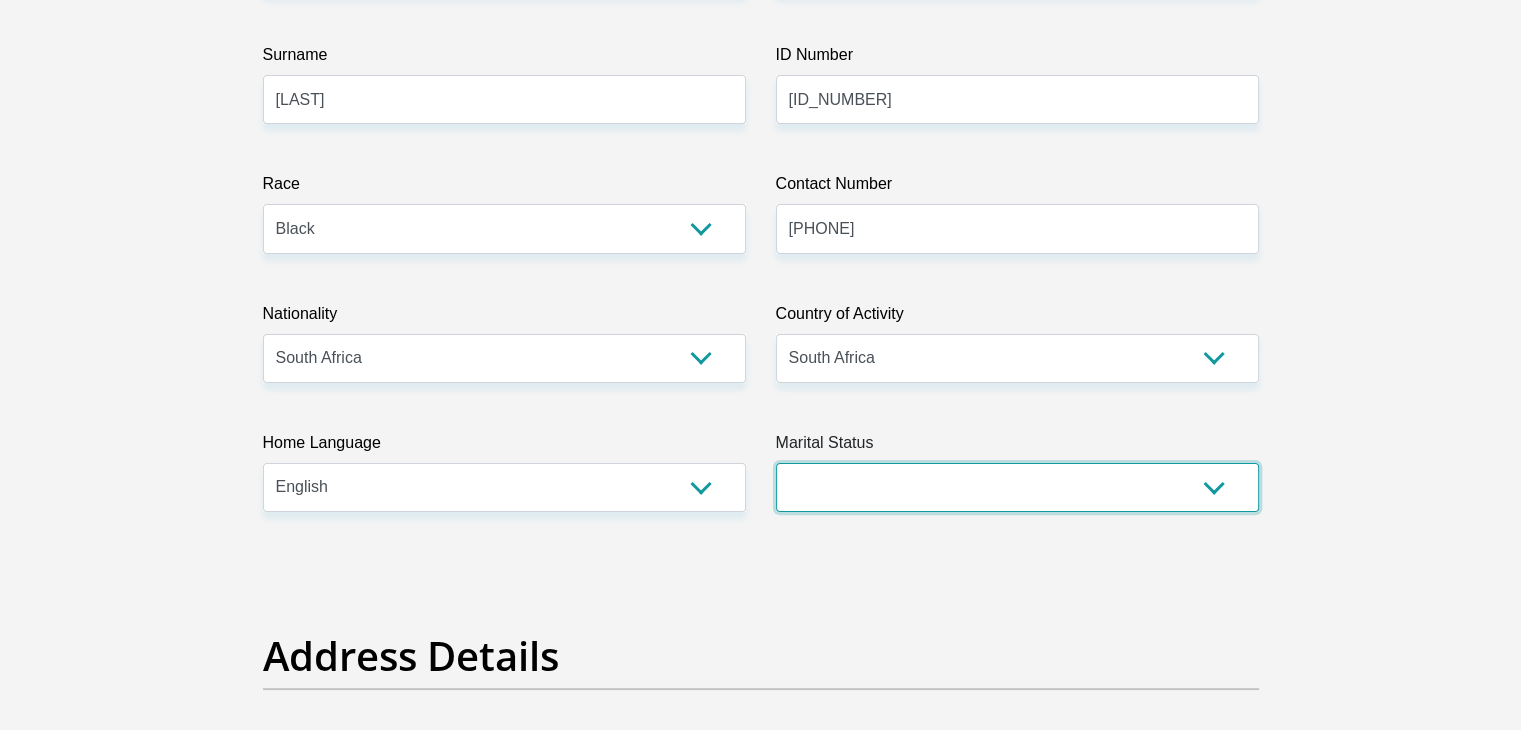 click on "Married ANC
Single
Divorced
Widowed
Married COP or Customary Law" at bounding box center [1017, 487] 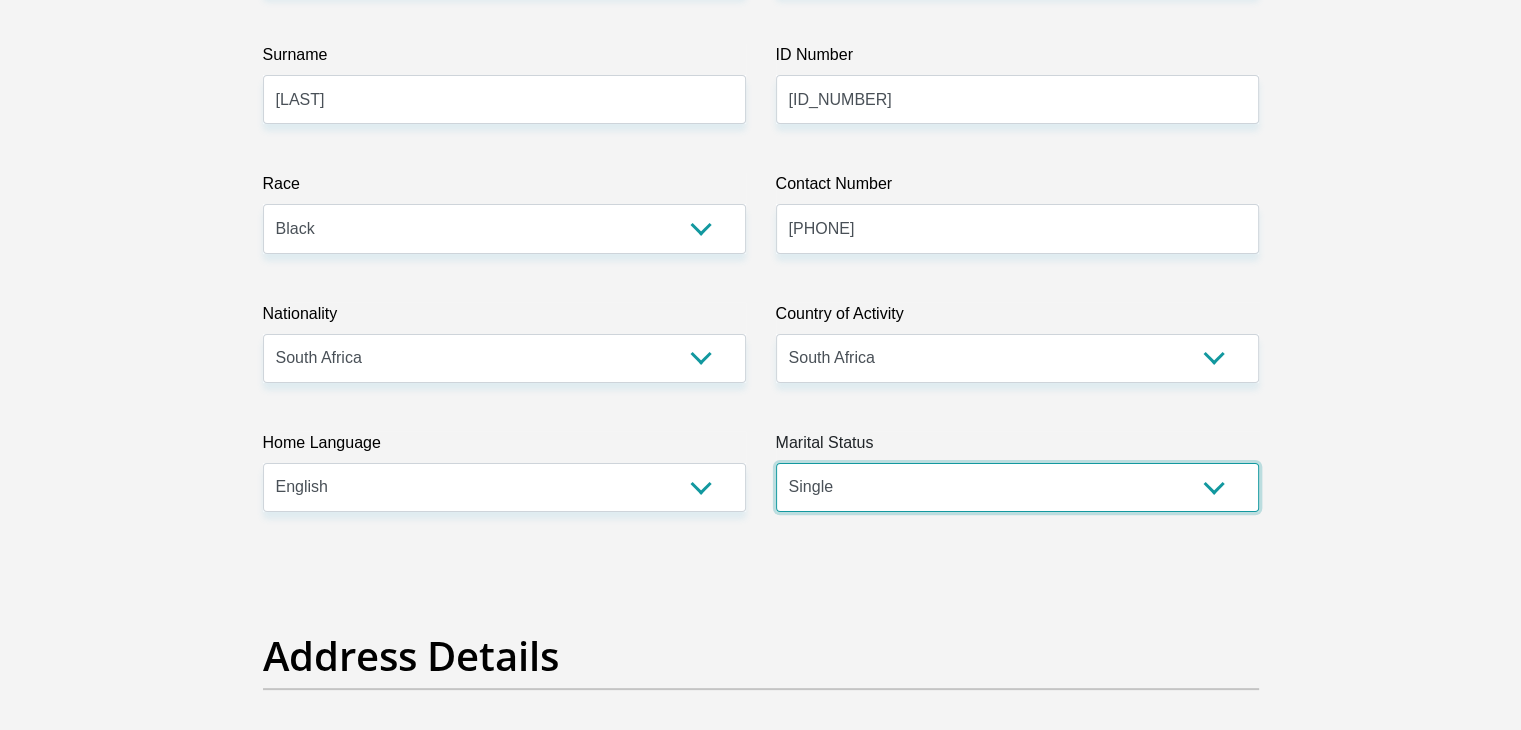 click on "Married ANC
Single
Divorced
Widowed
Married COP or Customary Law" at bounding box center [1017, 487] 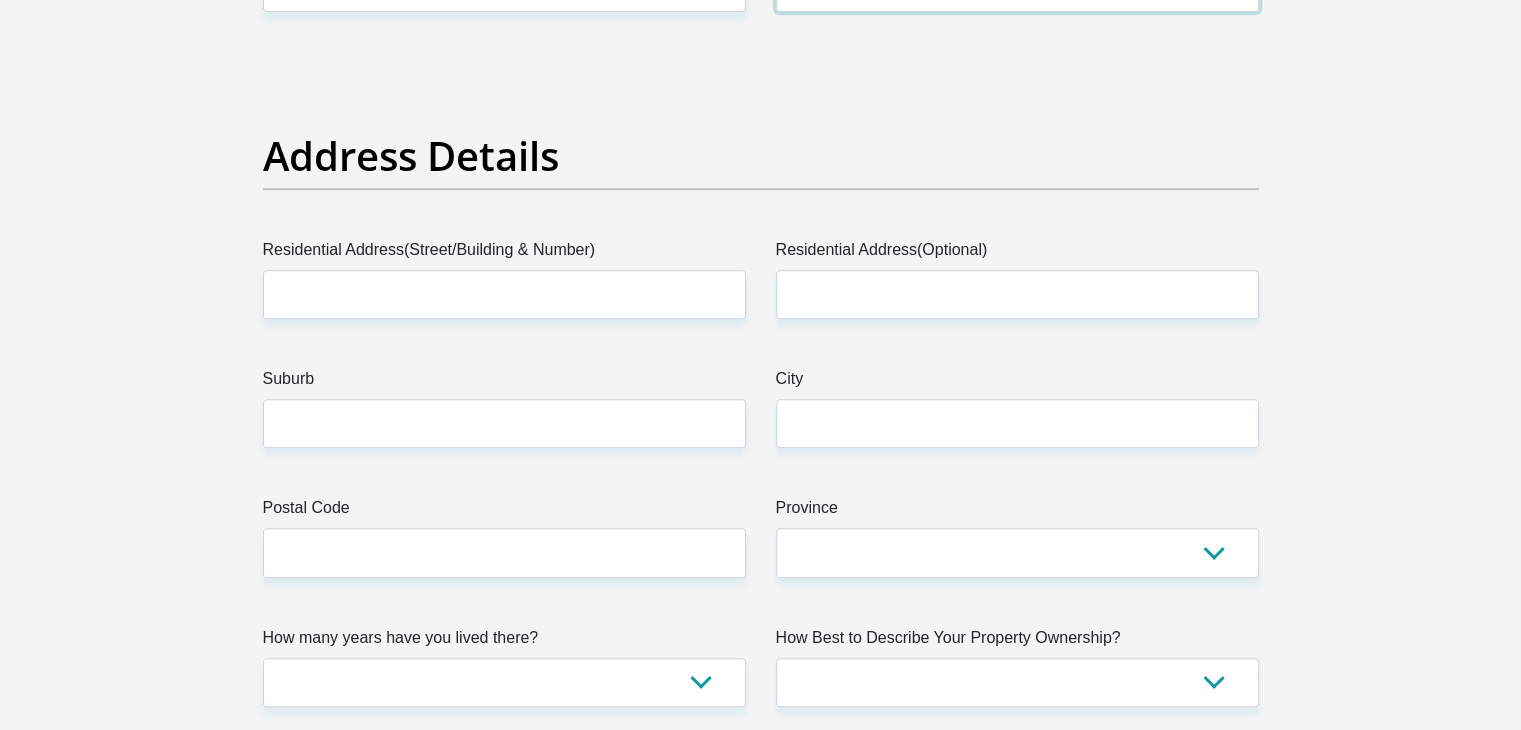 scroll, scrollTop: 1000, scrollLeft: 0, axis: vertical 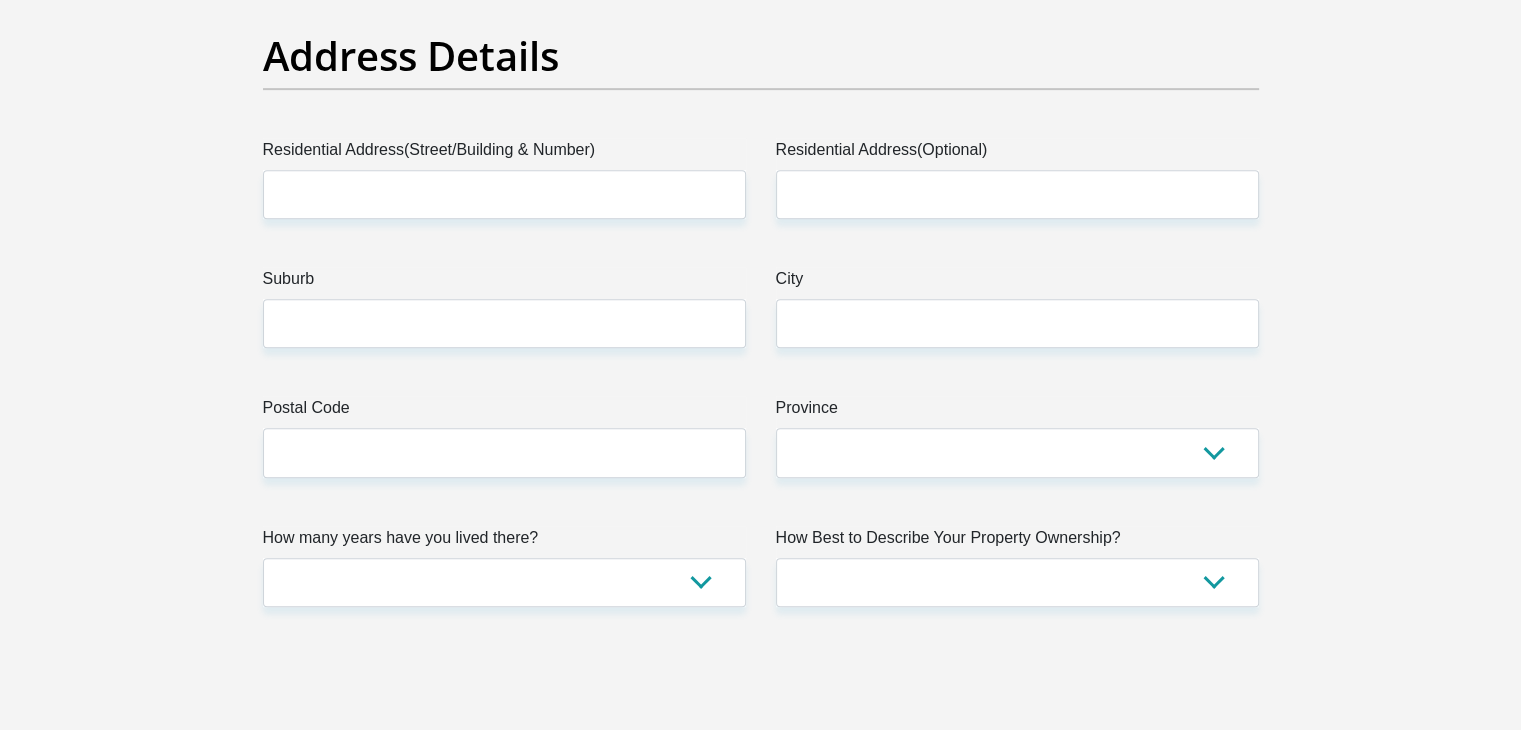 click on "Title
Mr
Ms
Mrs
Dr
Other
First Name
TshegofatsoNtholelo
Surname
Malele
ID Number
9701110321084
Please input valid ID number
Race
Black
Coloured
Indian
White
Other
Contact Number
0674283562
Please input valid contact number
Nationality
South Africa
Afghanistan
Aland Islands  Angola" at bounding box center [761, 2567] 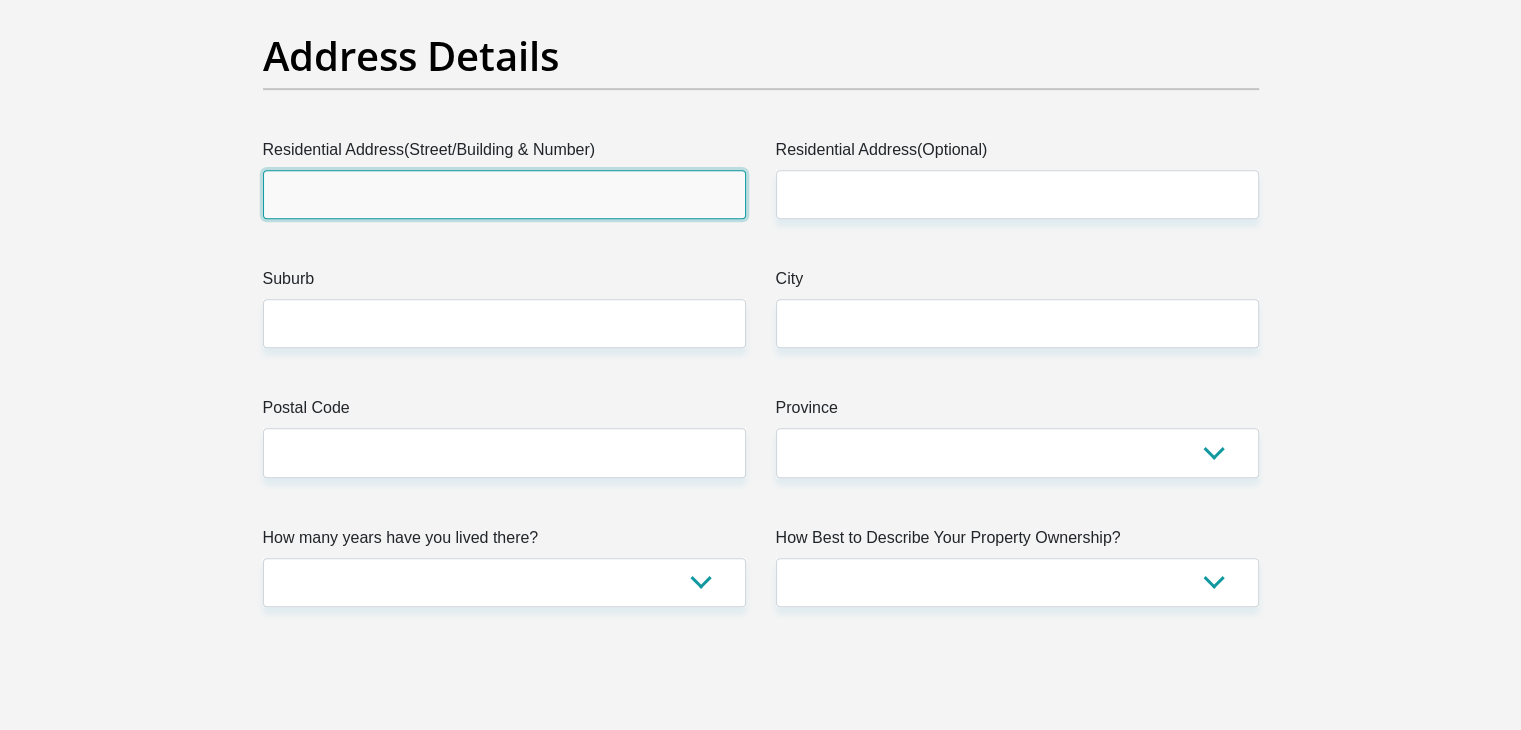 click on "Residential Address(Street/Building & Number)" at bounding box center [504, 194] 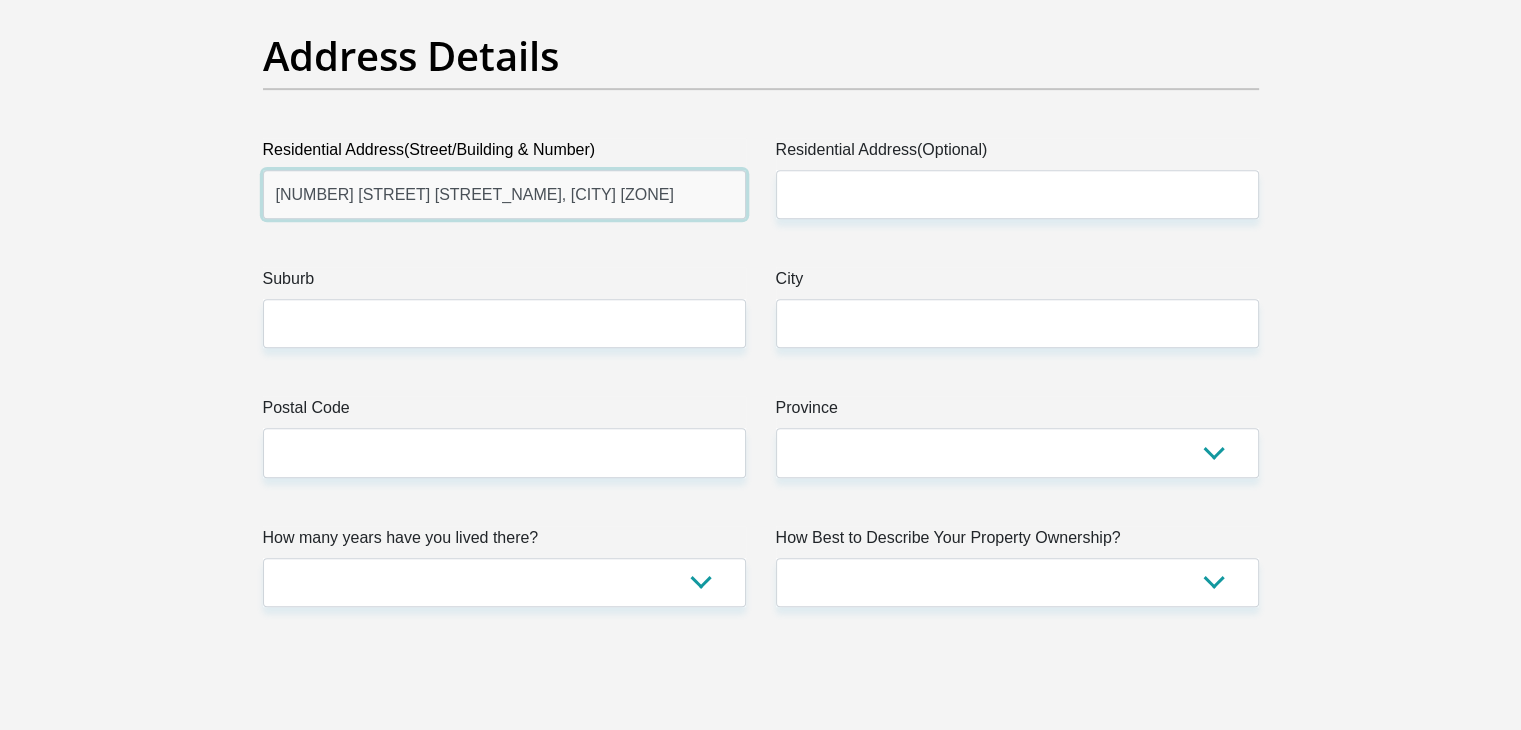 type on "4262 Ntlaba Street, Zone 4" 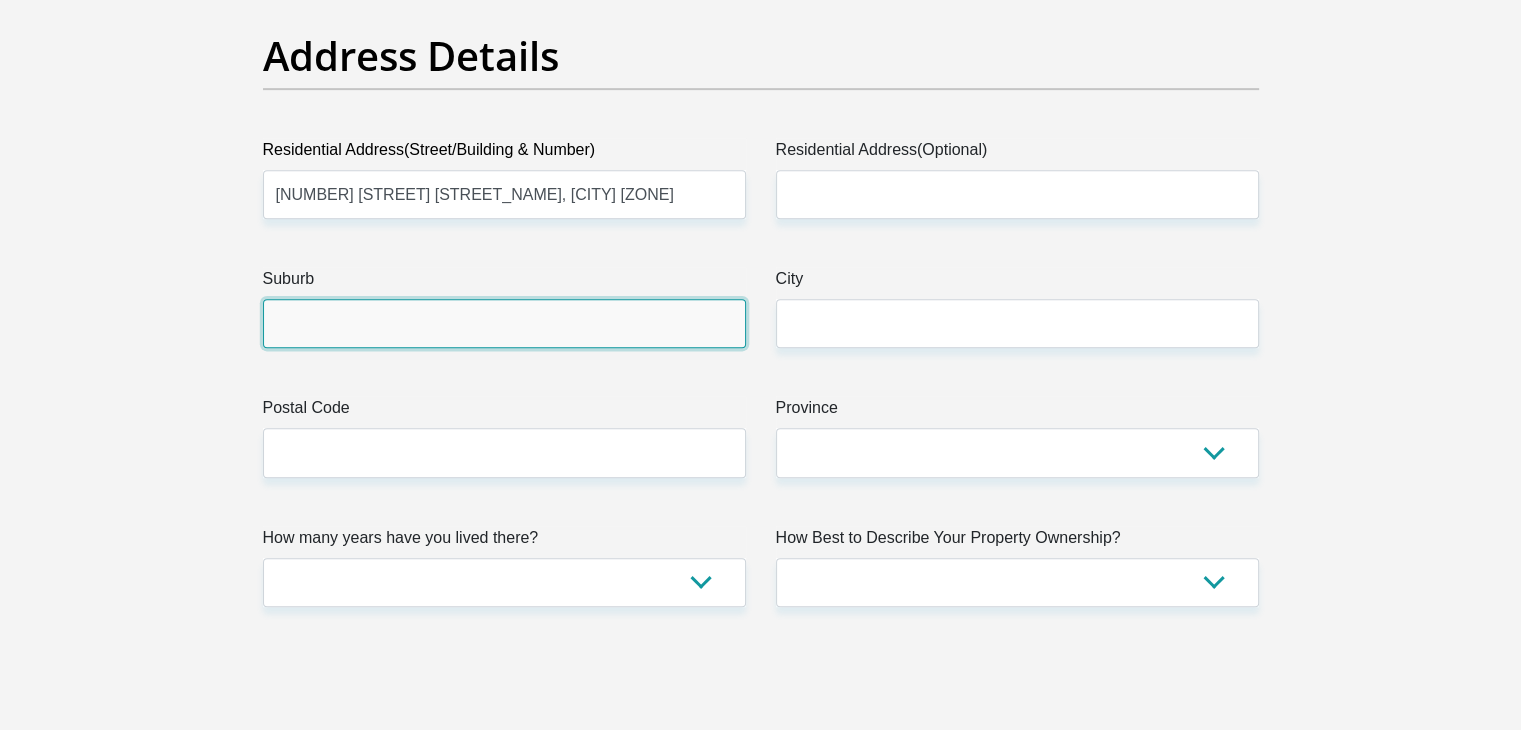 click on "Suburb" at bounding box center (504, 323) 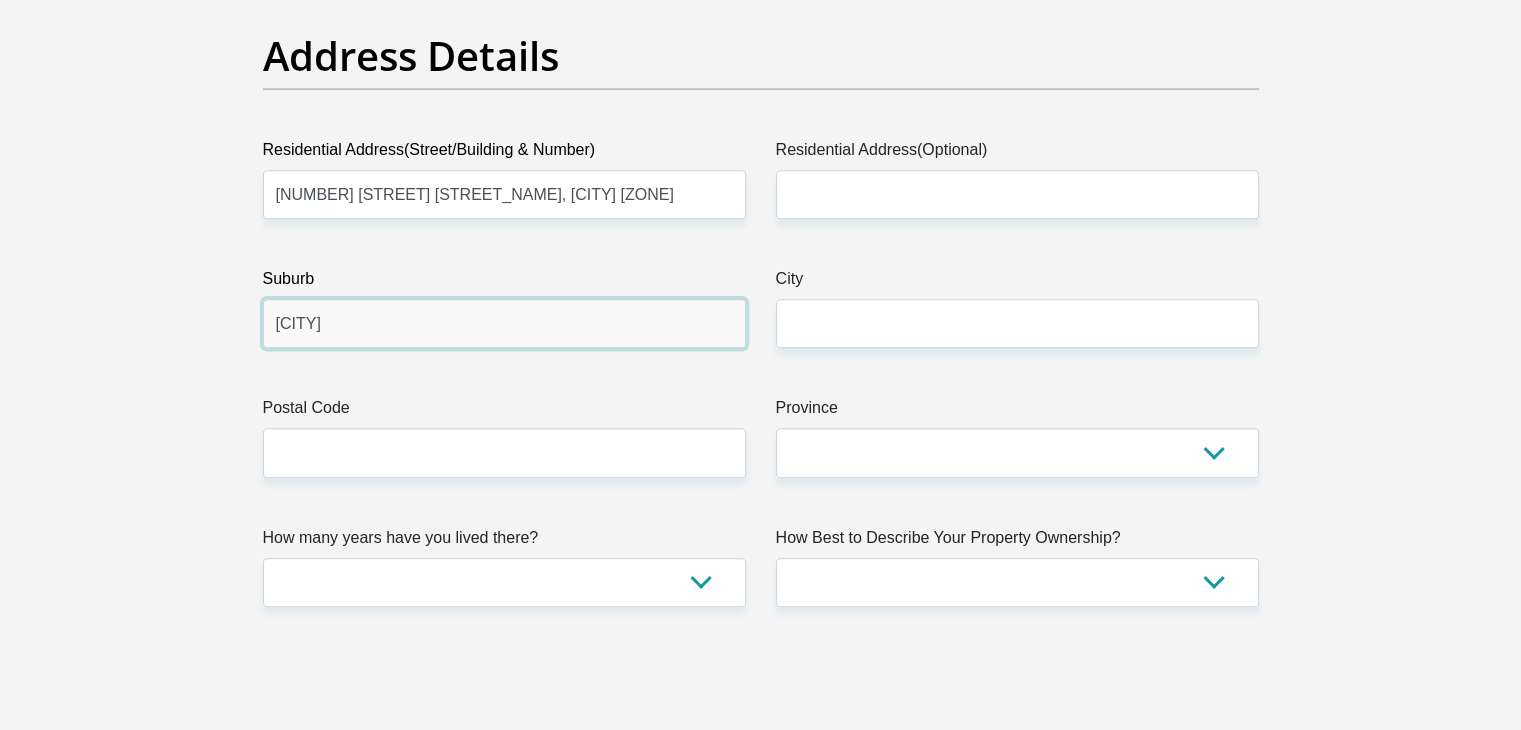 type on "Pimville" 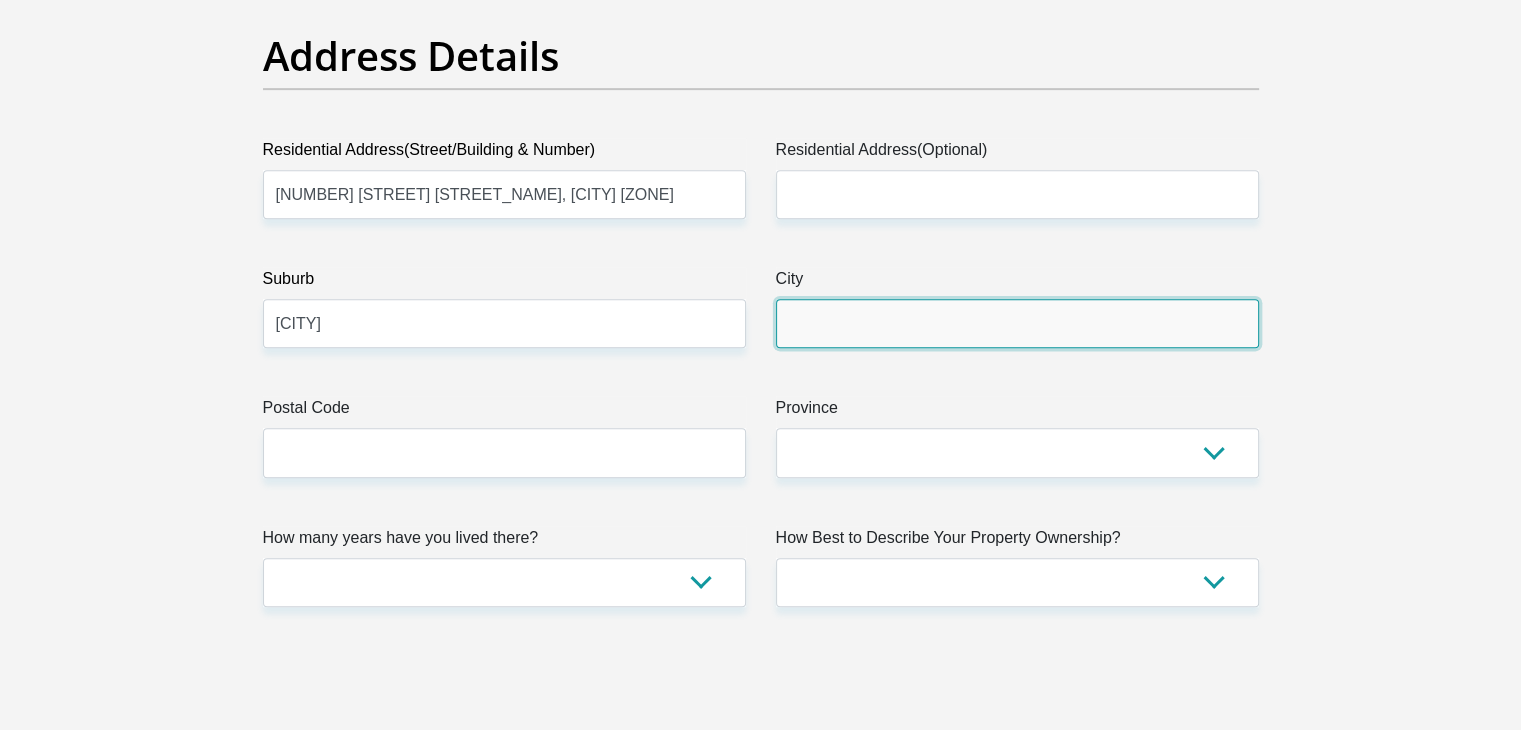 click on "City" at bounding box center [1017, 323] 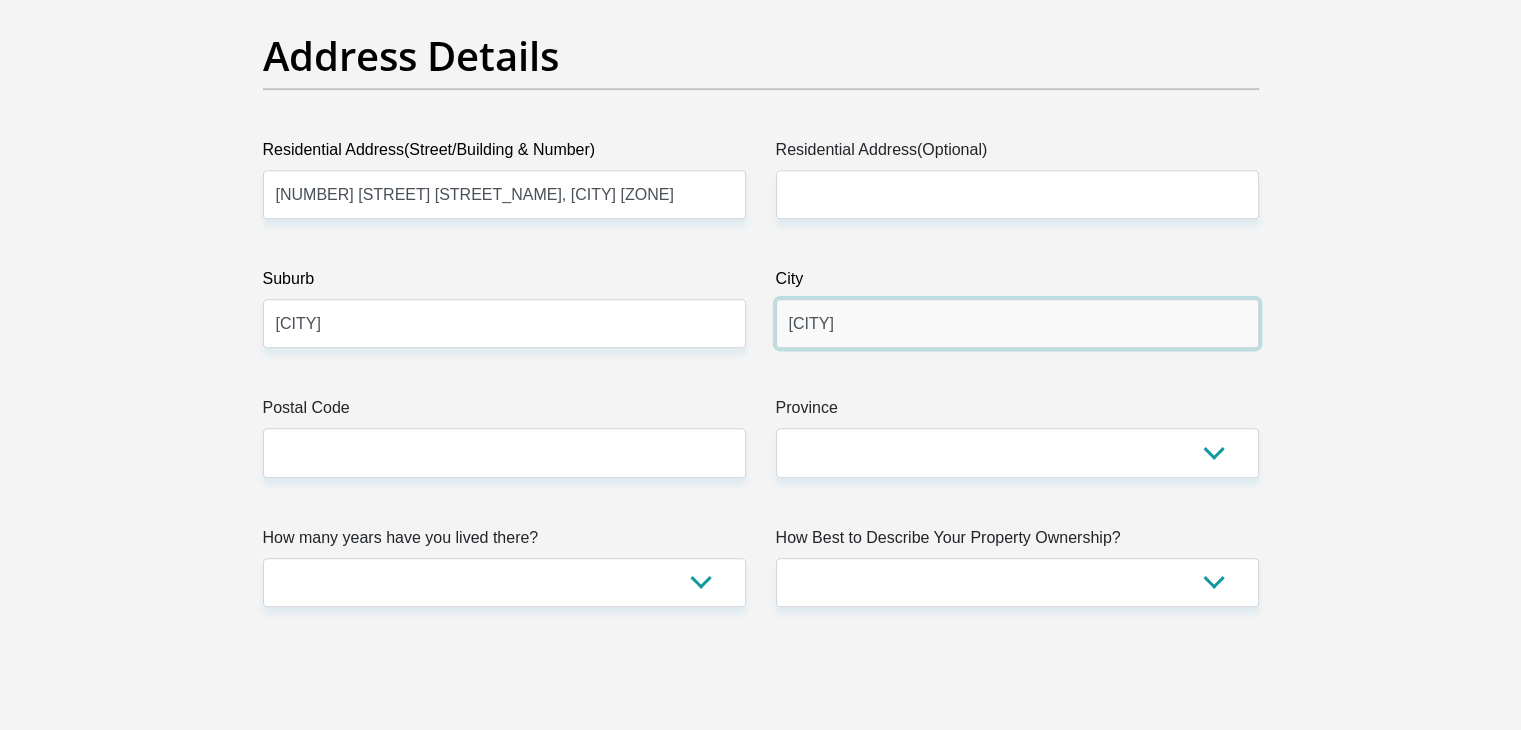 type on "Soweto" 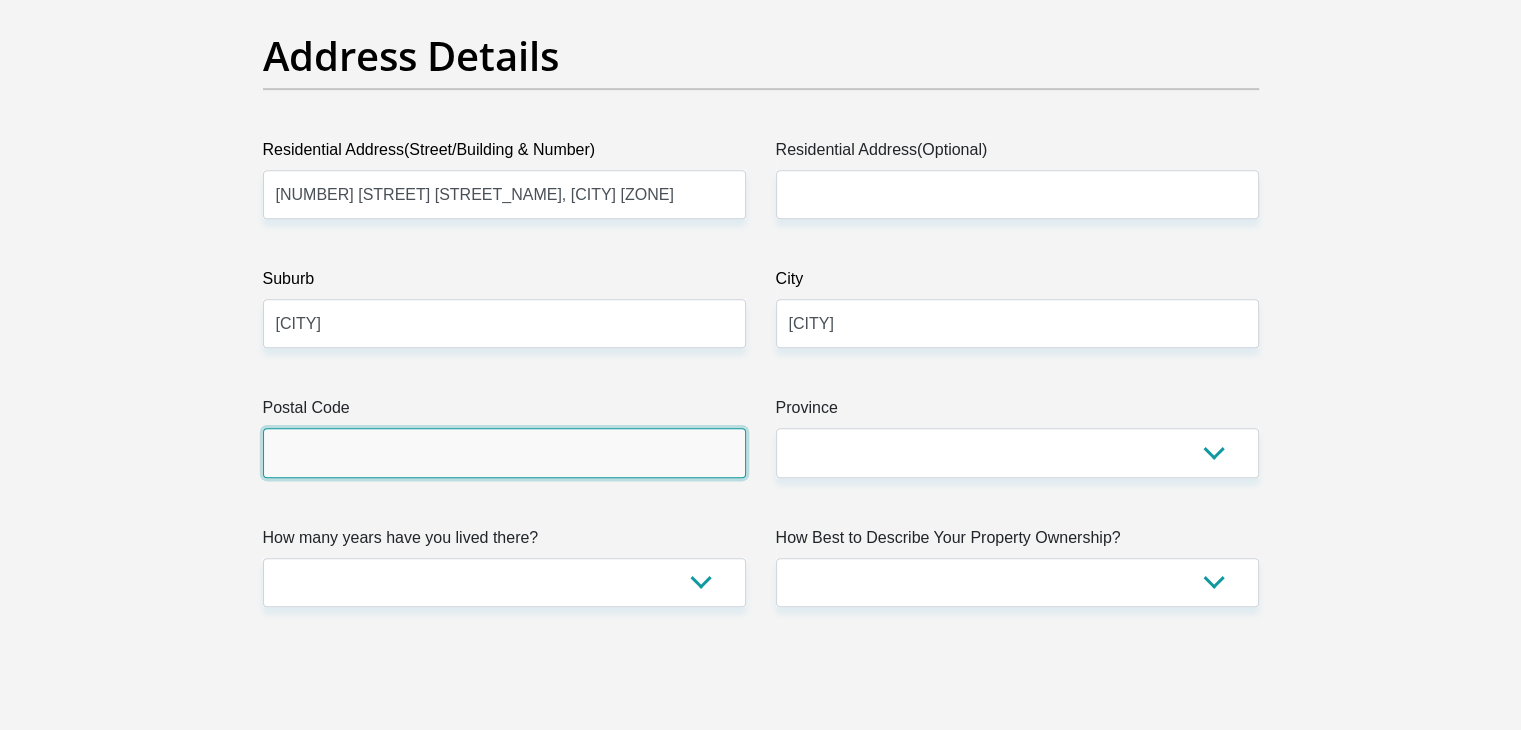 click on "Postal Code" at bounding box center [504, 452] 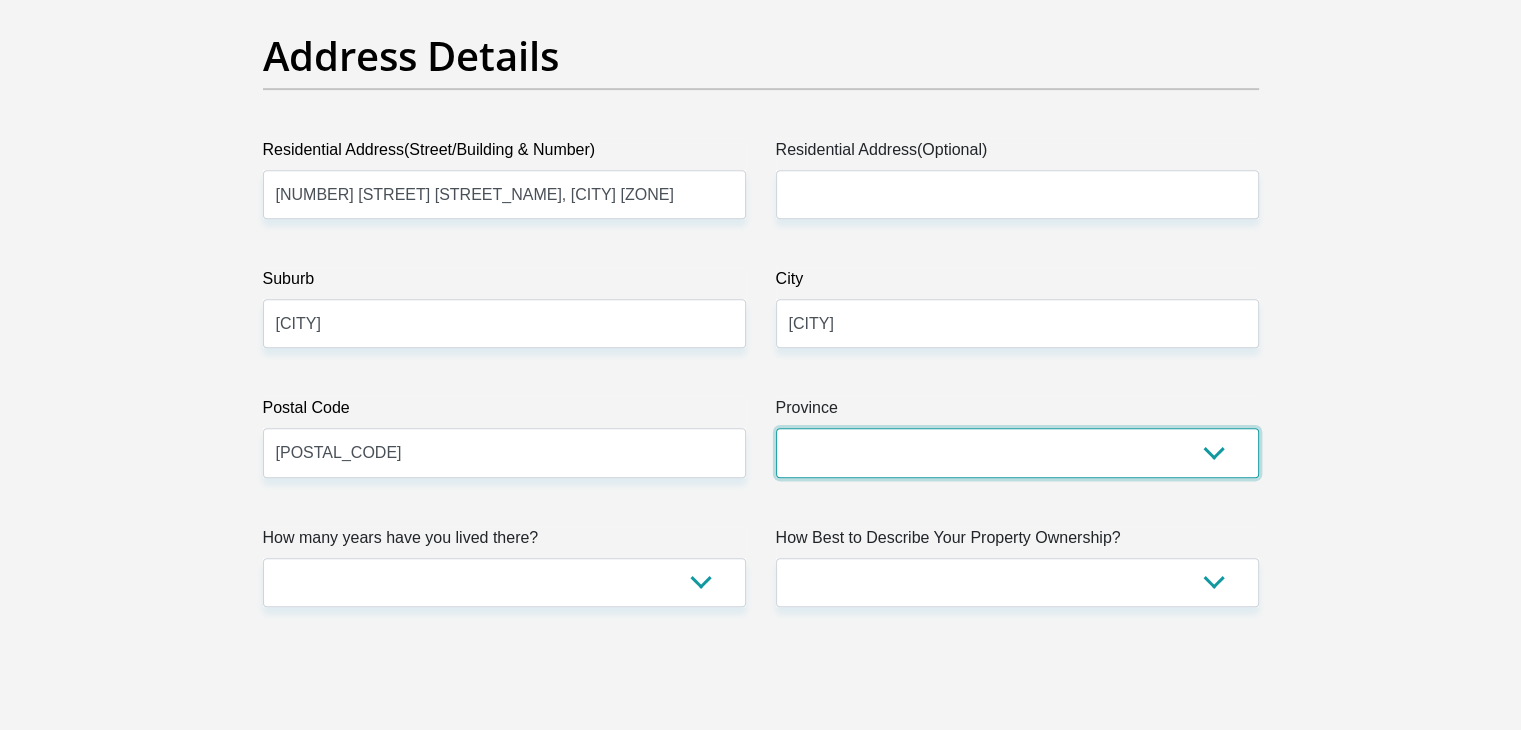 click on "Eastern Cape
Free State
Gauteng
KwaZulu-Natal
Limpopo
Mpumalanga
Northern Cape
North West
Western Cape" at bounding box center [1017, 452] 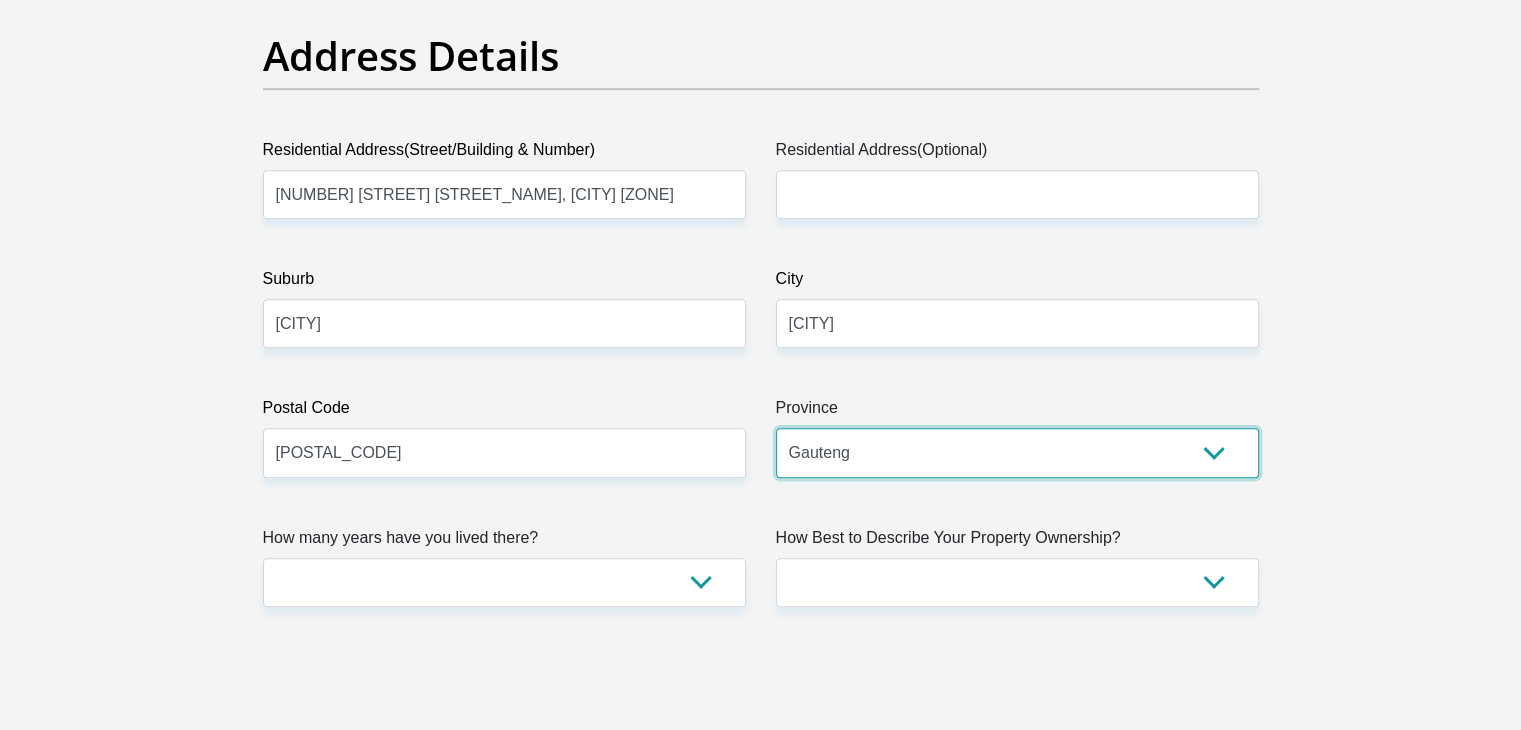 click on "Eastern Cape
Free State
Gauteng
KwaZulu-Natal
Limpopo
Mpumalanga
Northern Cape
North West
Western Cape" at bounding box center (1017, 452) 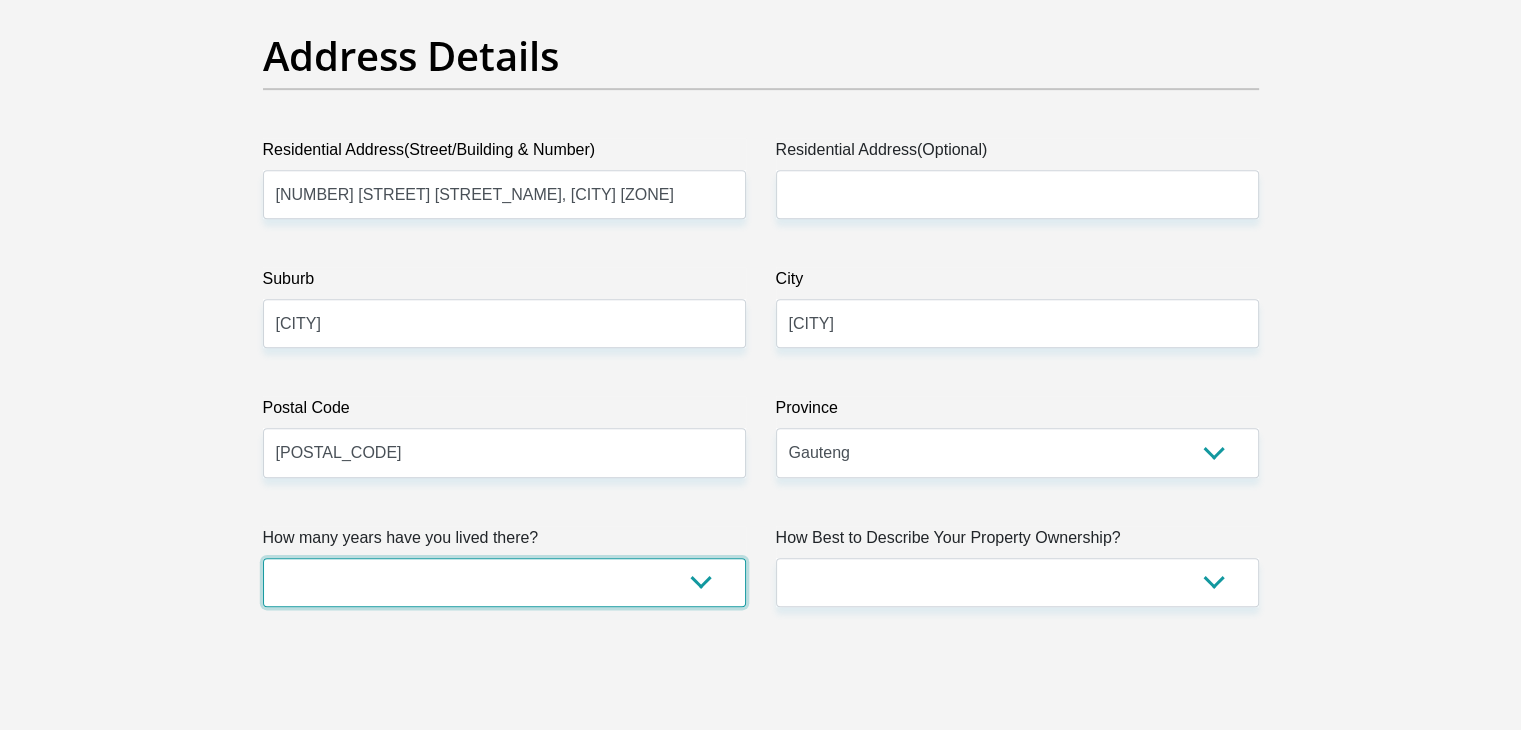click on "less than 1 year
1-3 years
3-5 years
5+ years" at bounding box center (504, 582) 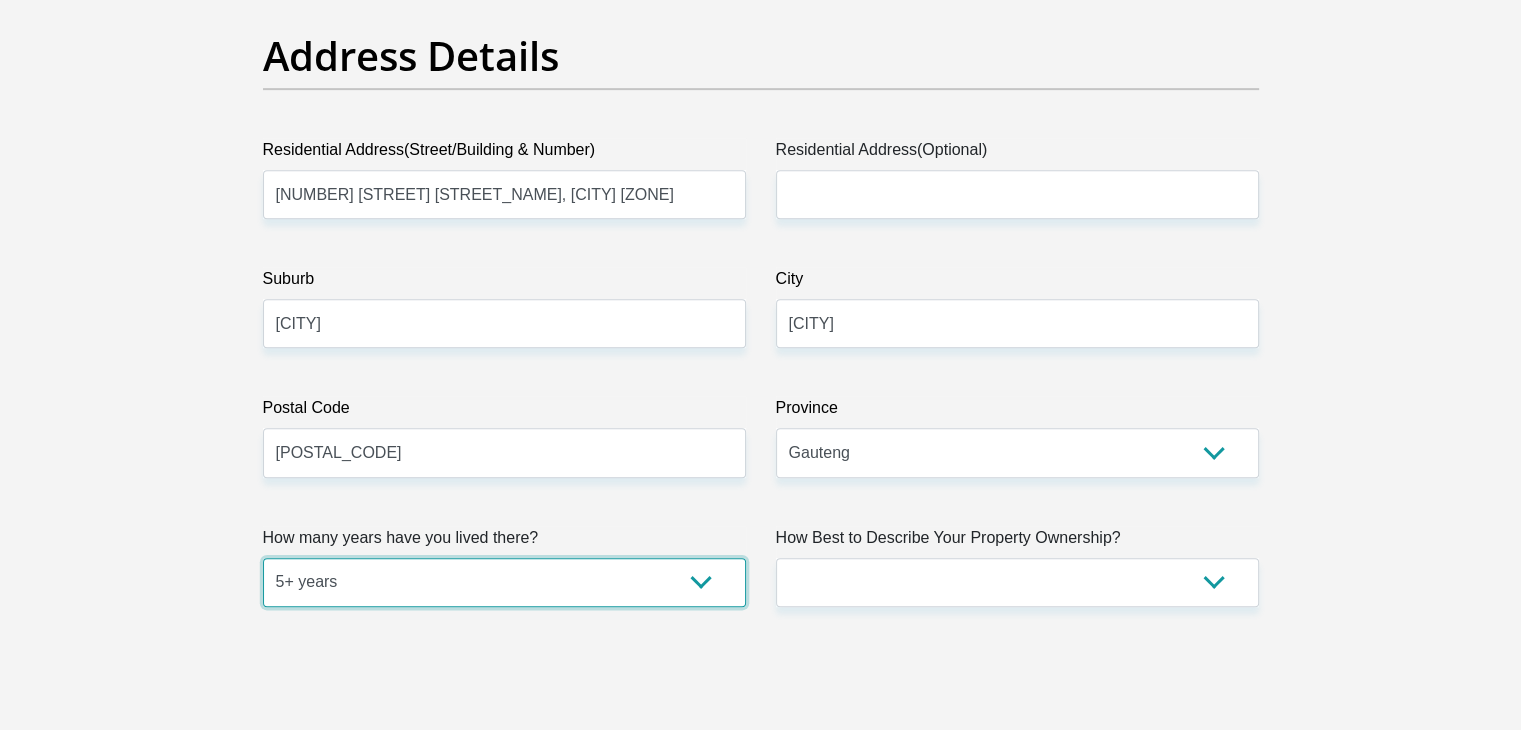 click on "less than 1 year
1-3 years
3-5 years
5+ years" at bounding box center (504, 582) 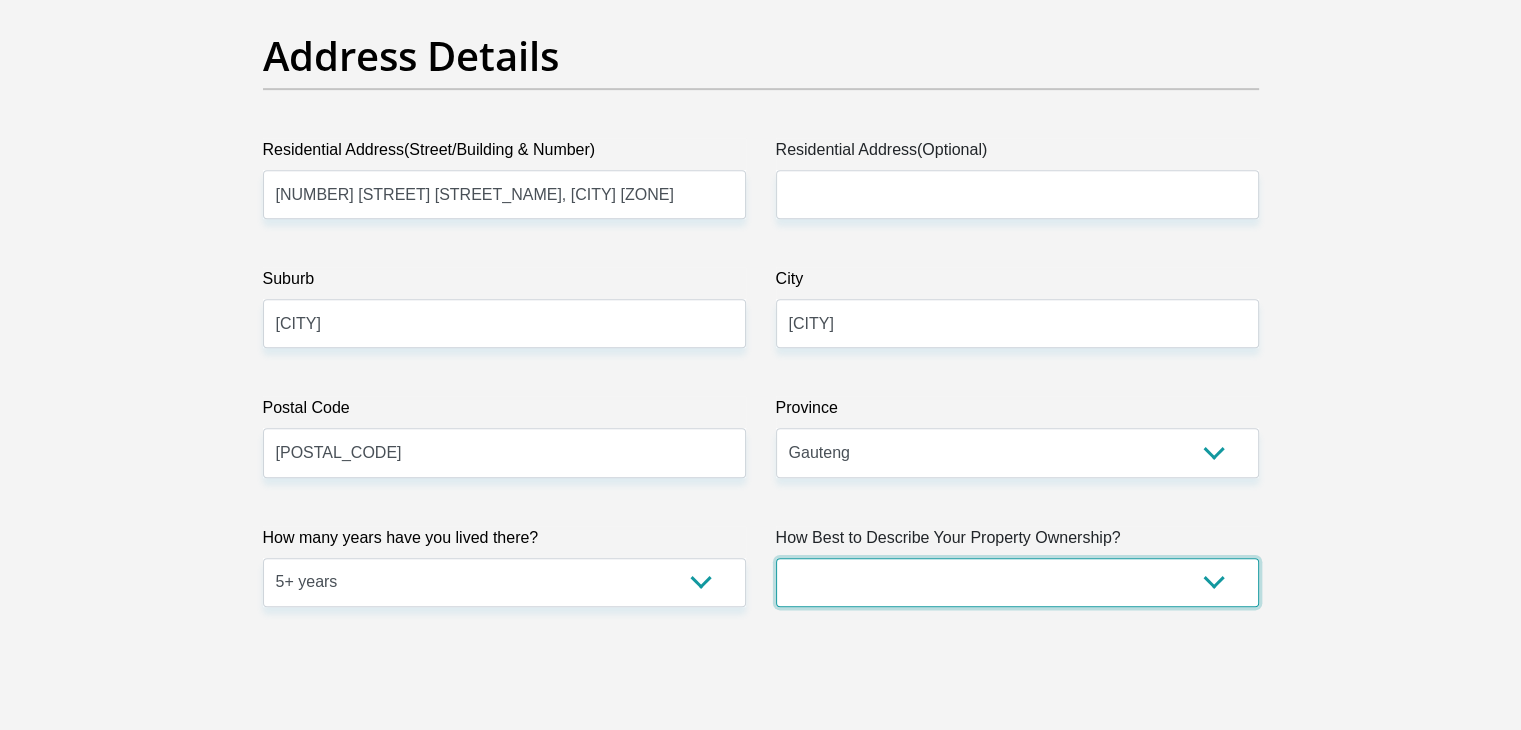 click on "Owned
Rented
Family Owned
Company Dwelling" at bounding box center (1017, 582) 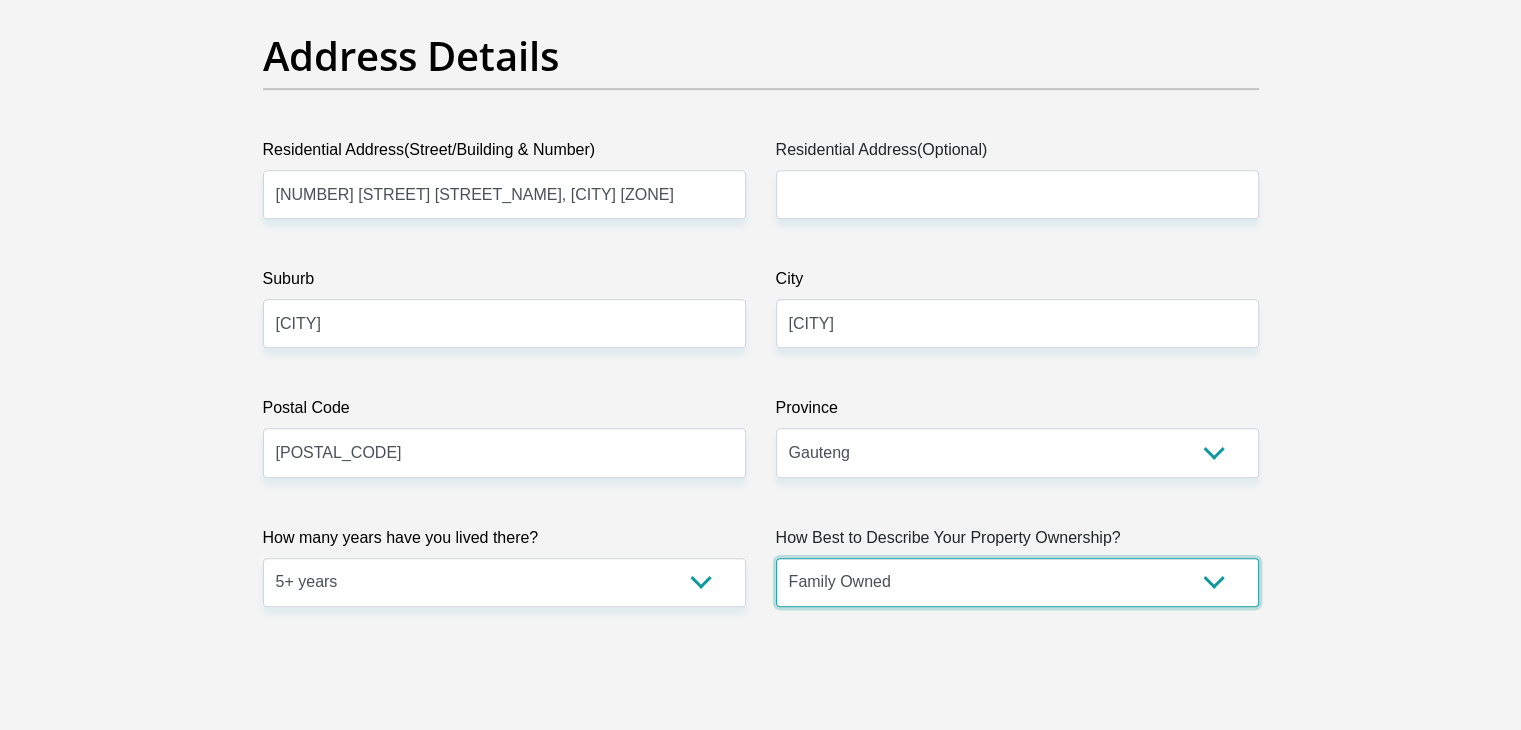 click on "Owned
Rented
Family Owned
Company Dwelling" at bounding box center (1017, 582) 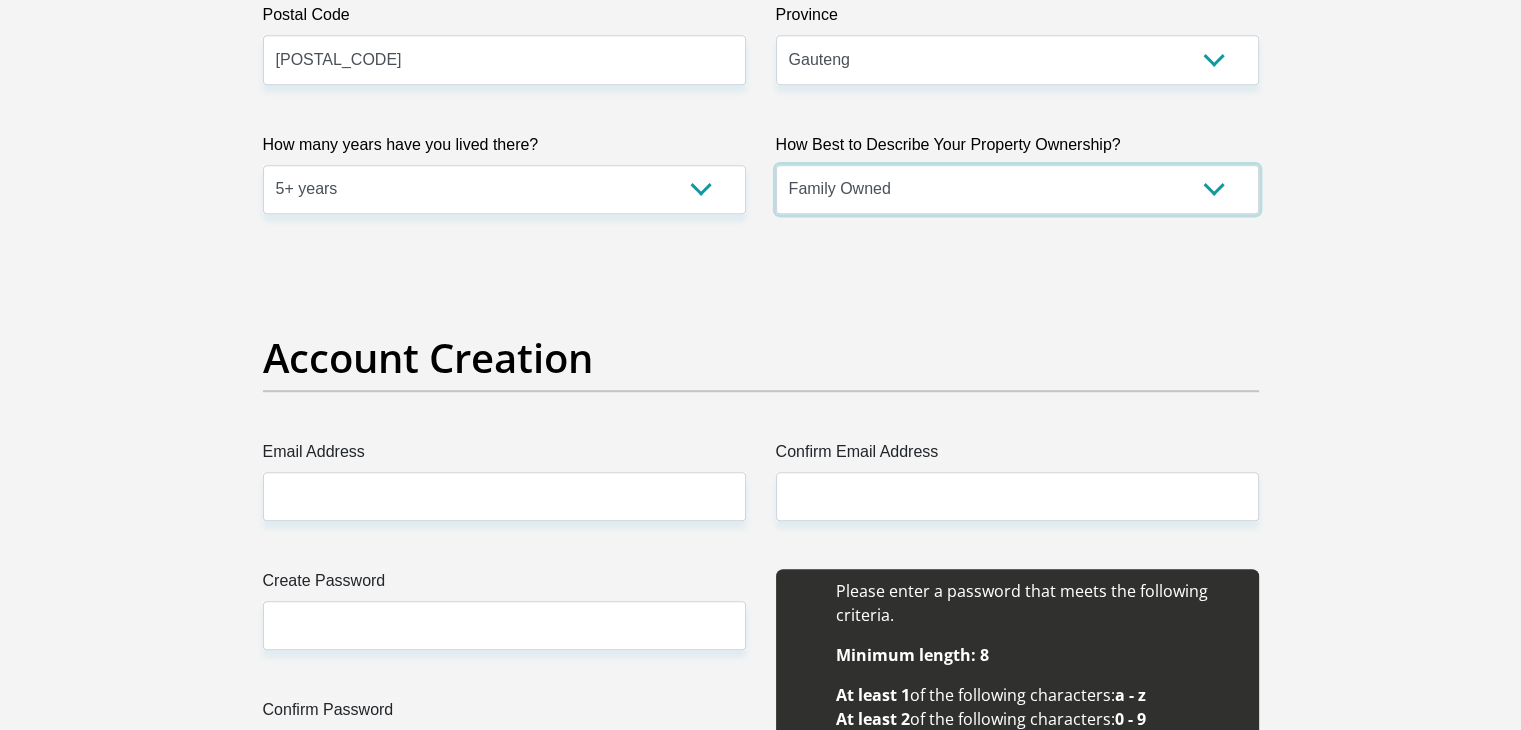 scroll, scrollTop: 1600, scrollLeft: 0, axis: vertical 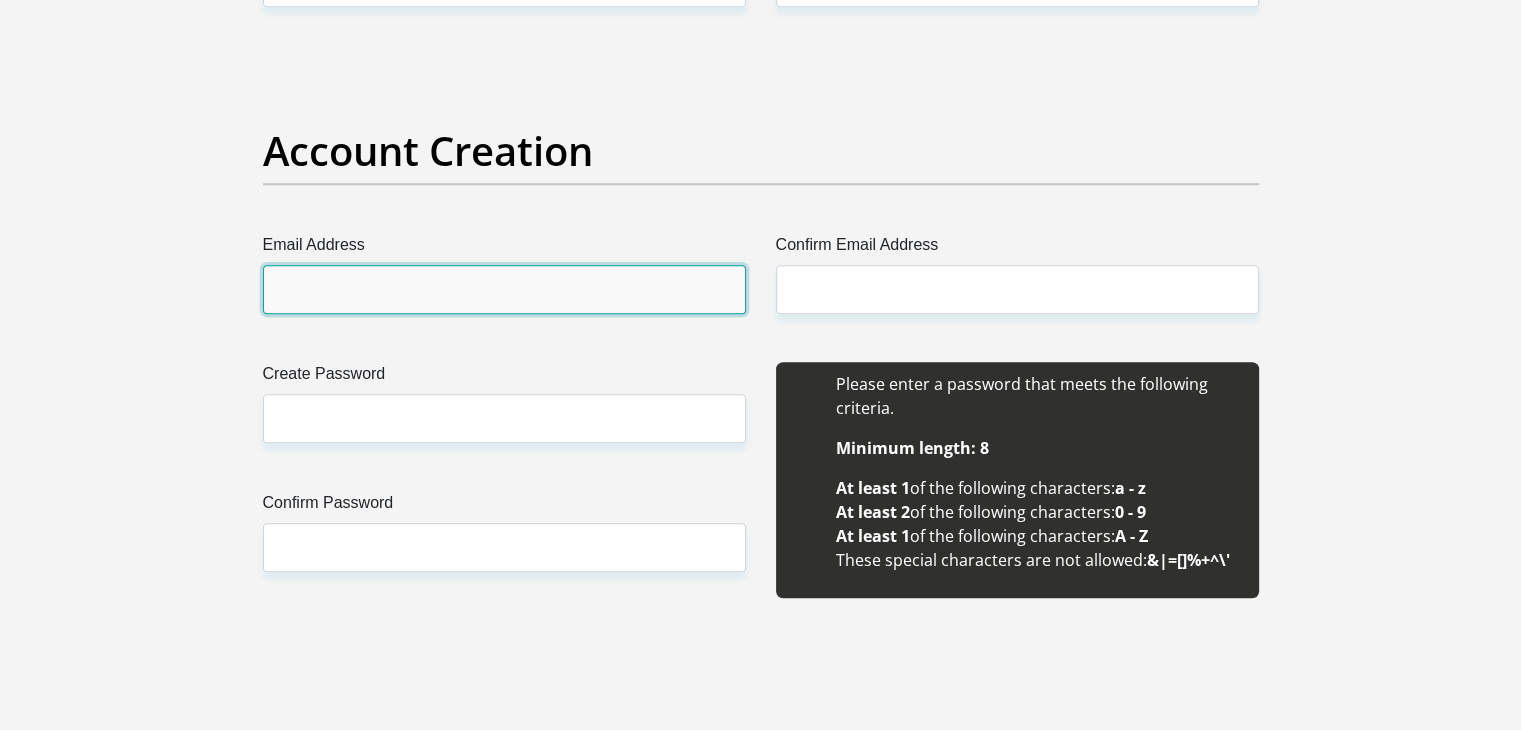 click on "Email Address" at bounding box center (504, 289) 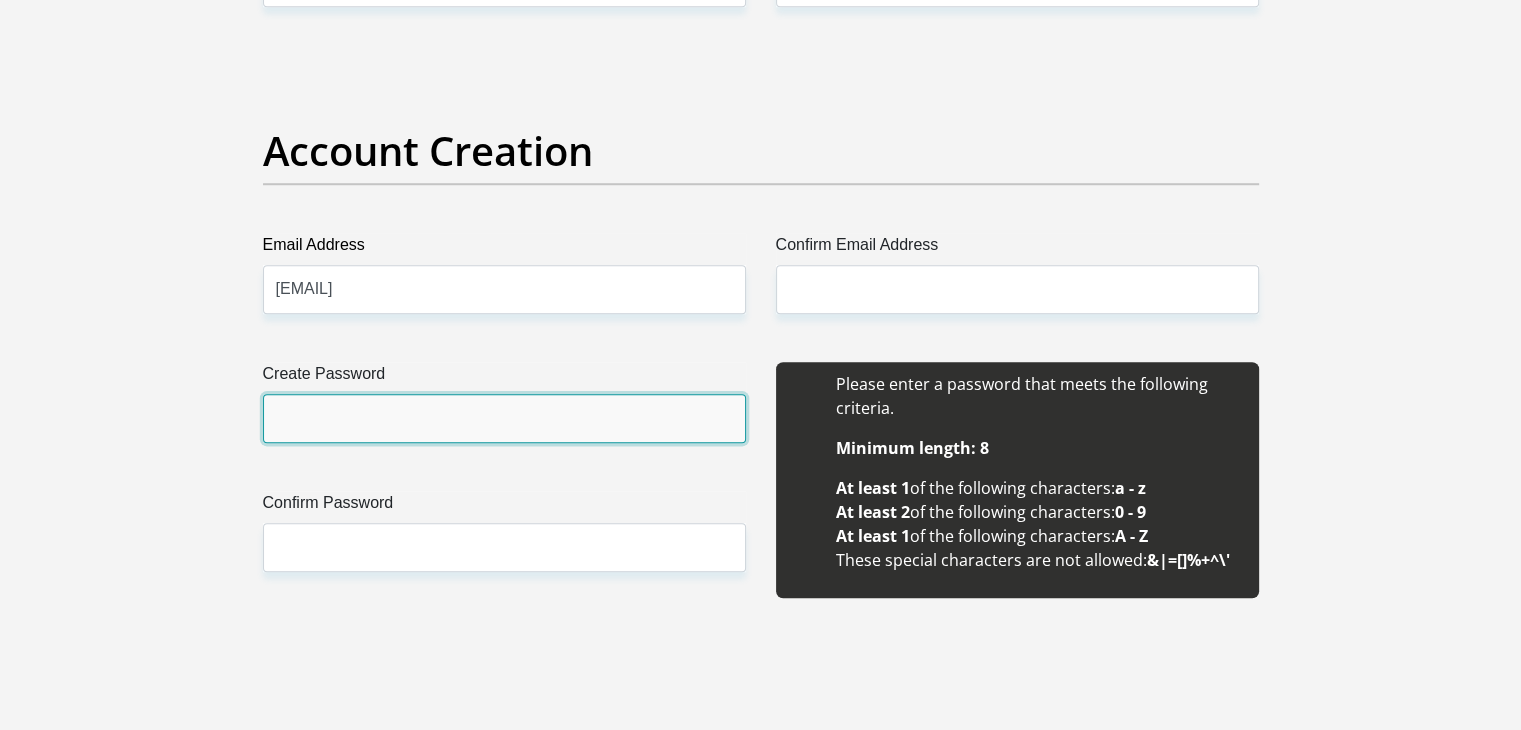 click on "Create Password" at bounding box center (504, 418) 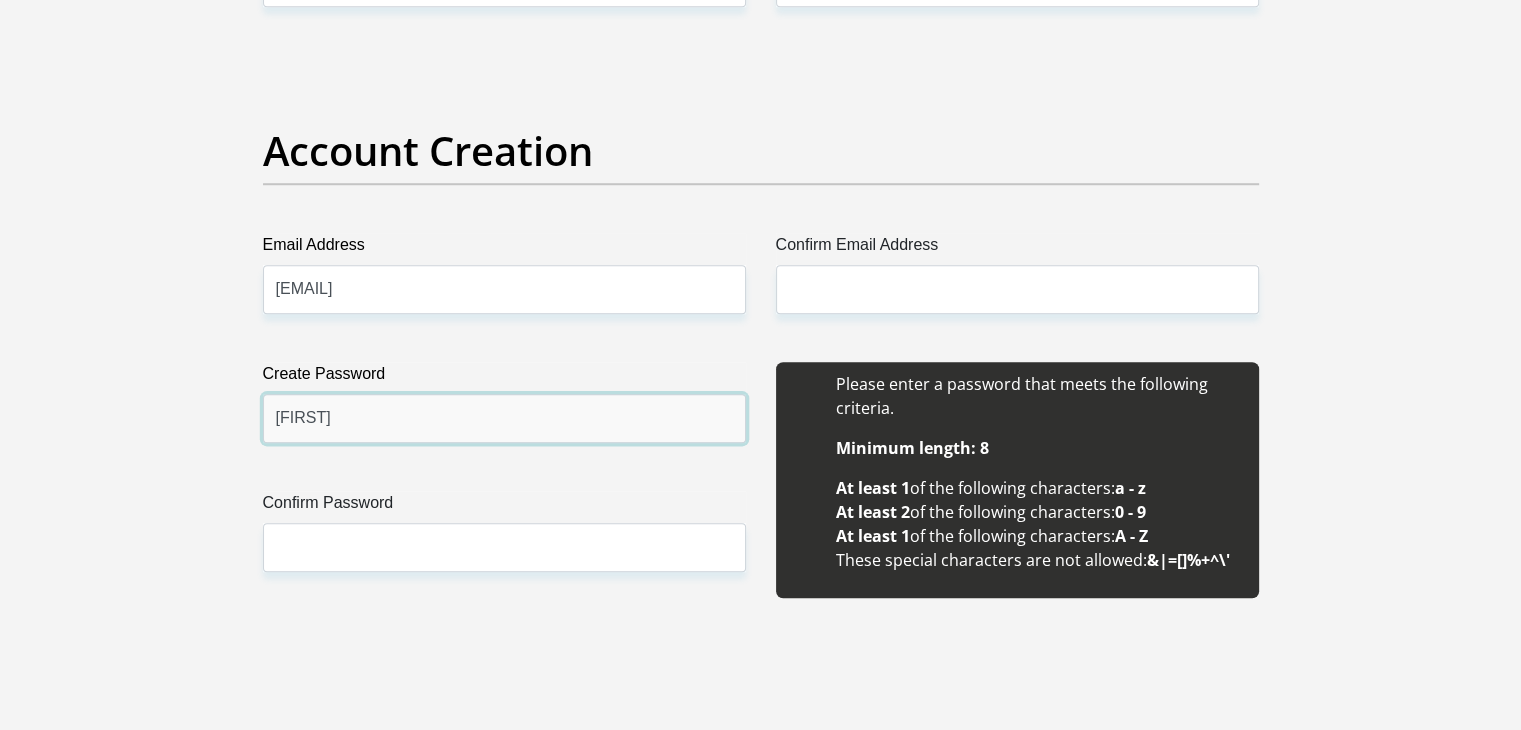 type on "Bokang21!!" 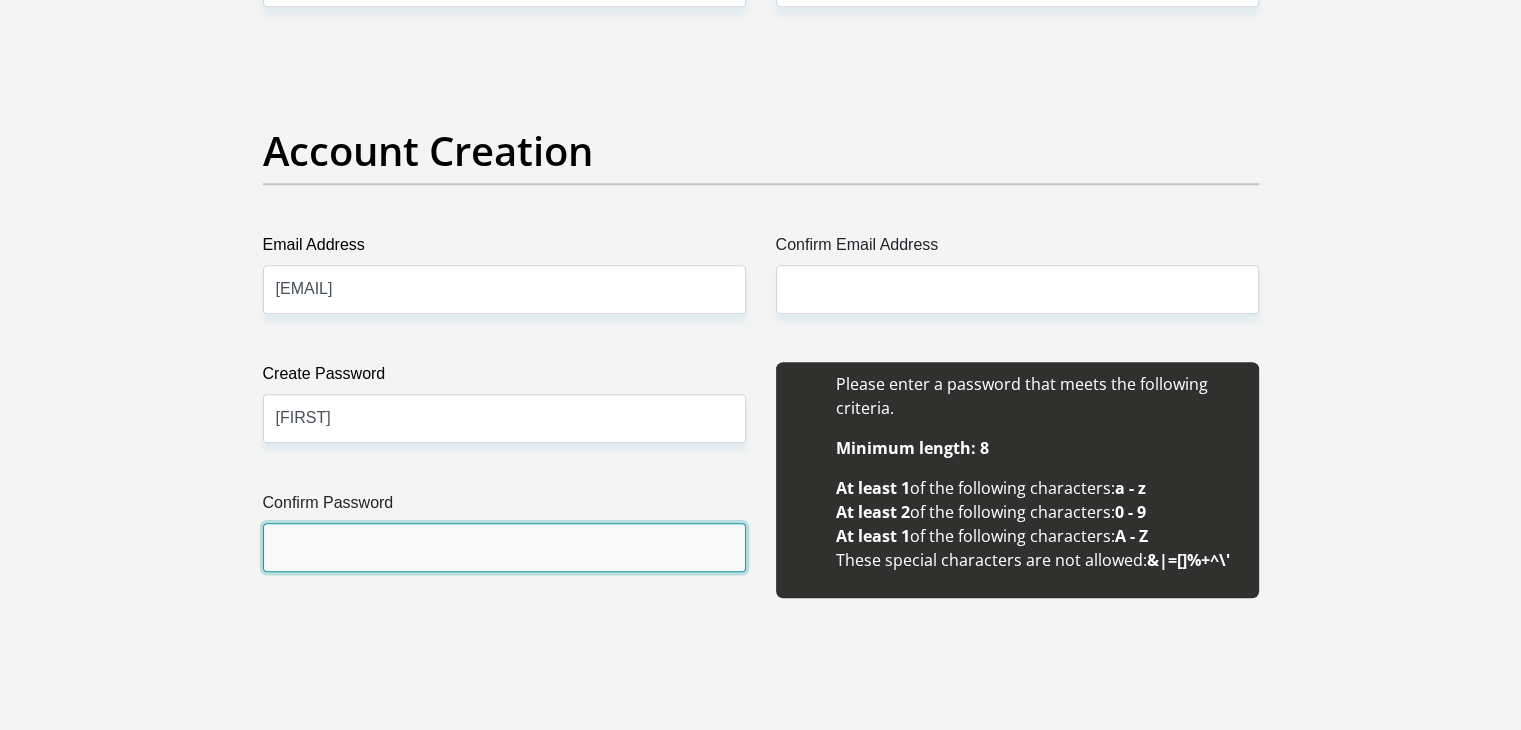 click on "Confirm Password" at bounding box center (504, 547) 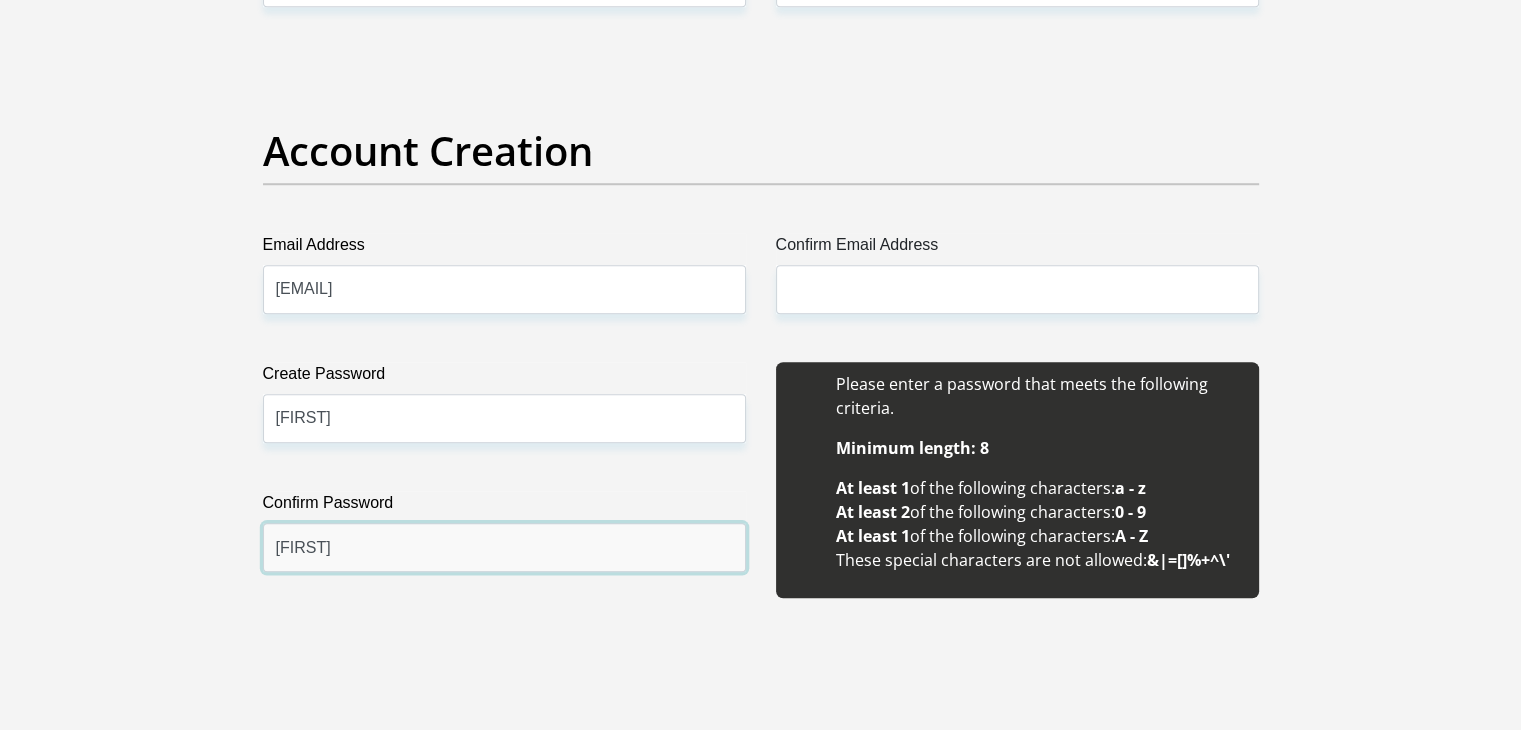 type on "Bokang21!!" 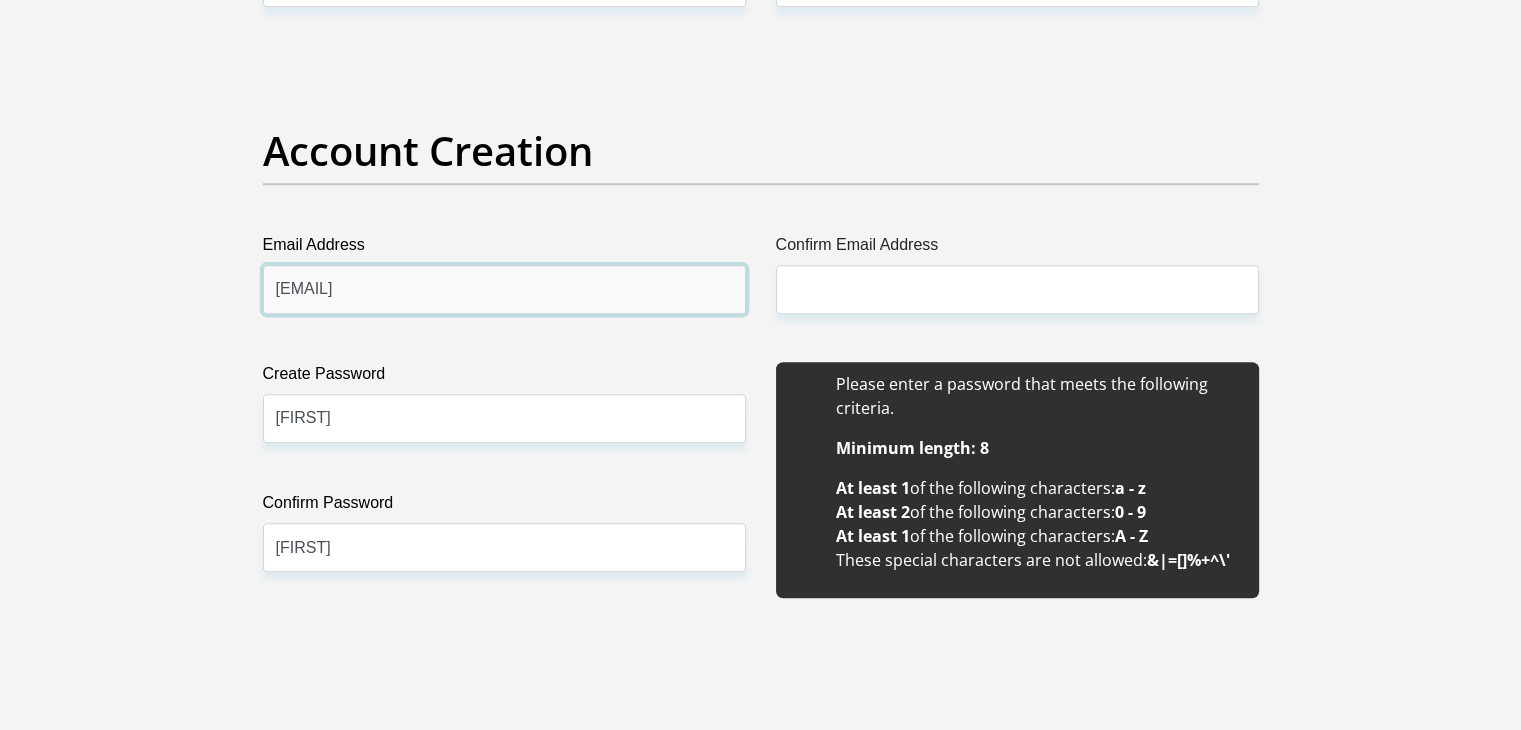 drag, startPoint x: 272, startPoint y: 292, endPoint x: 489, endPoint y: 289, distance: 217.02074 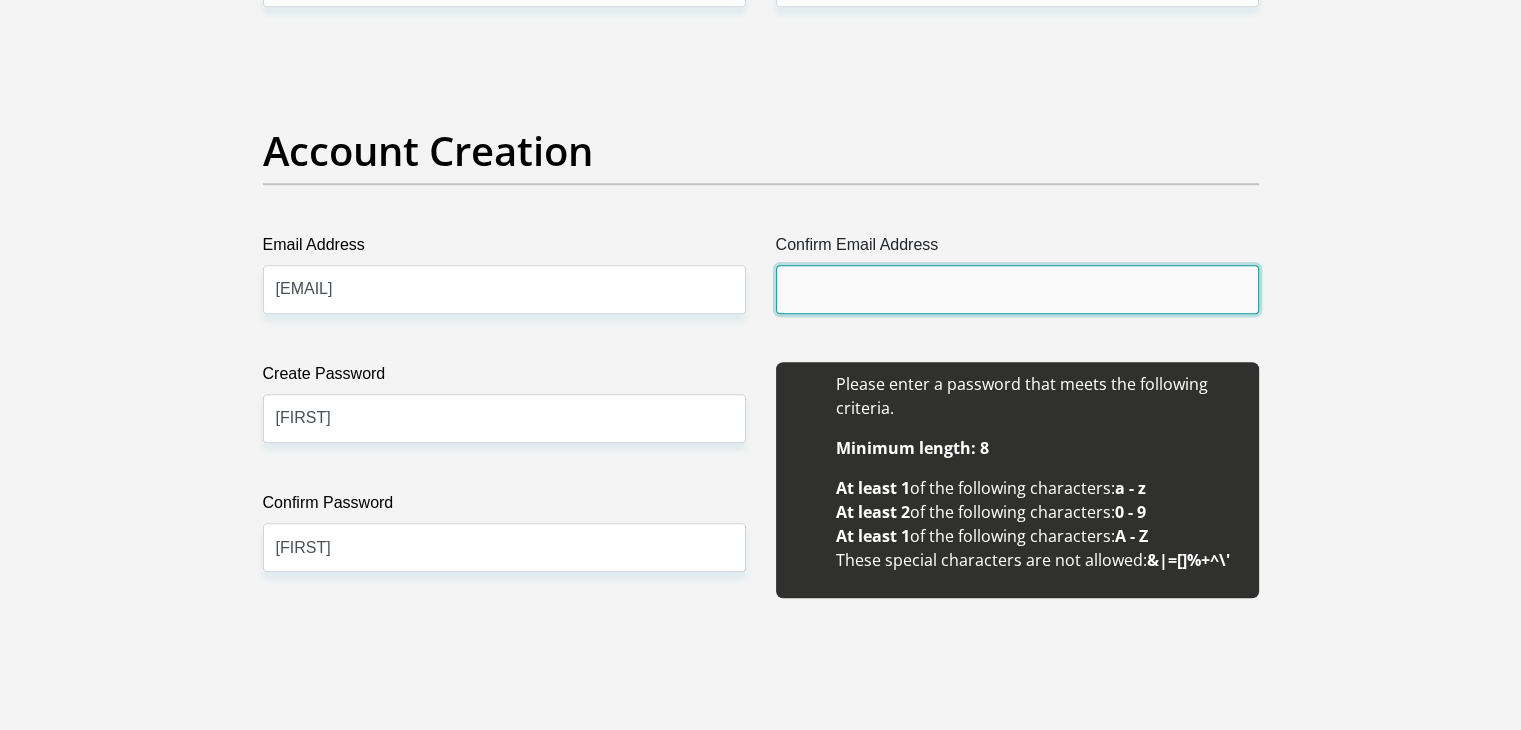 click on "Confirm Email Address" at bounding box center [1017, 289] 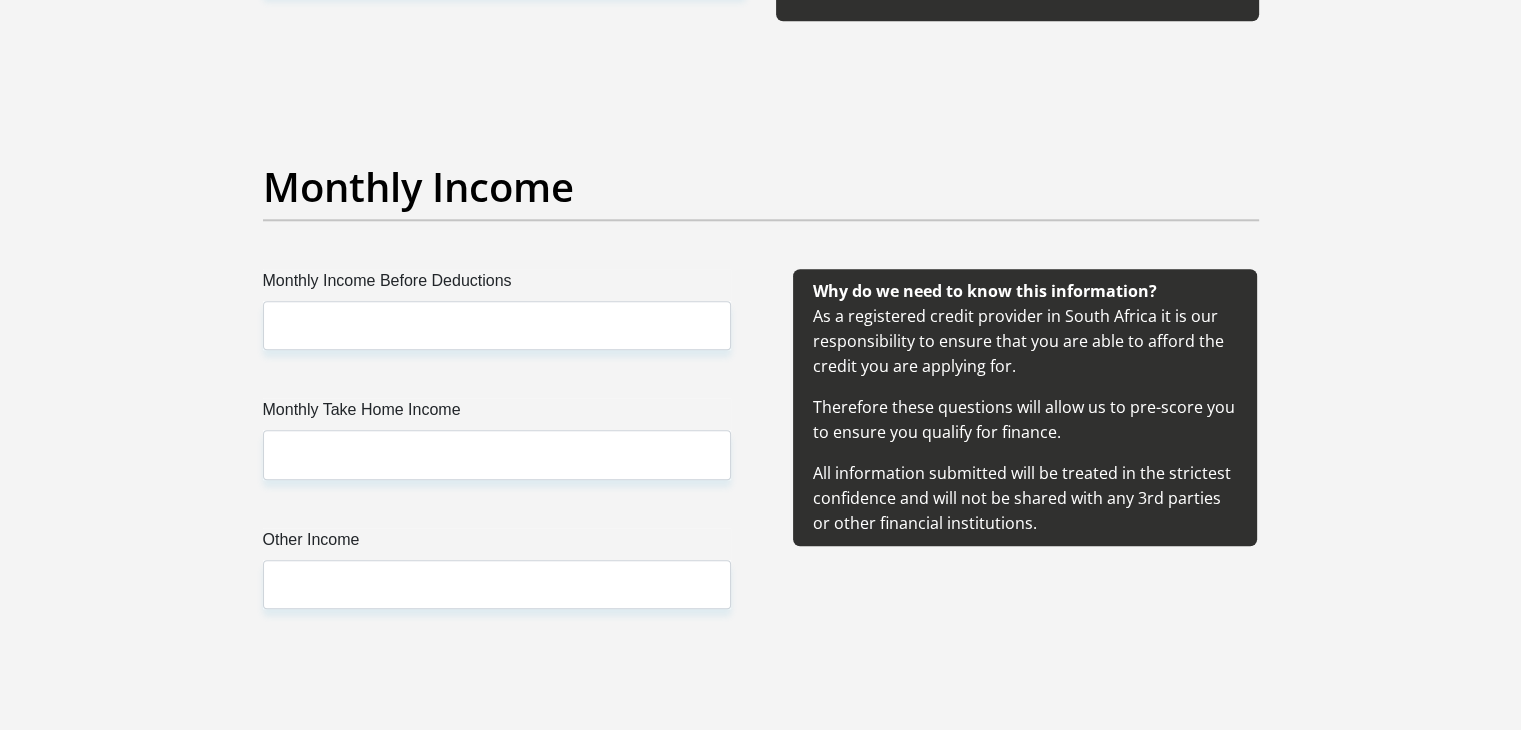 scroll, scrollTop: 2300, scrollLeft: 0, axis: vertical 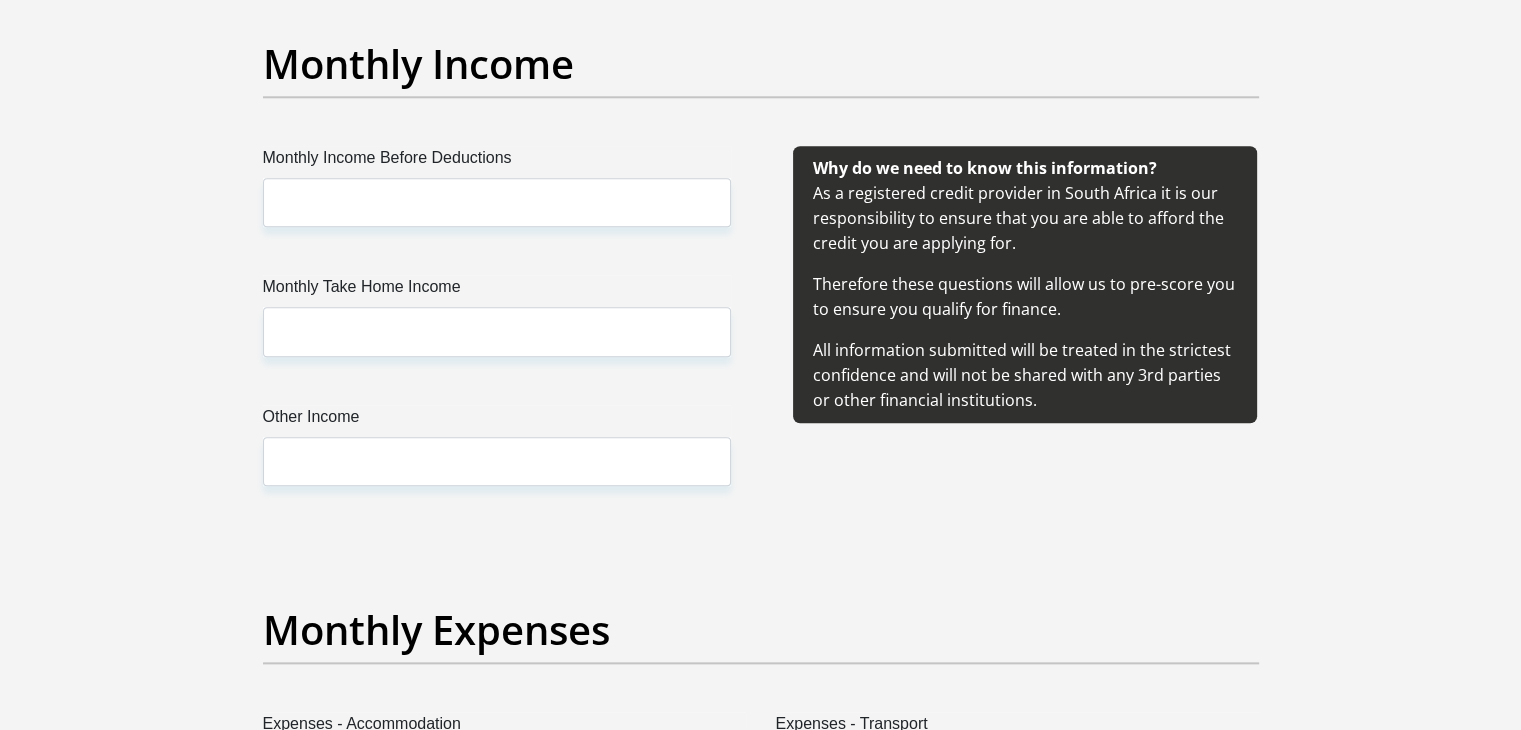 type on "tshegokotu111@gmail.com" 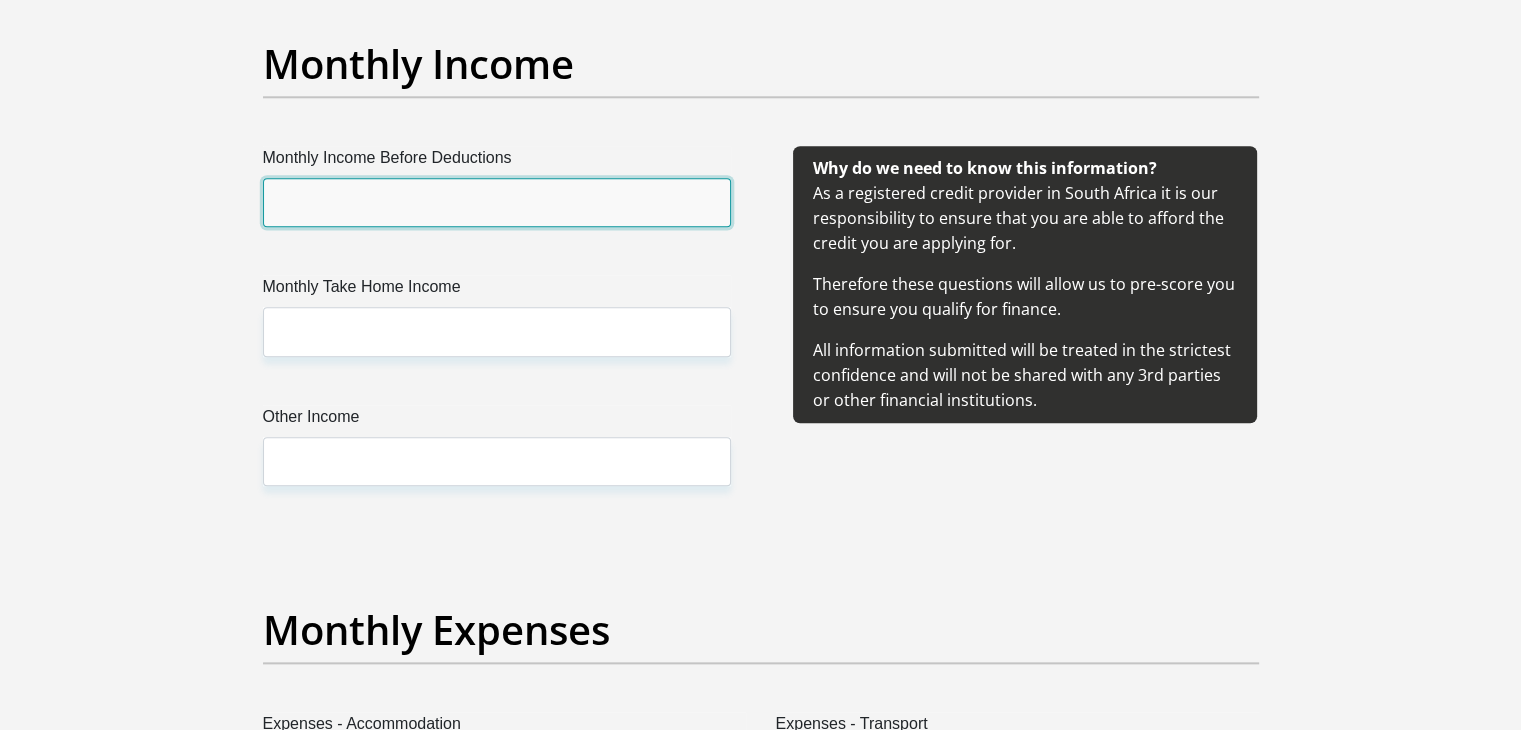 click on "Monthly Income Before Deductions" at bounding box center [497, 202] 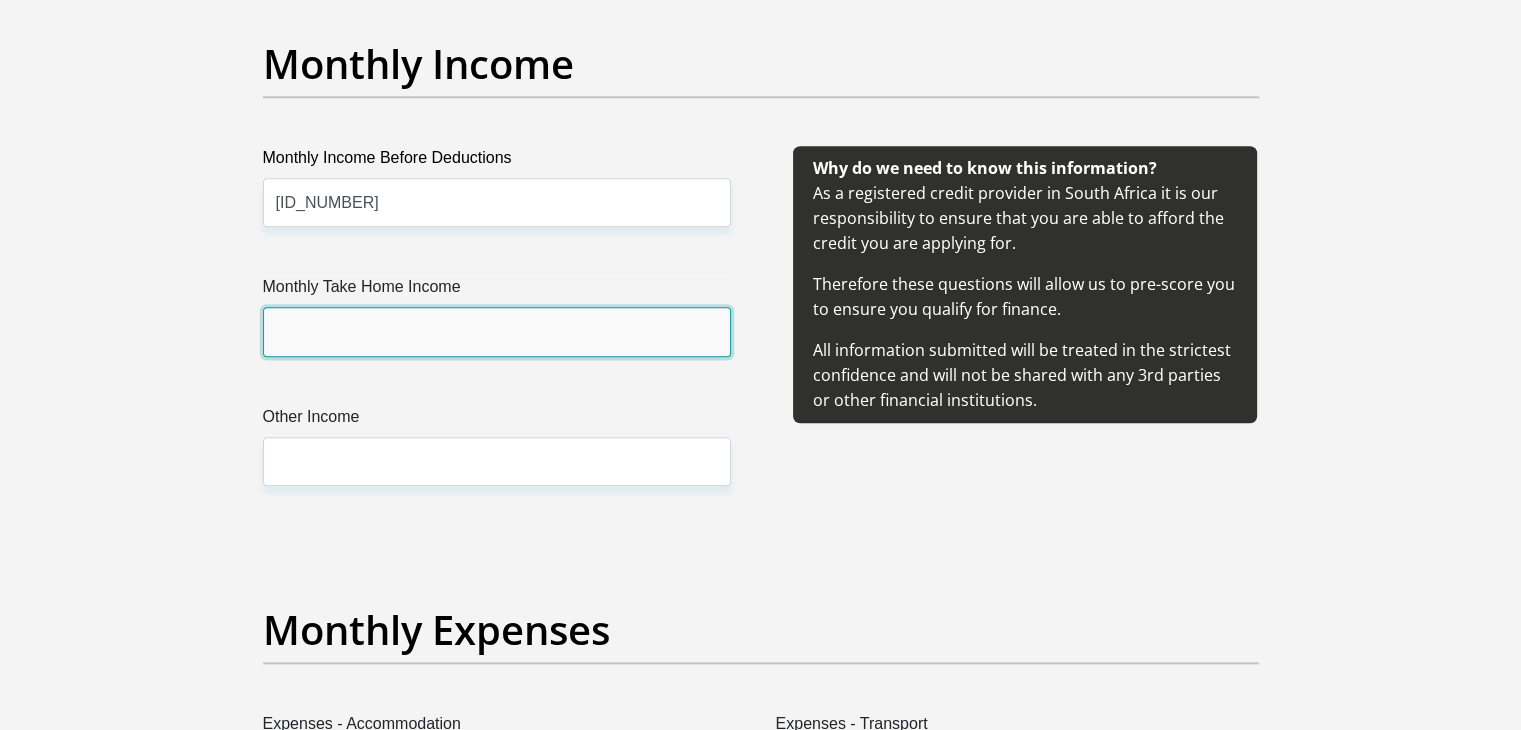 click on "Monthly Take Home Income" at bounding box center (497, 331) 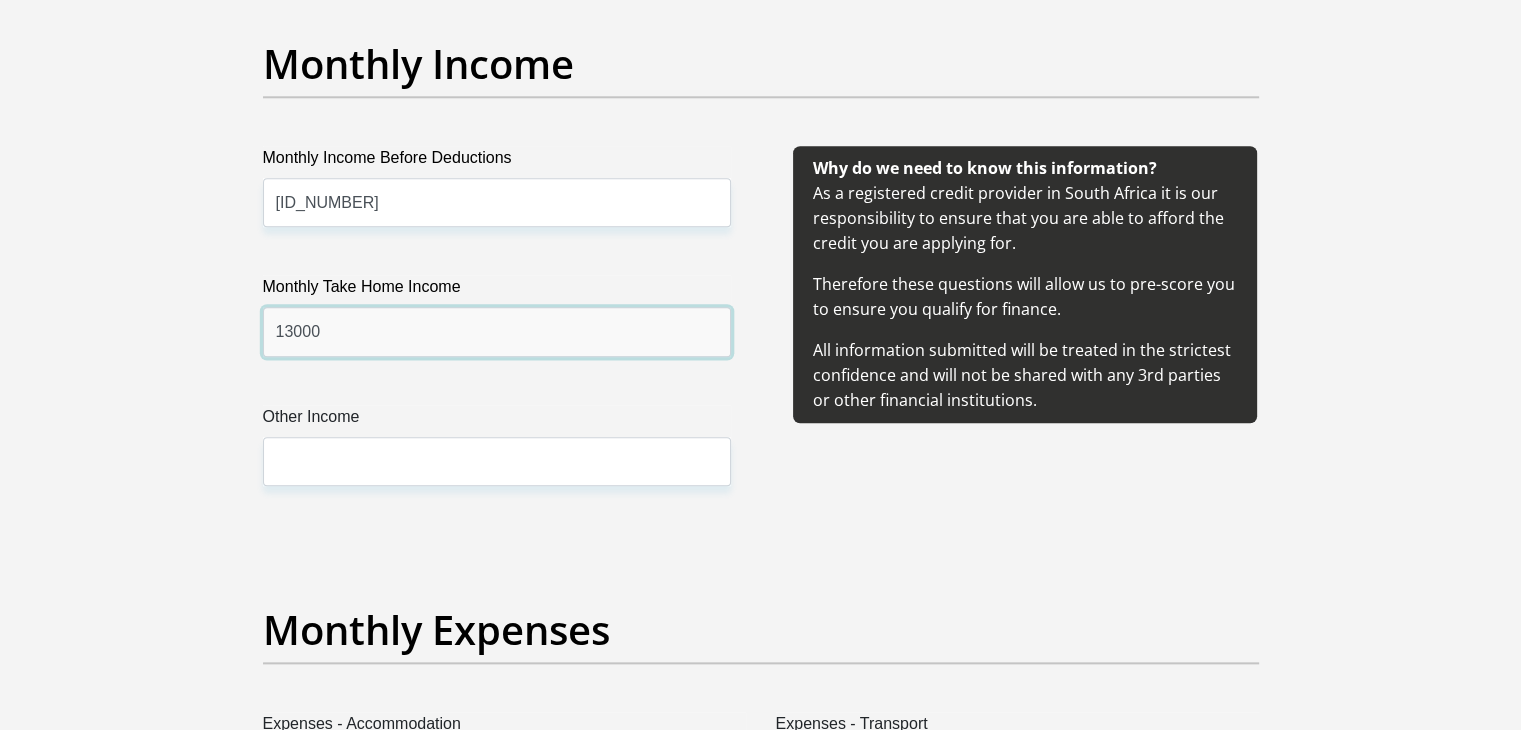 type on "13000" 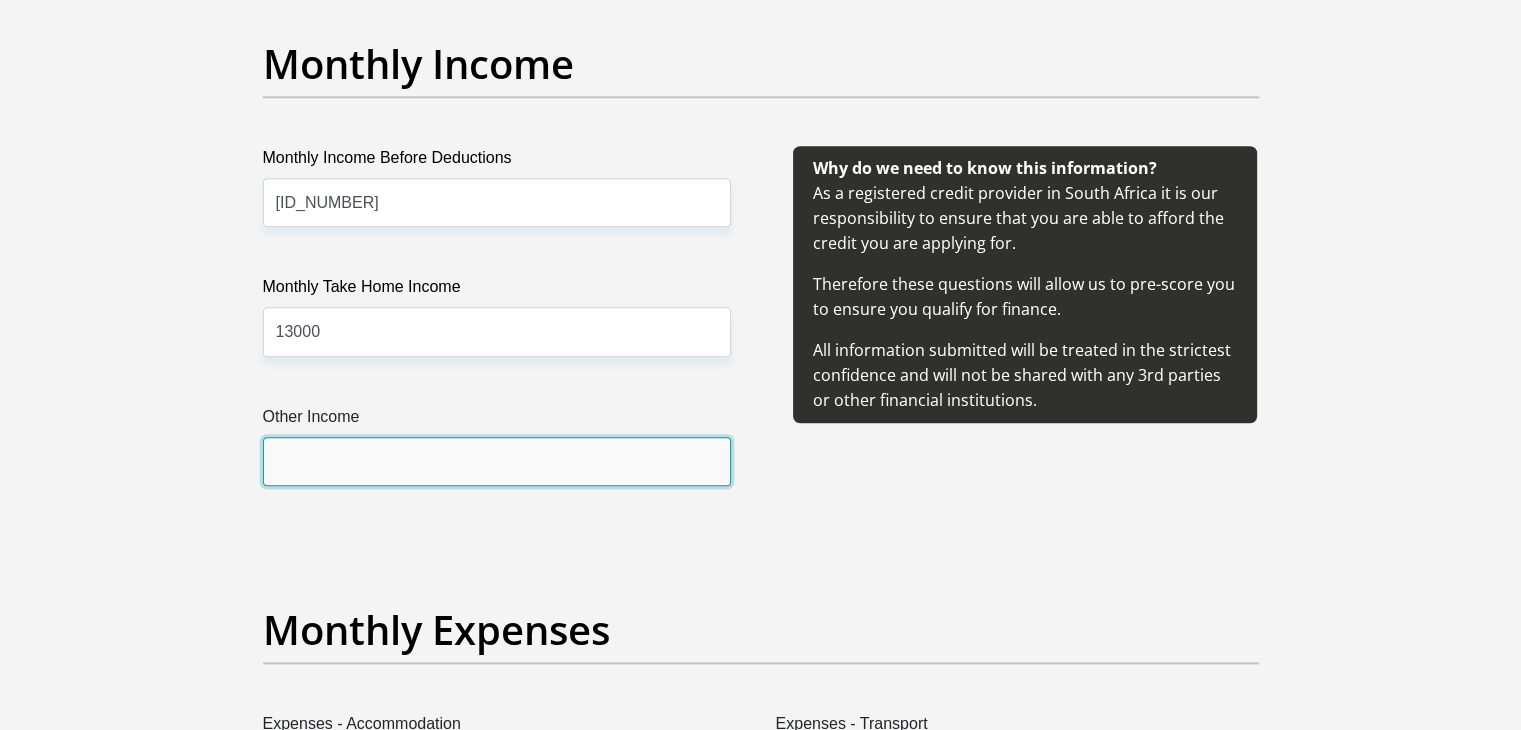 click on "Other Income" at bounding box center [497, 461] 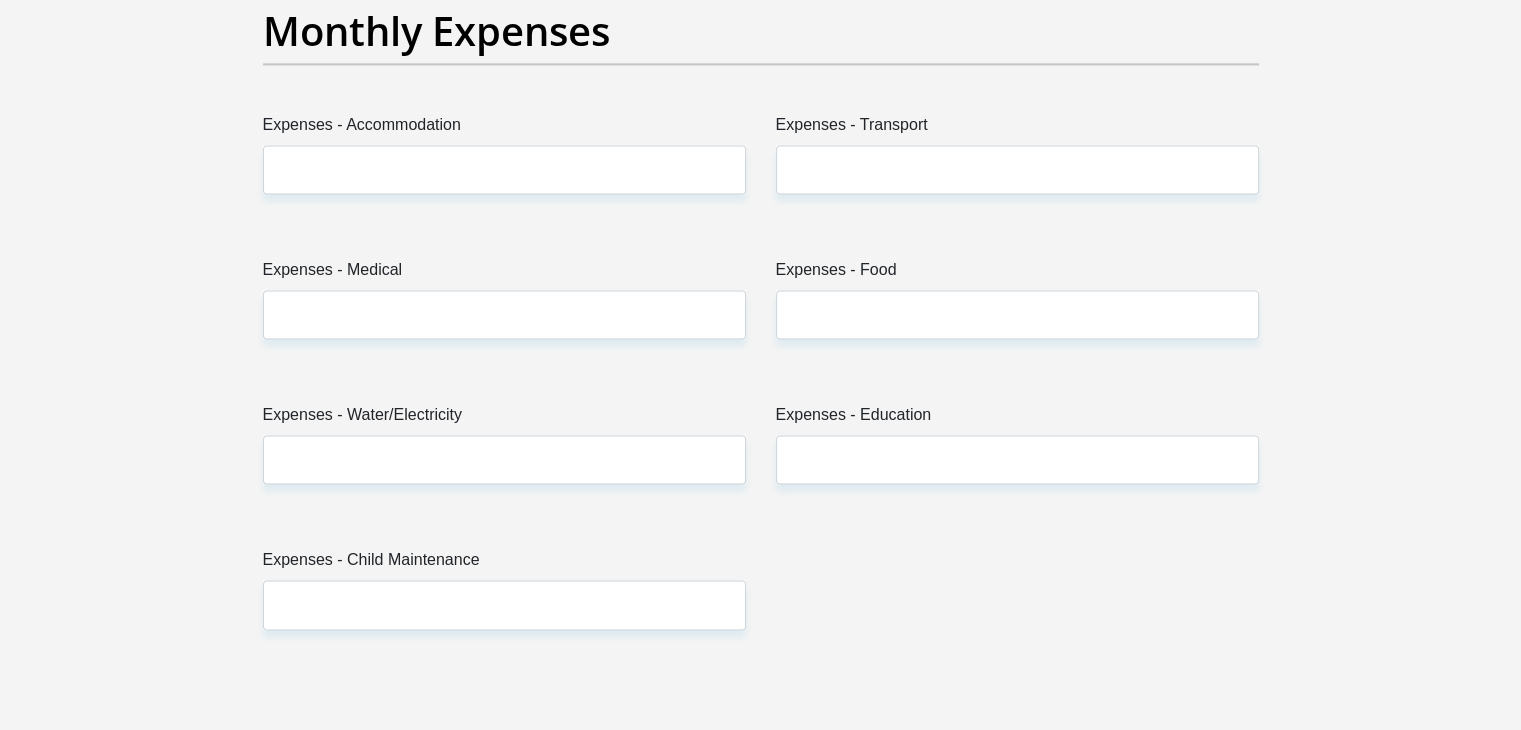 scroll, scrollTop: 2900, scrollLeft: 0, axis: vertical 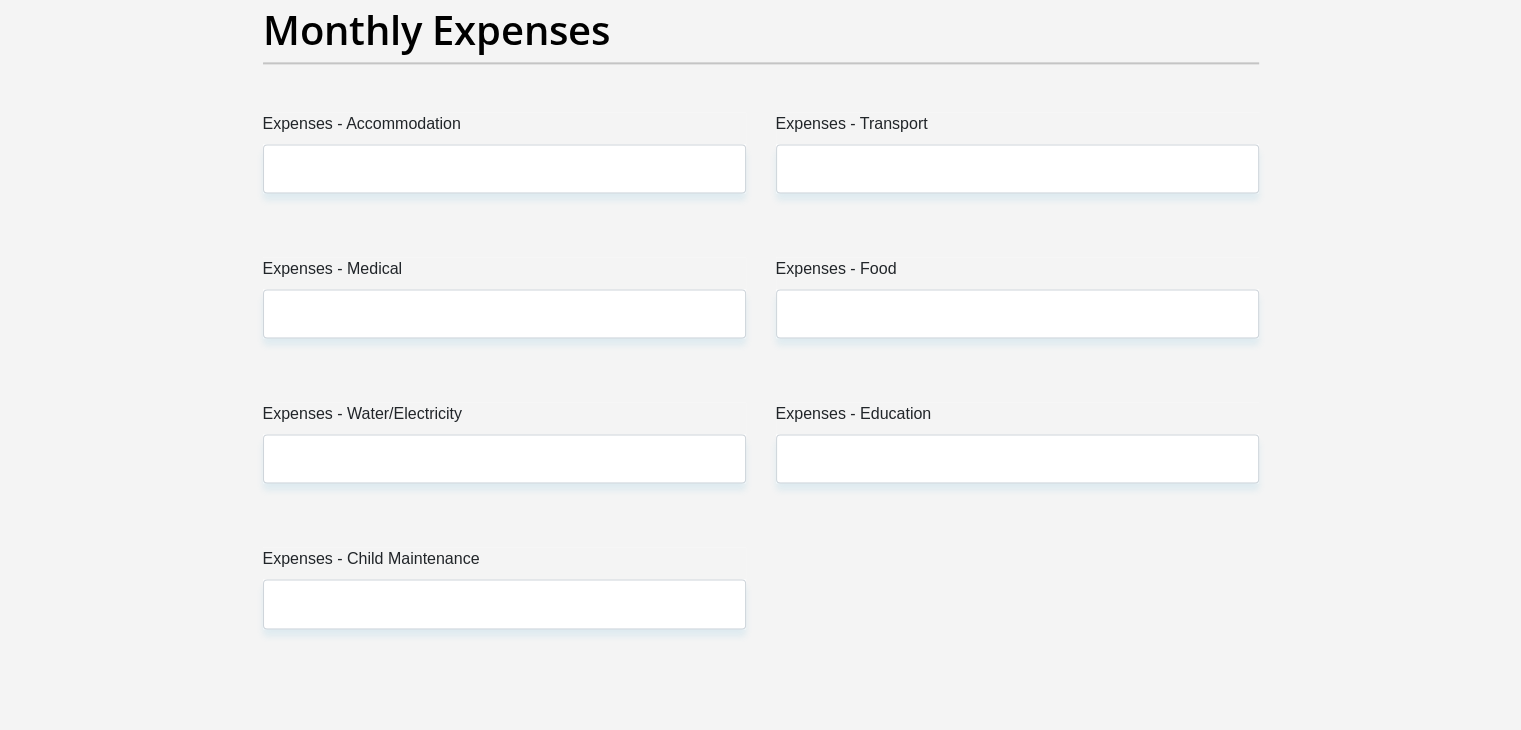 type on "0" 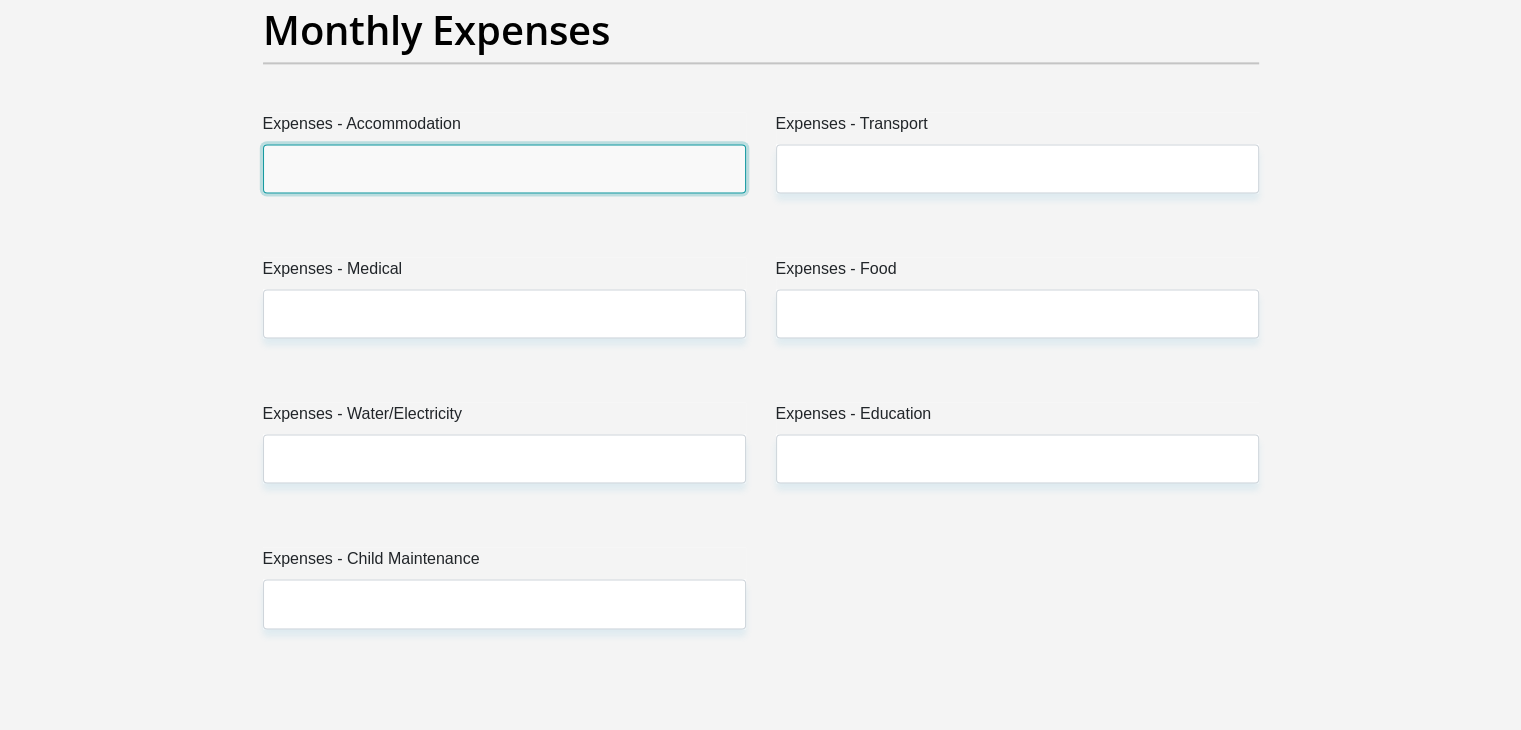 click on "Expenses - Accommodation" at bounding box center (504, 168) 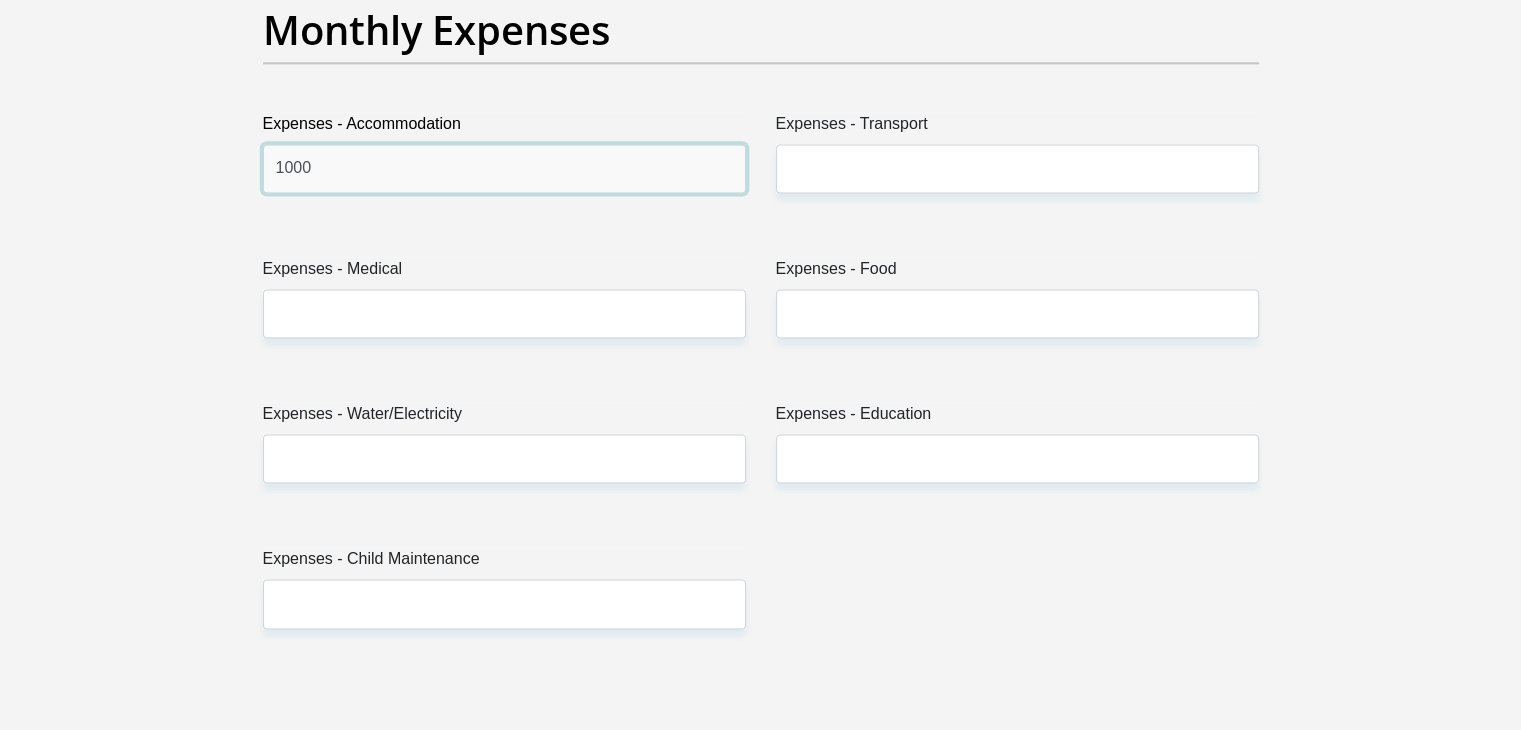 type on "1000" 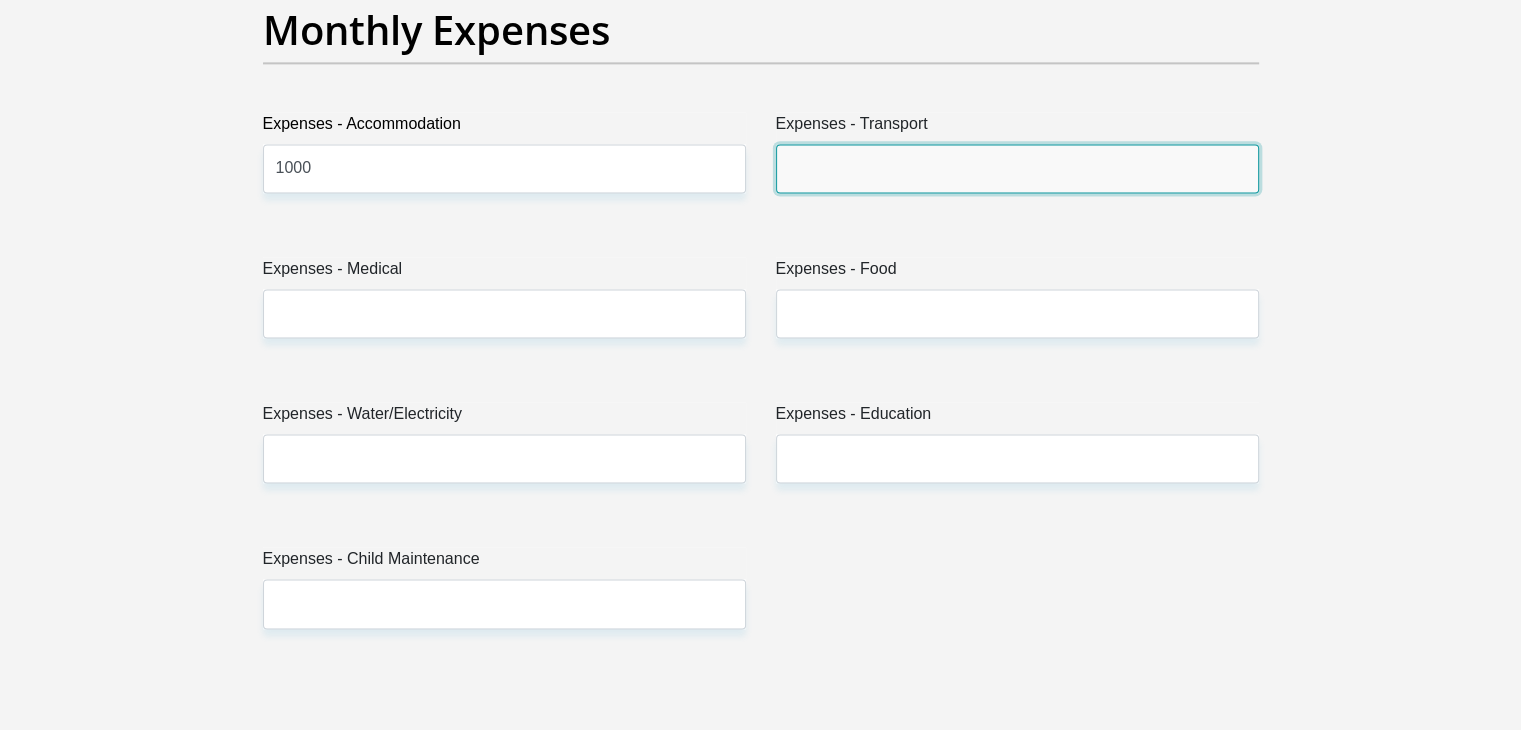 click on "Expenses - Transport" at bounding box center (1017, 168) 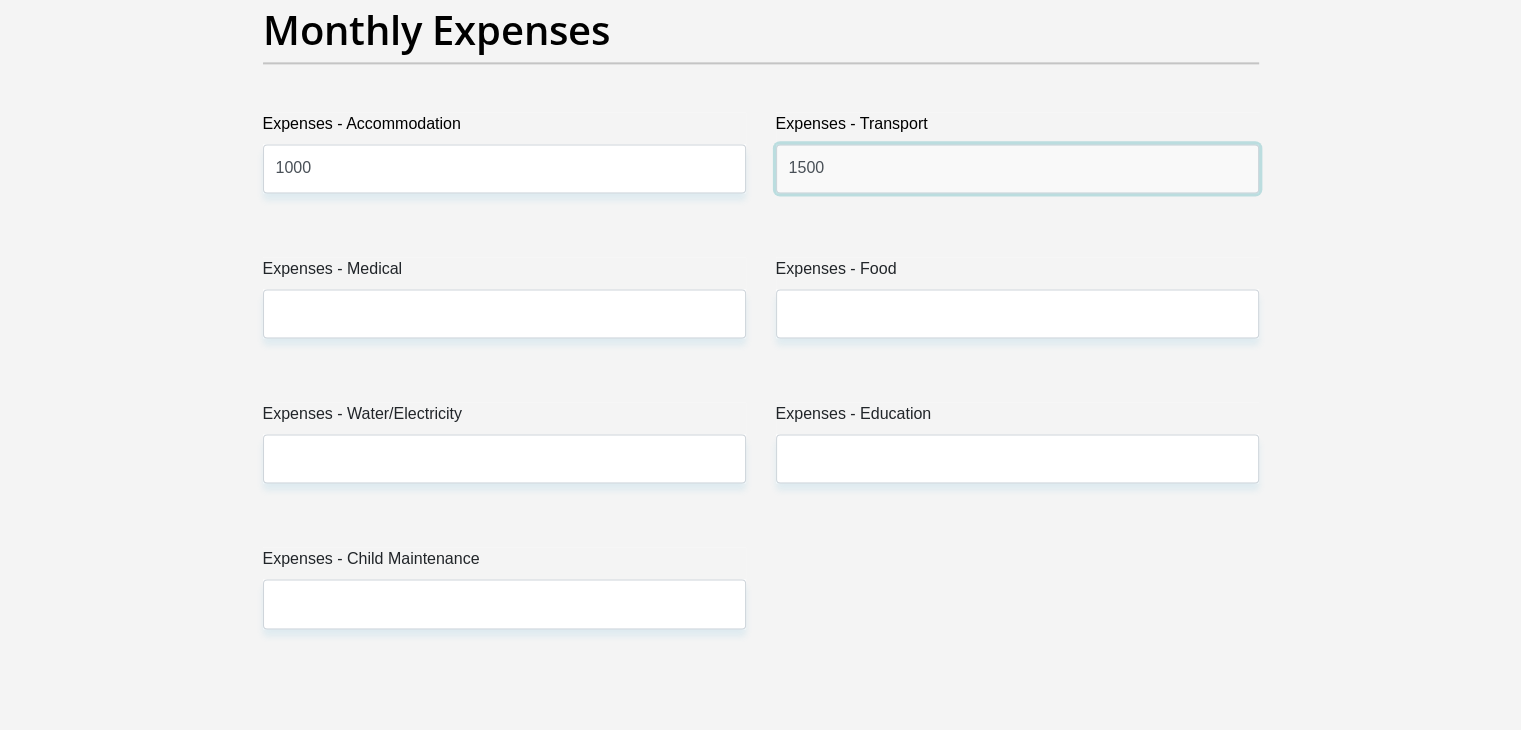 type on "1500" 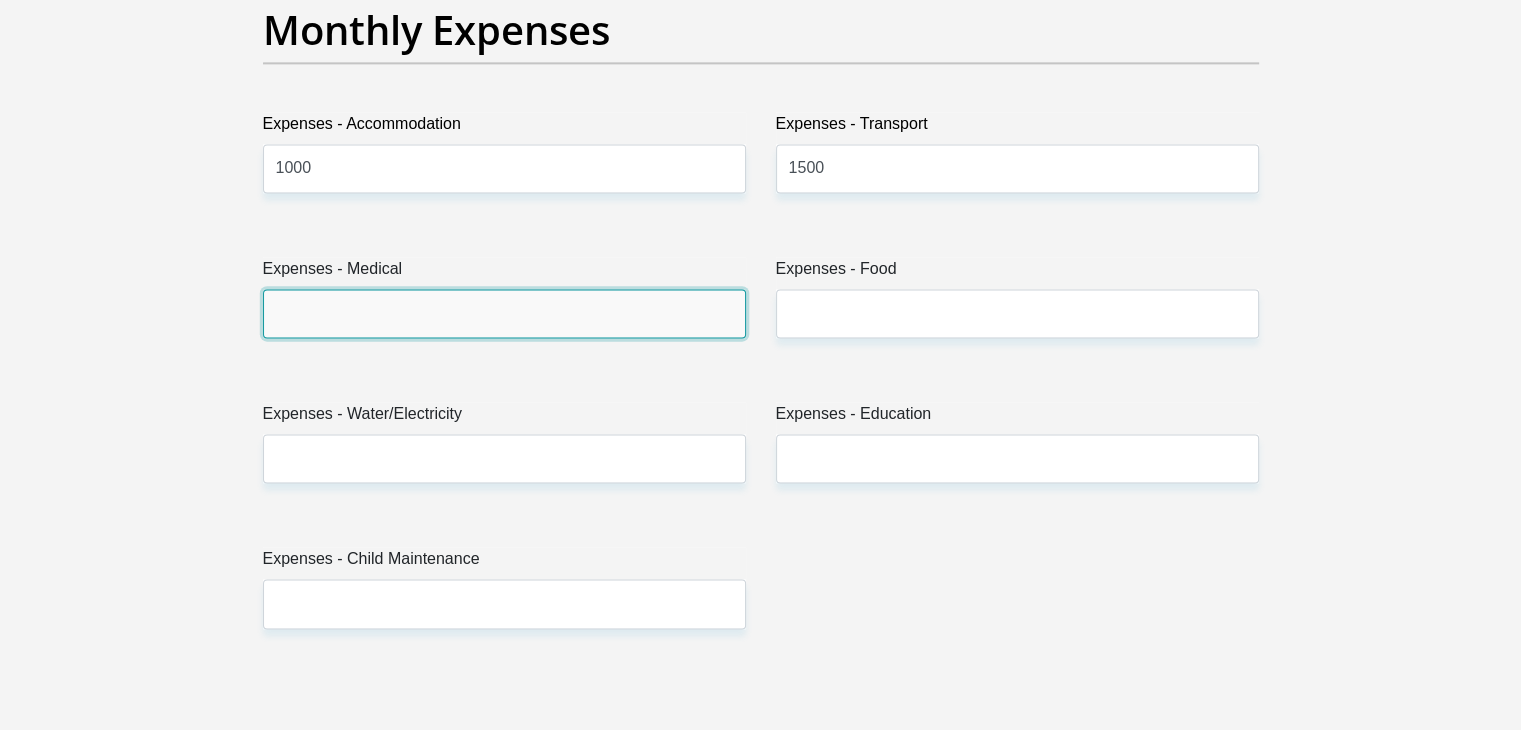 click on "Expenses - Medical" at bounding box center (504, 313) 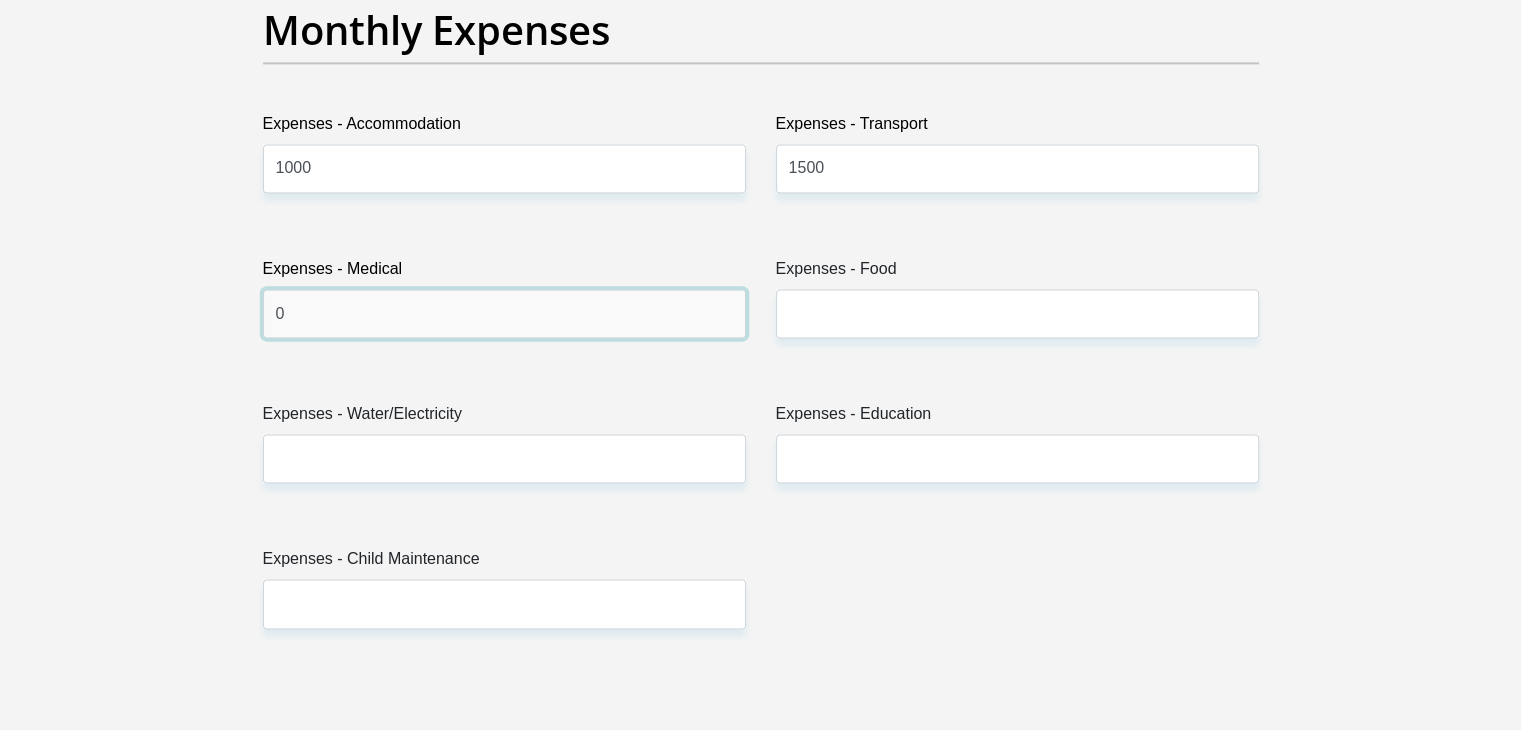 type on "0" 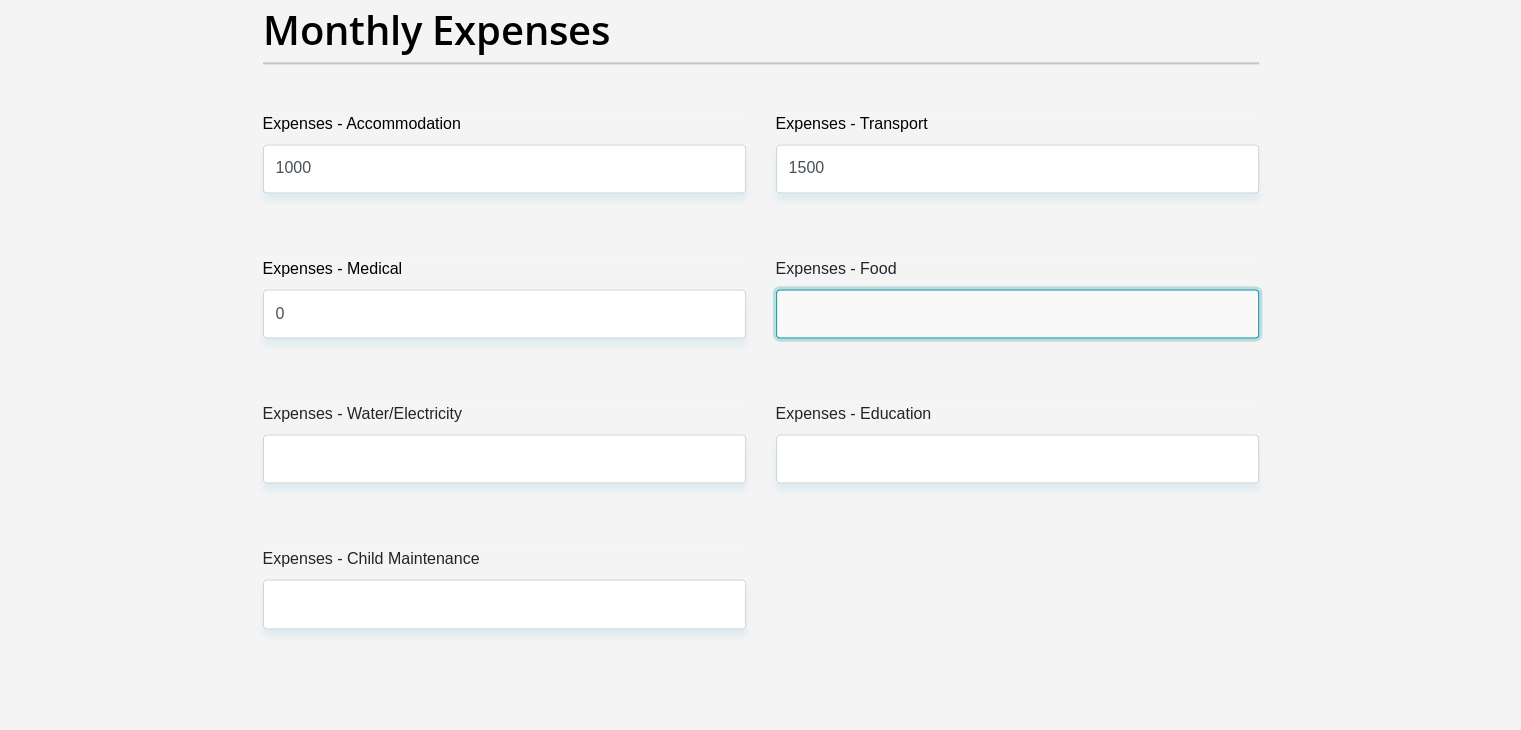 click on "Expenses - Food" at bounding box center [1017, 313] 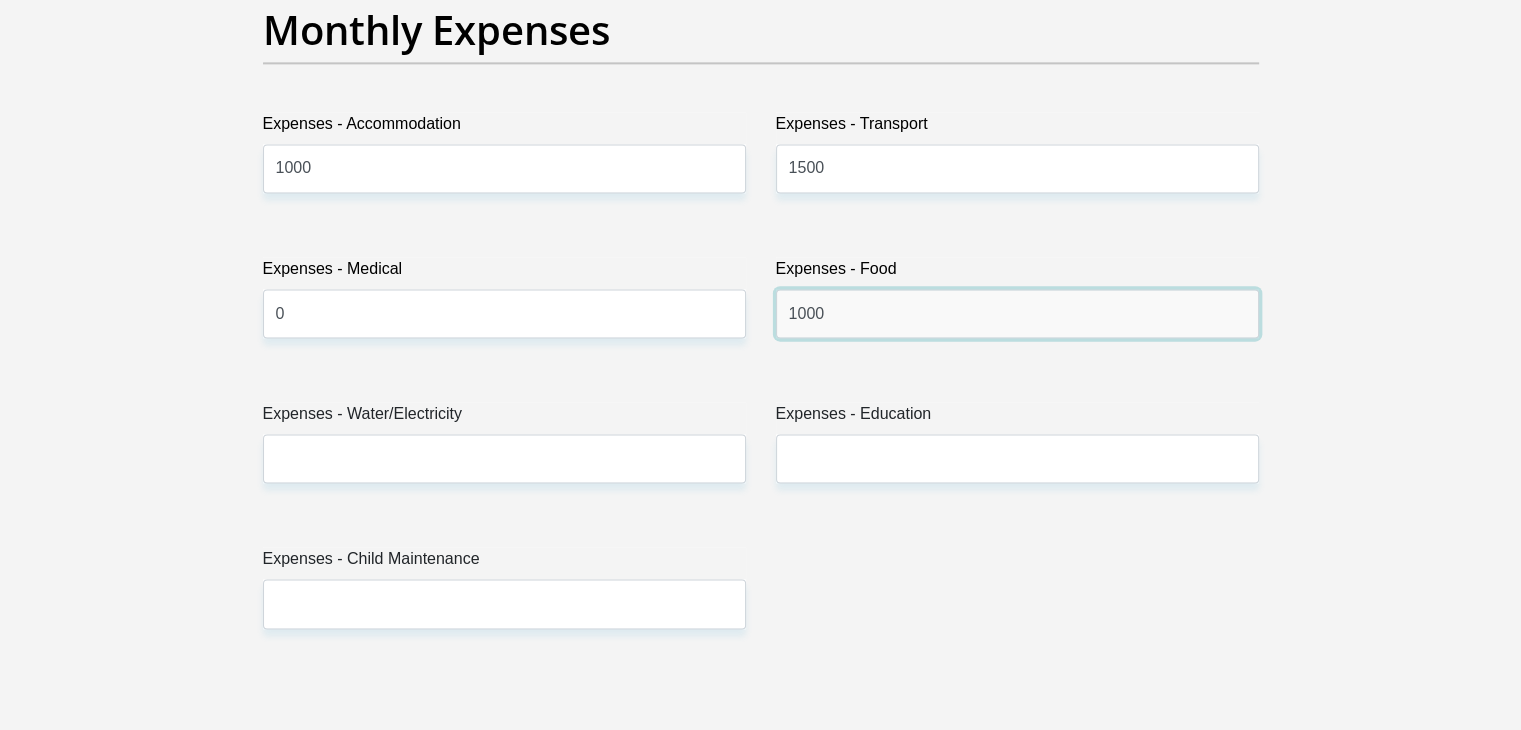 type on "1000" 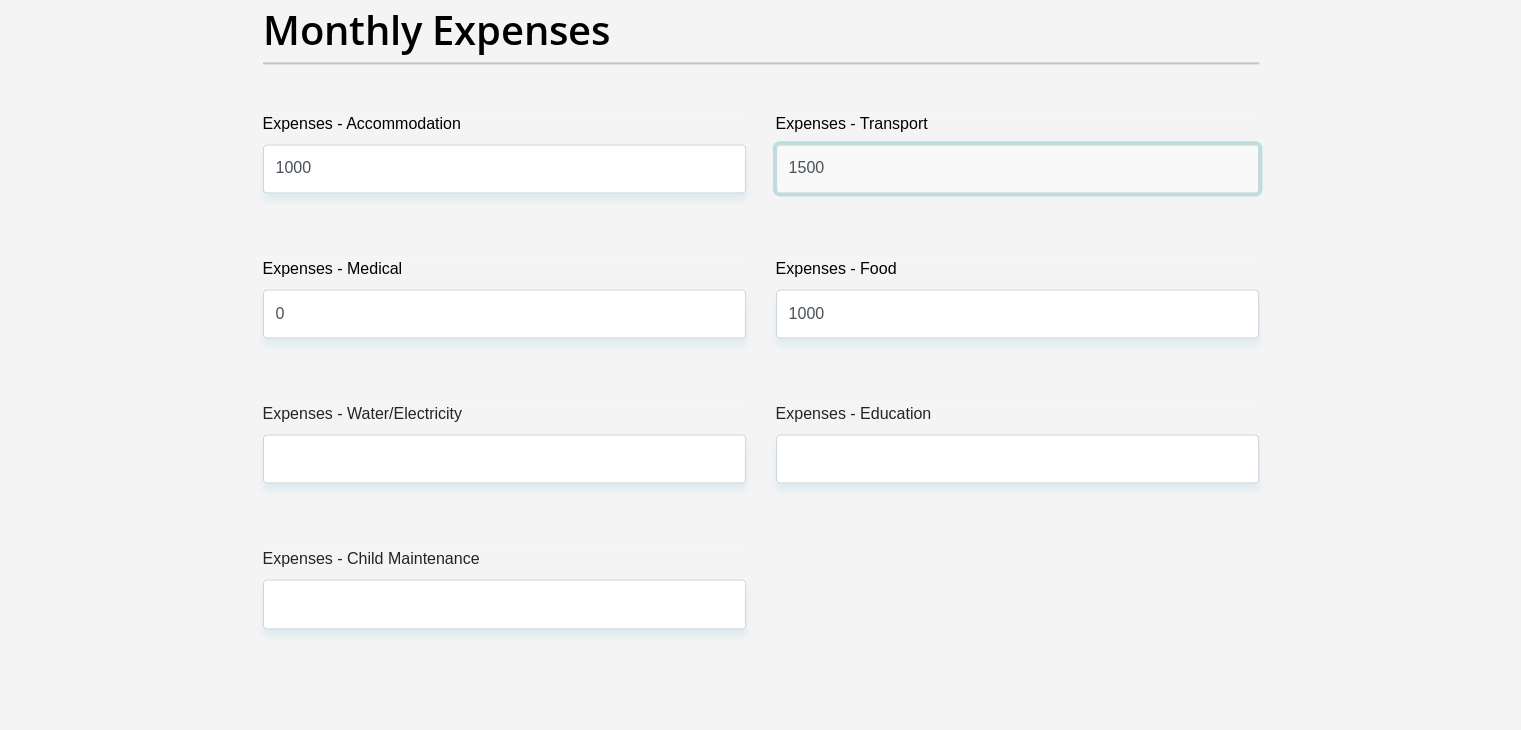 click on "1500" at bounding box center [1017, 168] 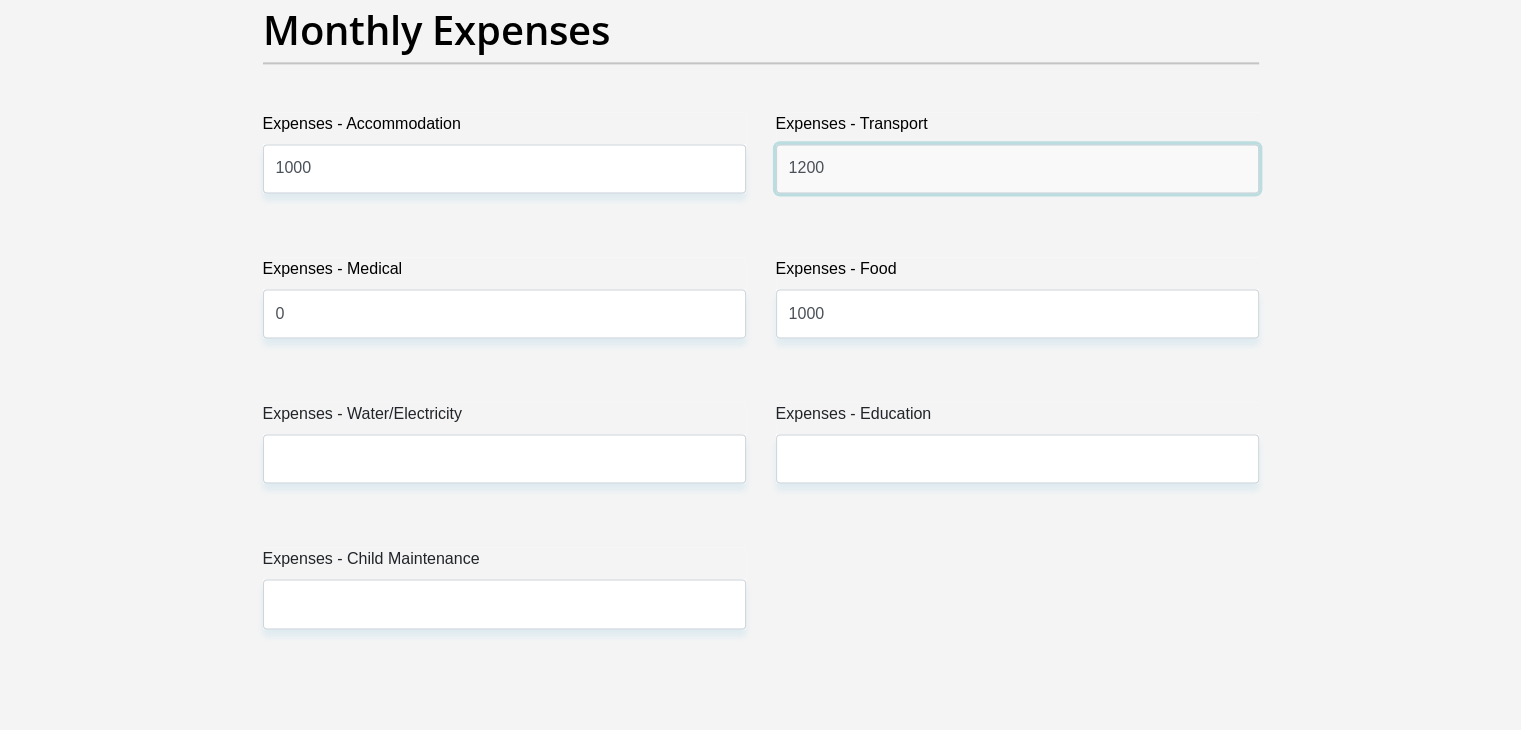 type on "1200" 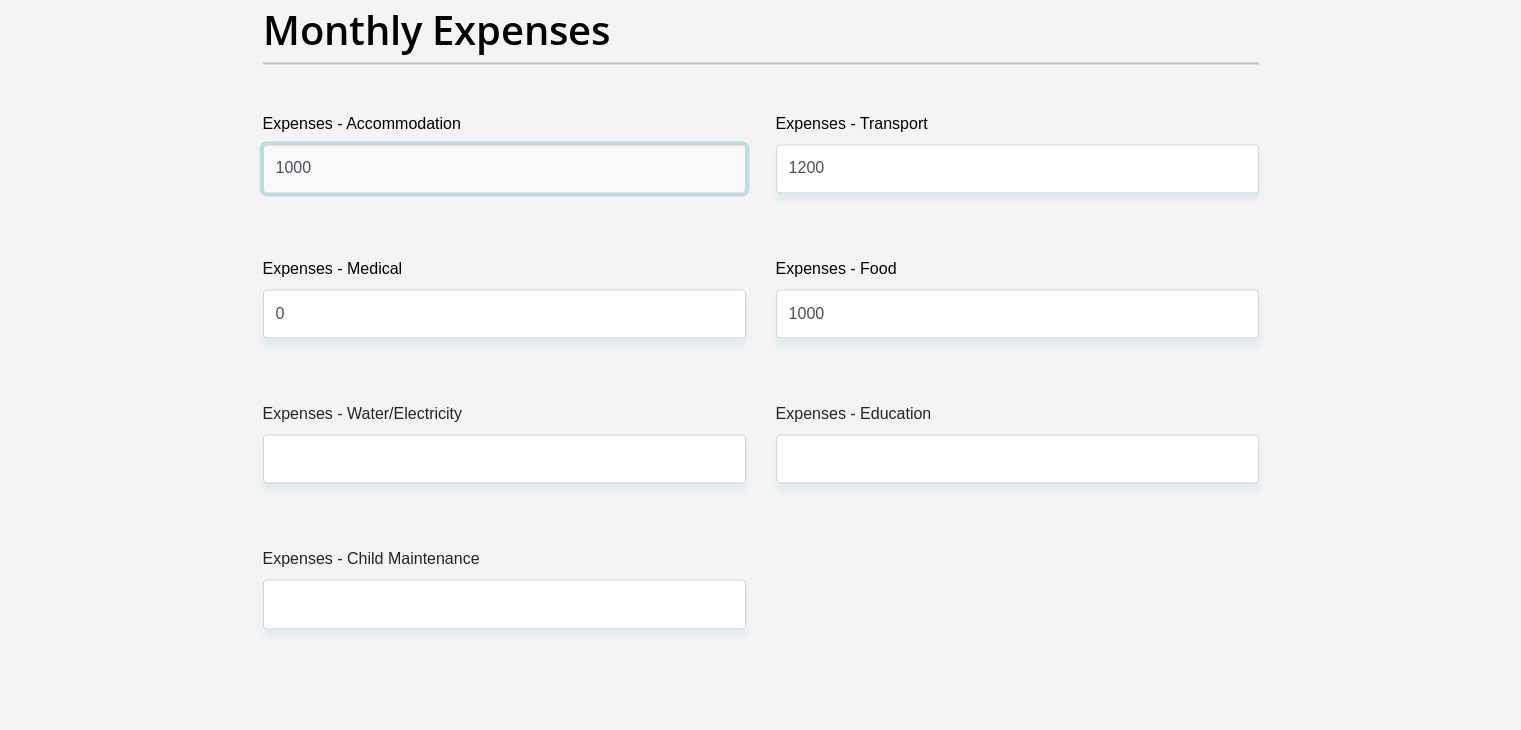 click on "1000" at bounding box center (504, 168) 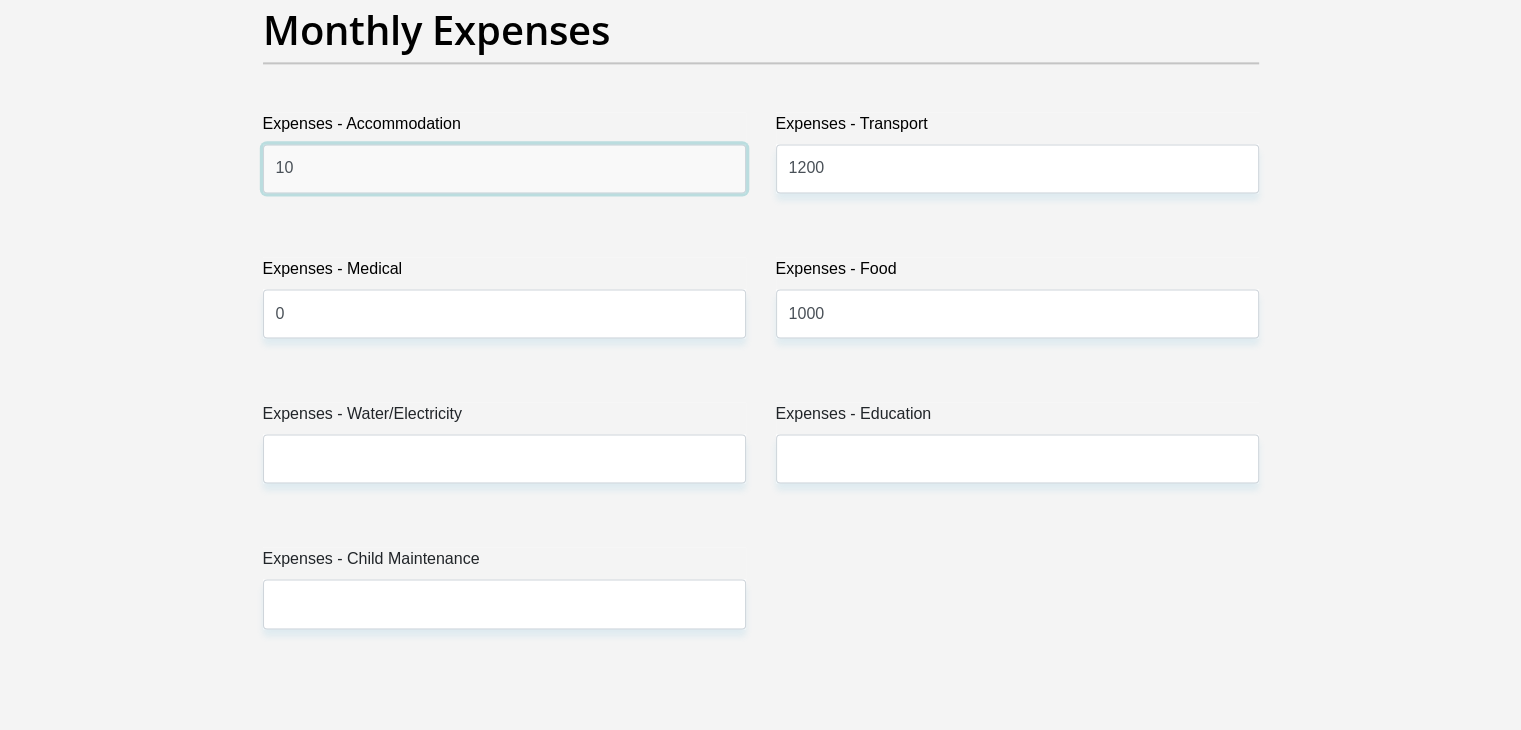 type on "1" 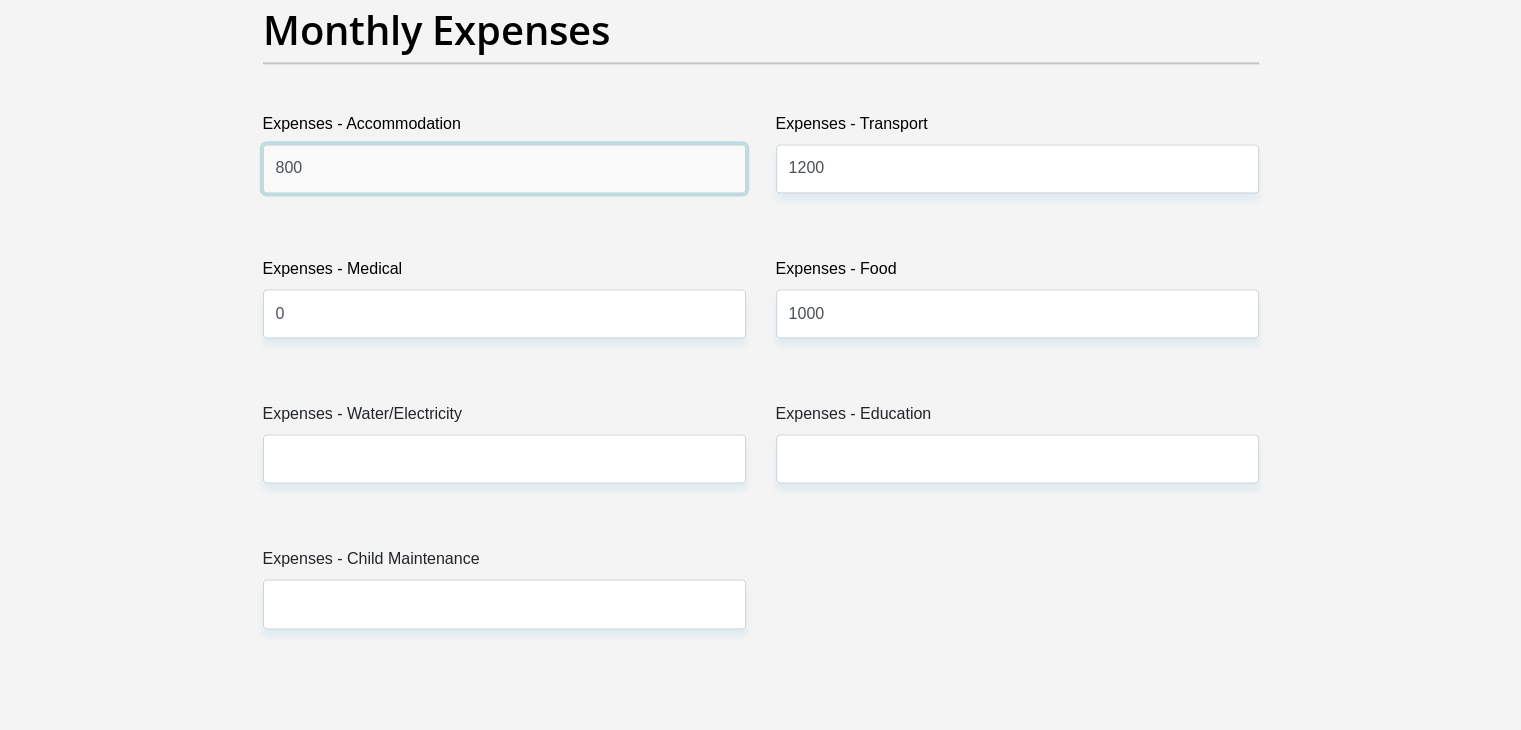 type on "800" 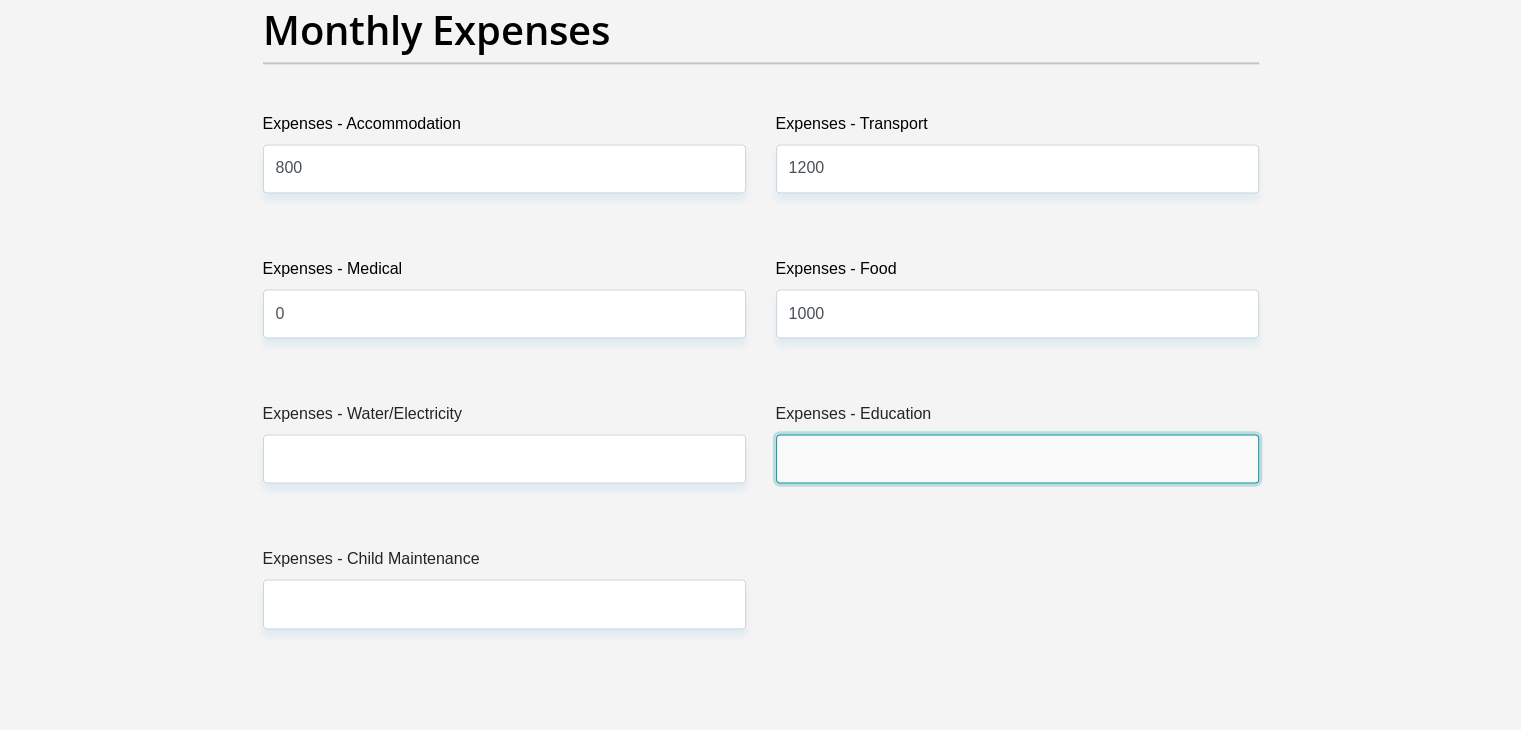 click on "Expenses - Education" at bounding box center (1017, 458) 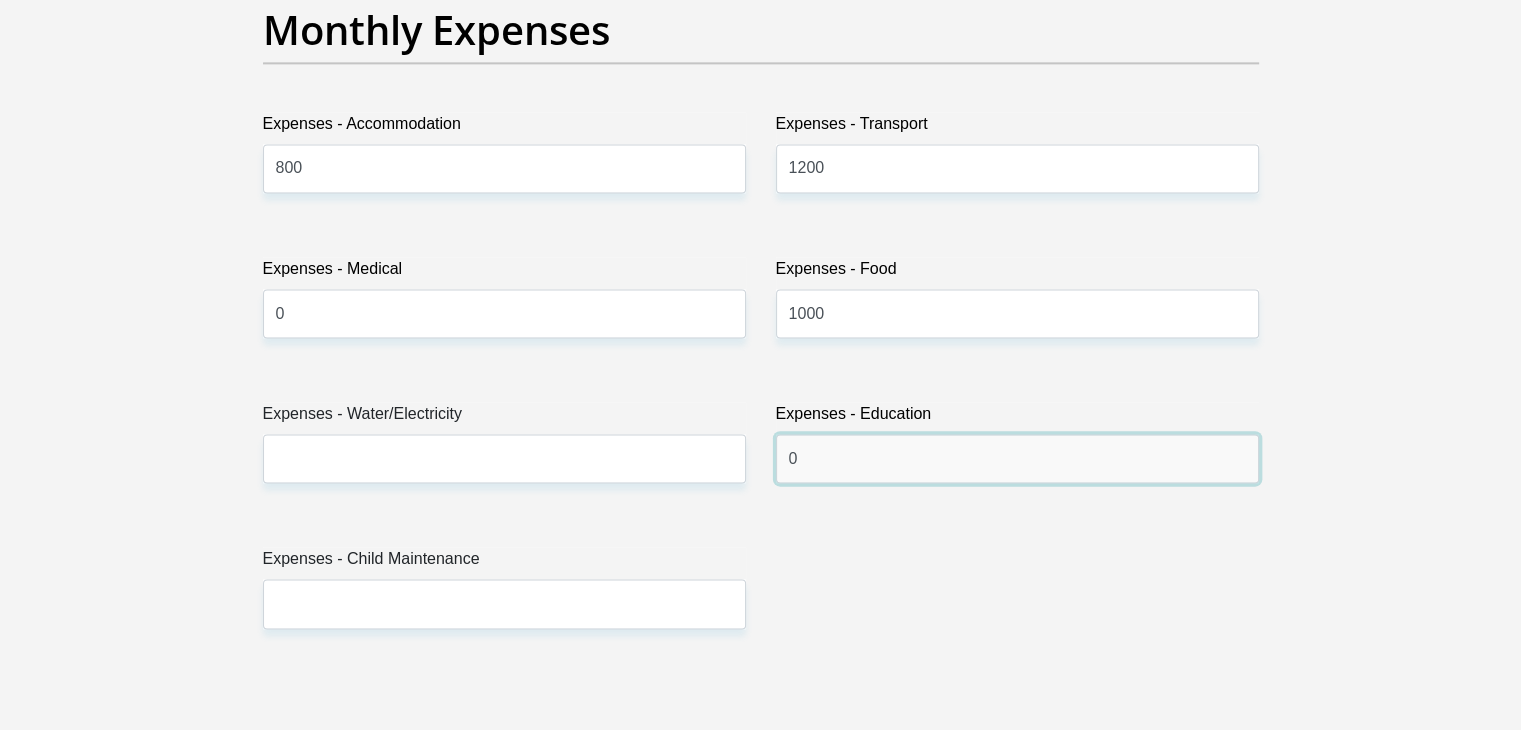 type on "0" 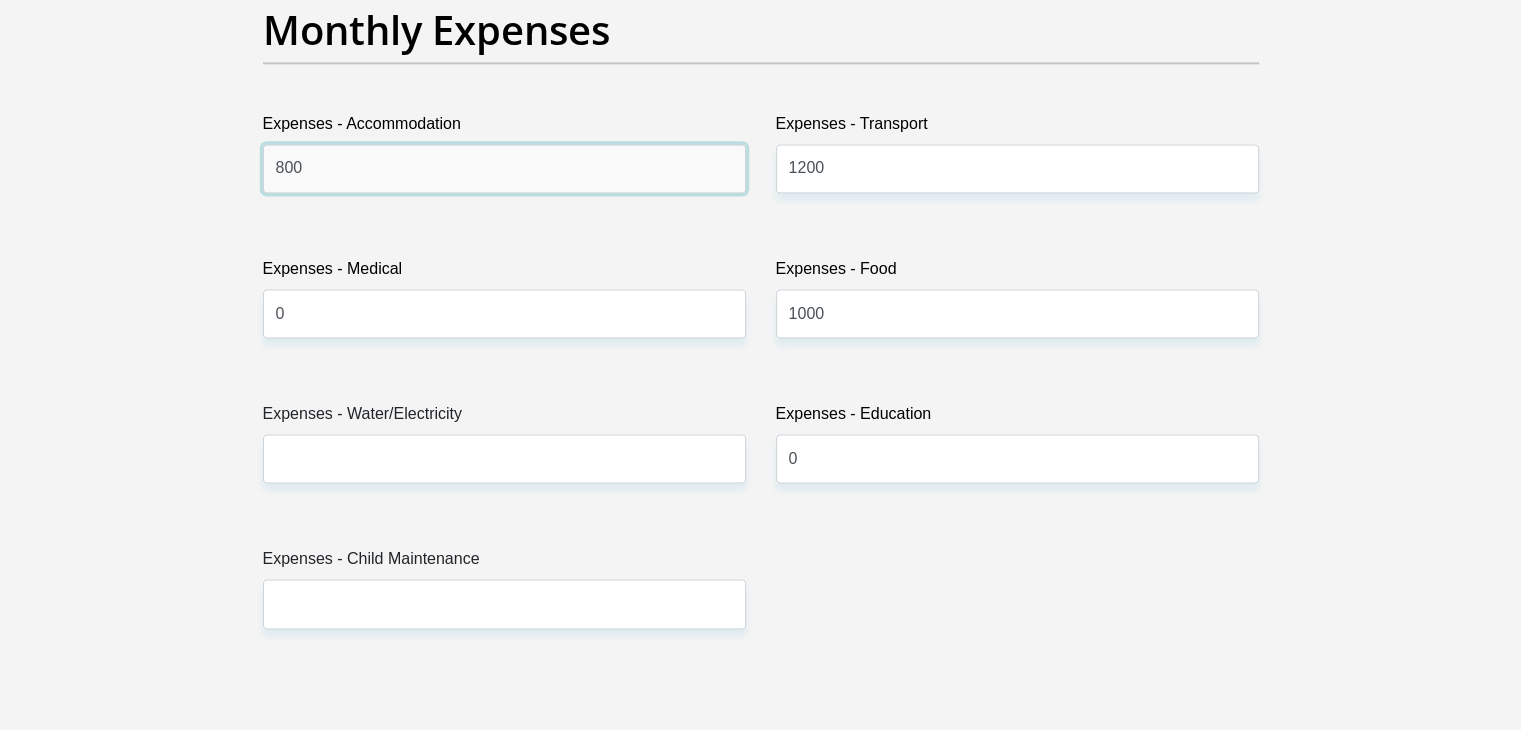 click on "800" at bounding box center [504, 168] 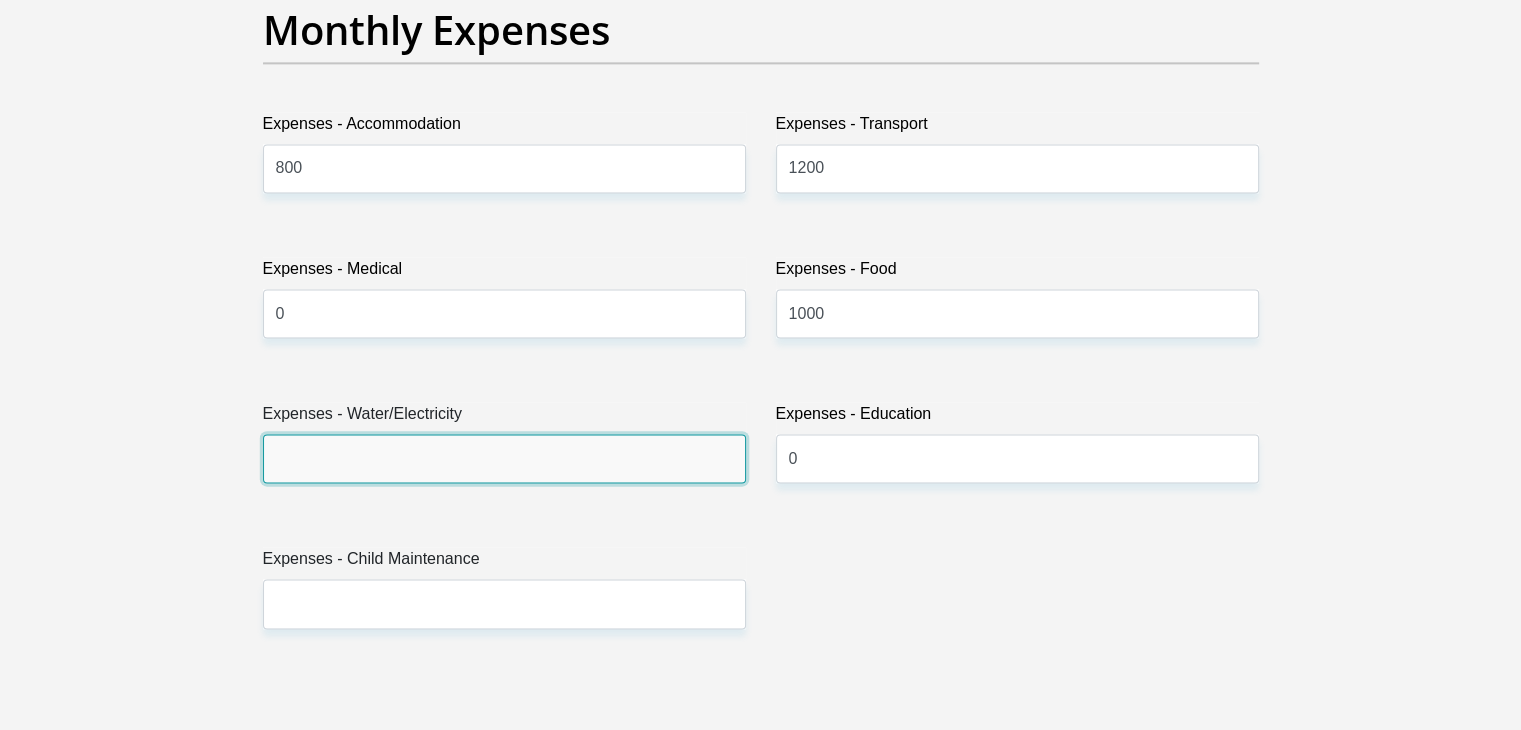 click on "Expenses - Water/Electricity" at bounding box center (504, 458) 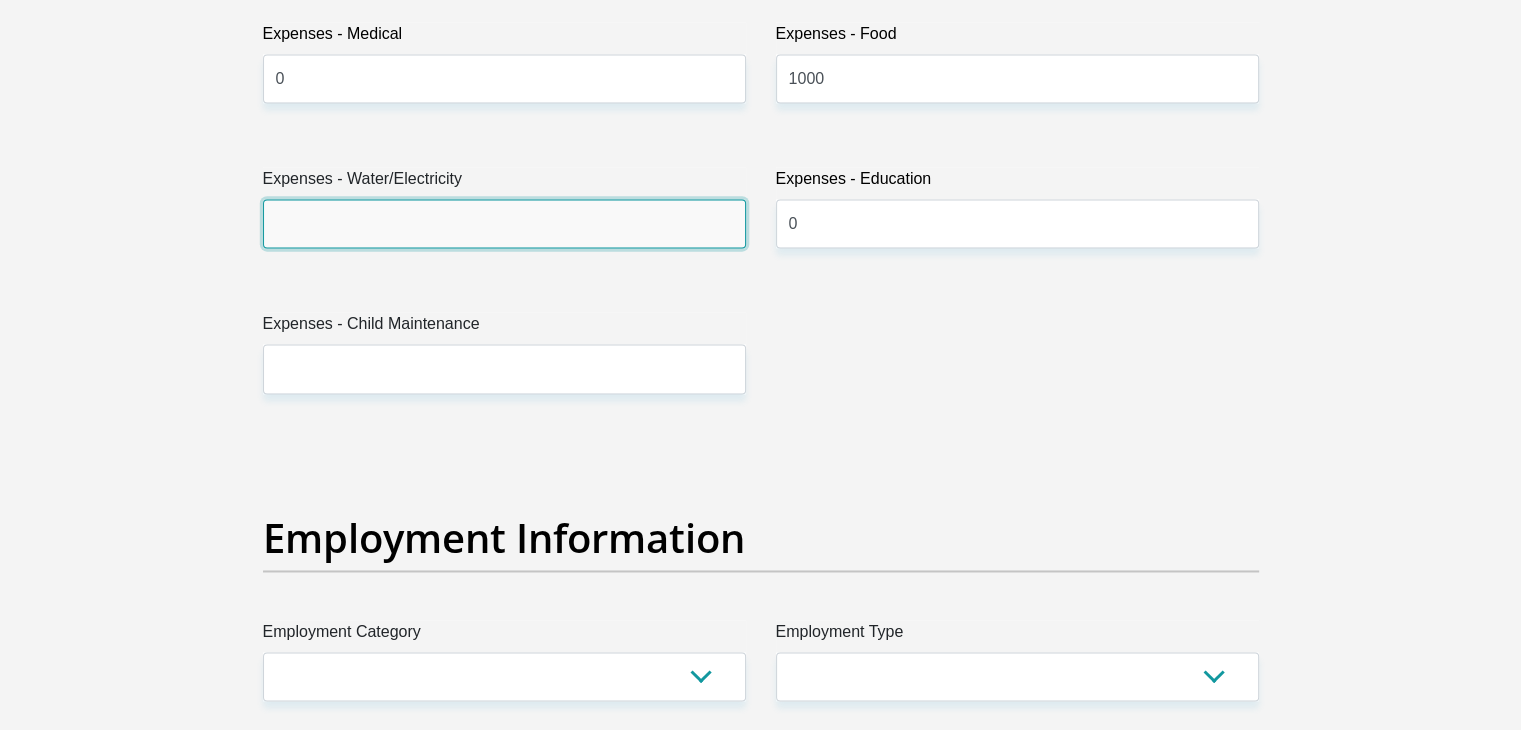 scroll, scrollTop: 3100, scrollLeft: 0, axis: vertical 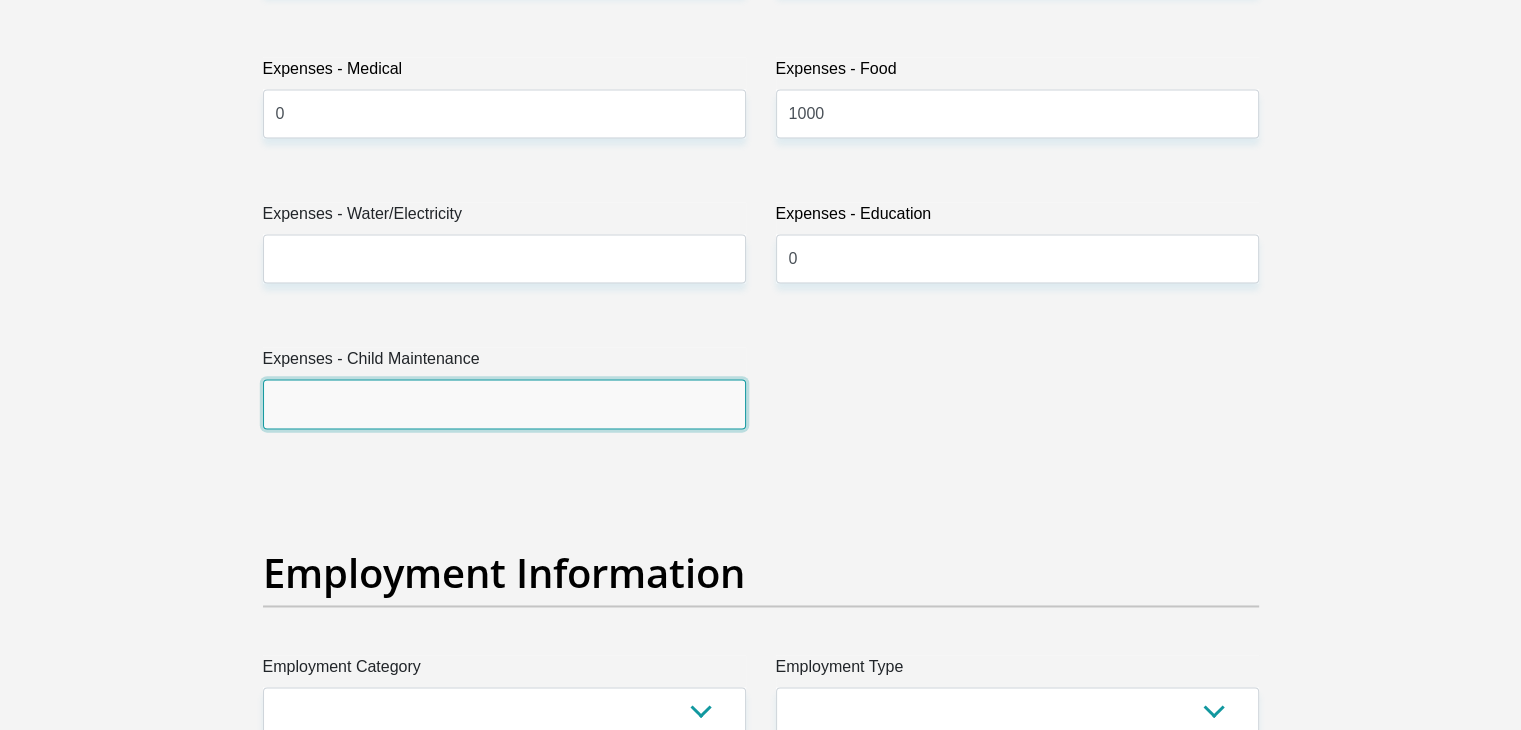 click on "Expenses - Child Maintenance" at bounding box center (504, 403) 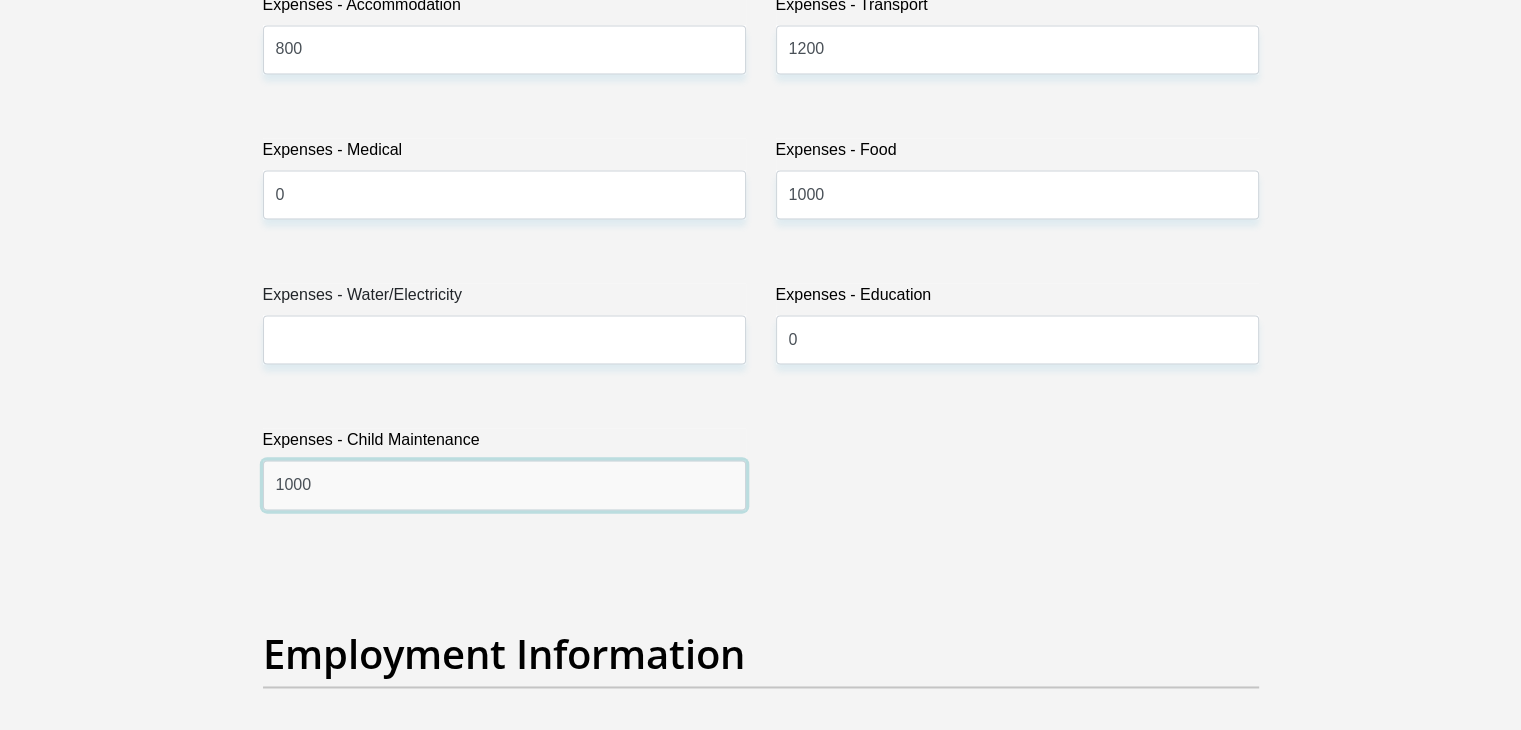 scroll, scrollTop: 2900, scrollLeft: 0, axis: vertical 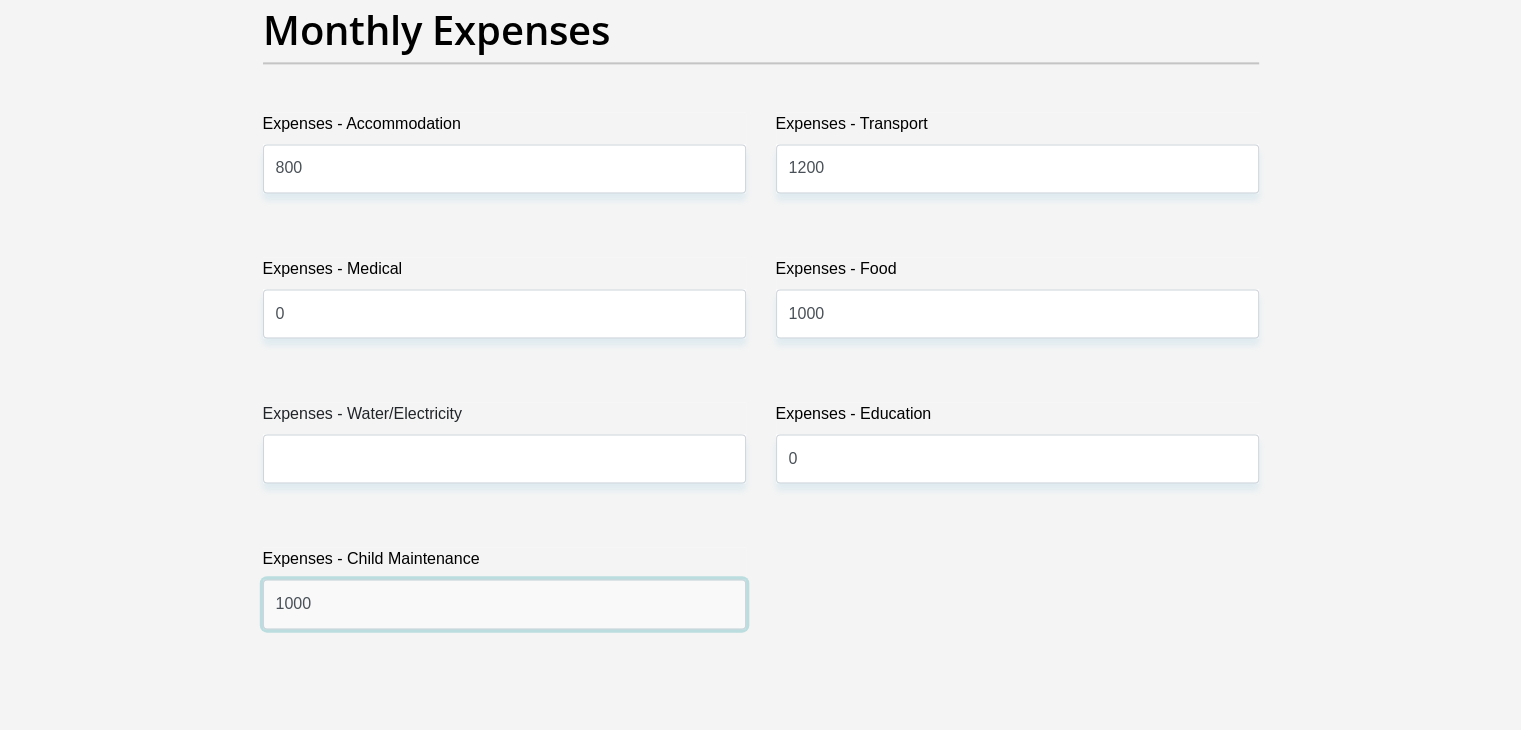 type on "1000" 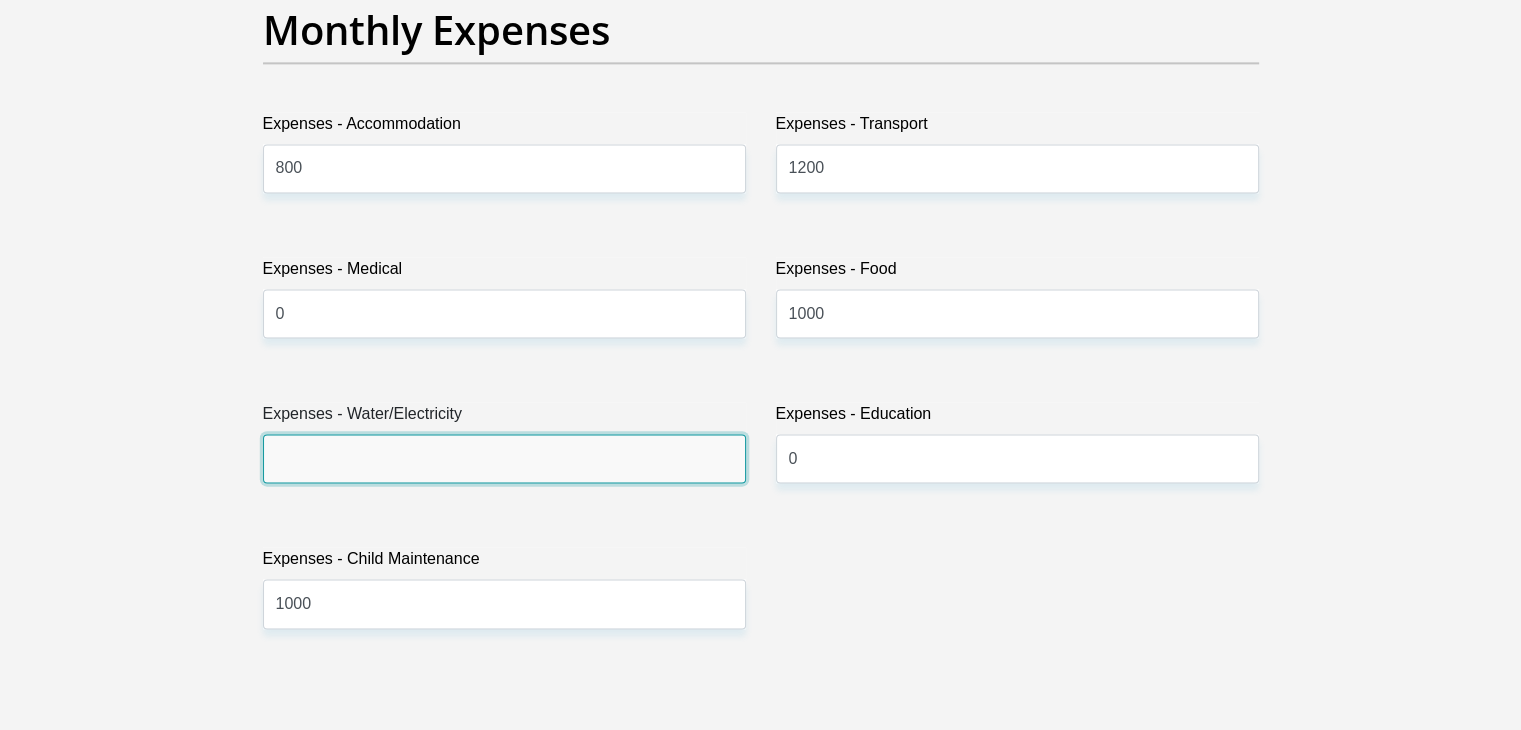 click on "Expenses - Water/Electricity" at bounding box center [504, 458] 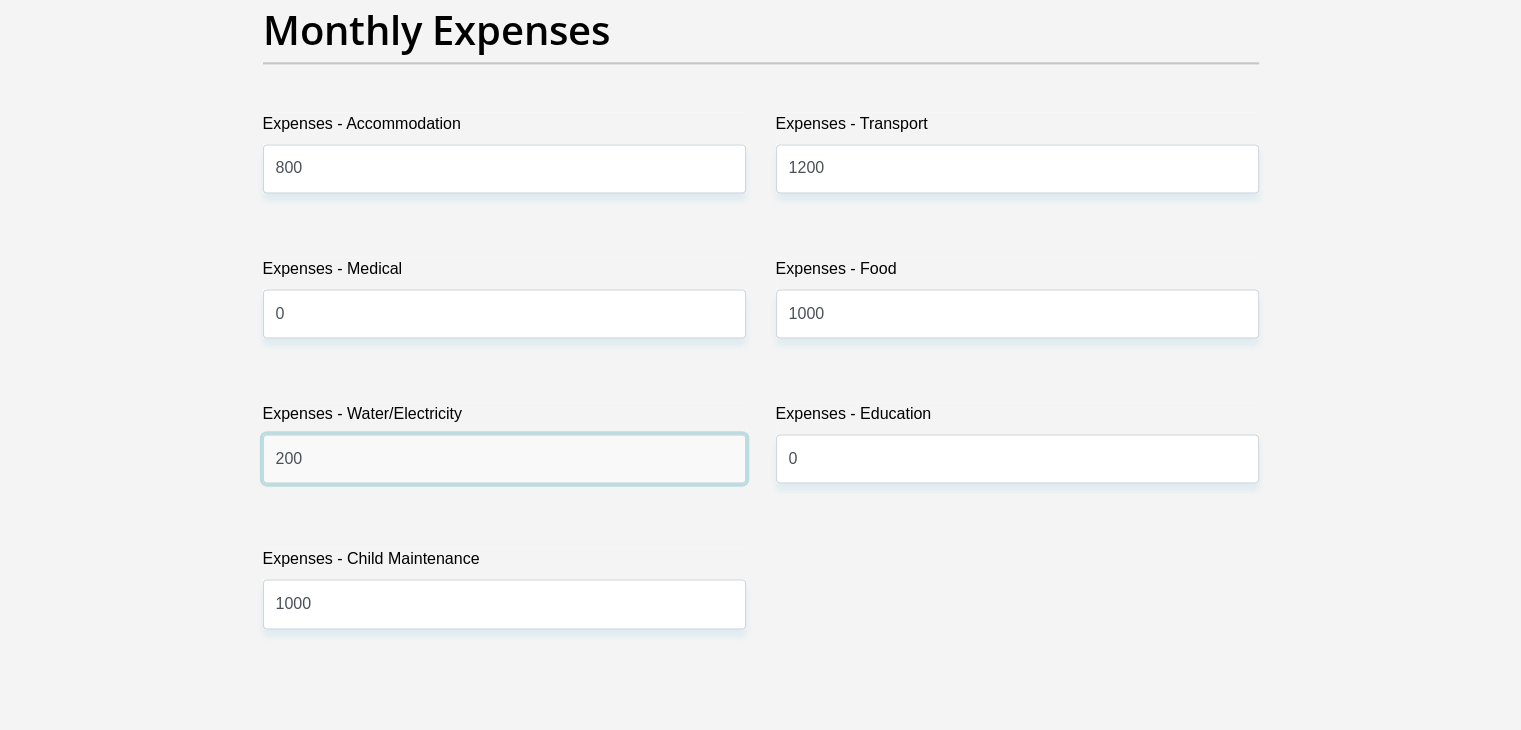 type on "200" 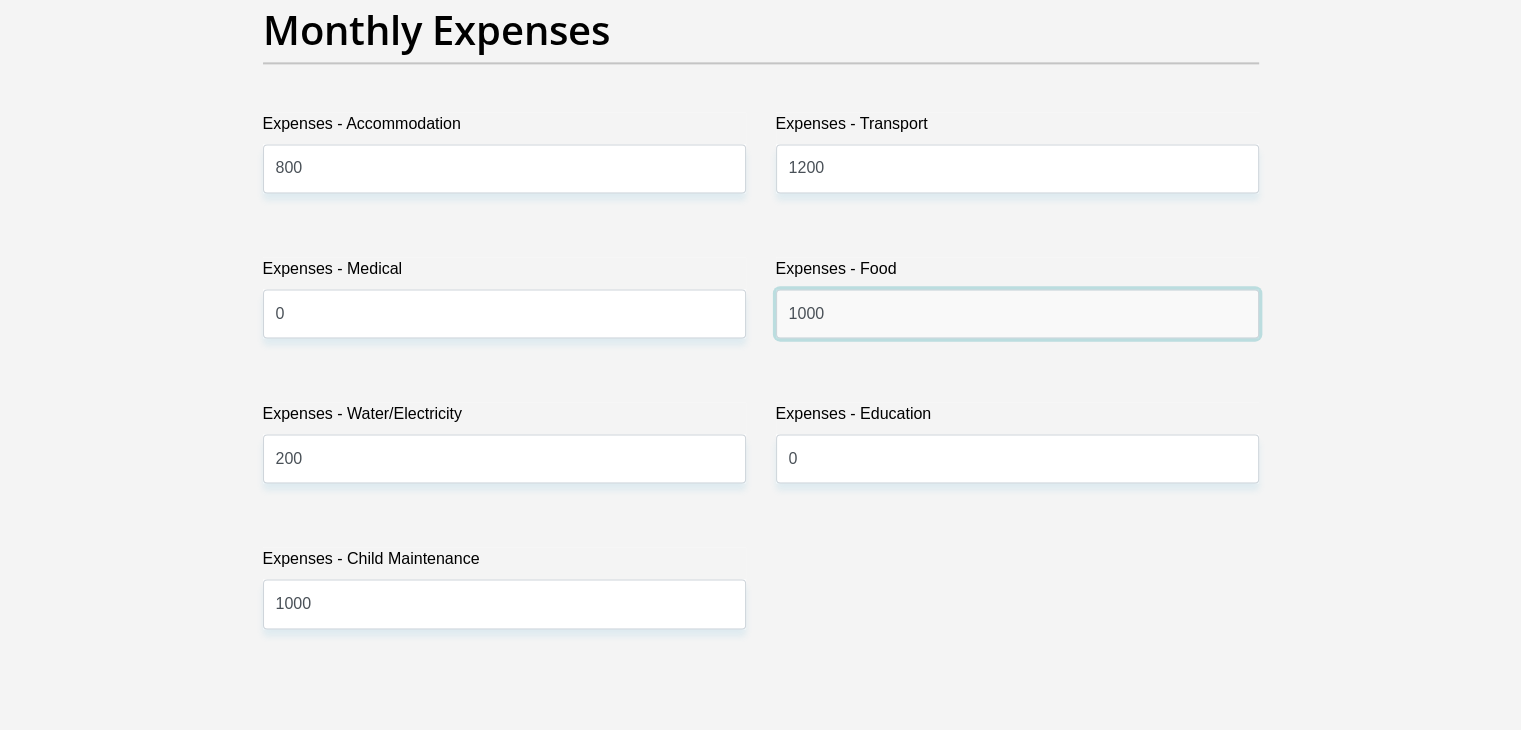 click on "1000" at bounding box center (1017, 313) 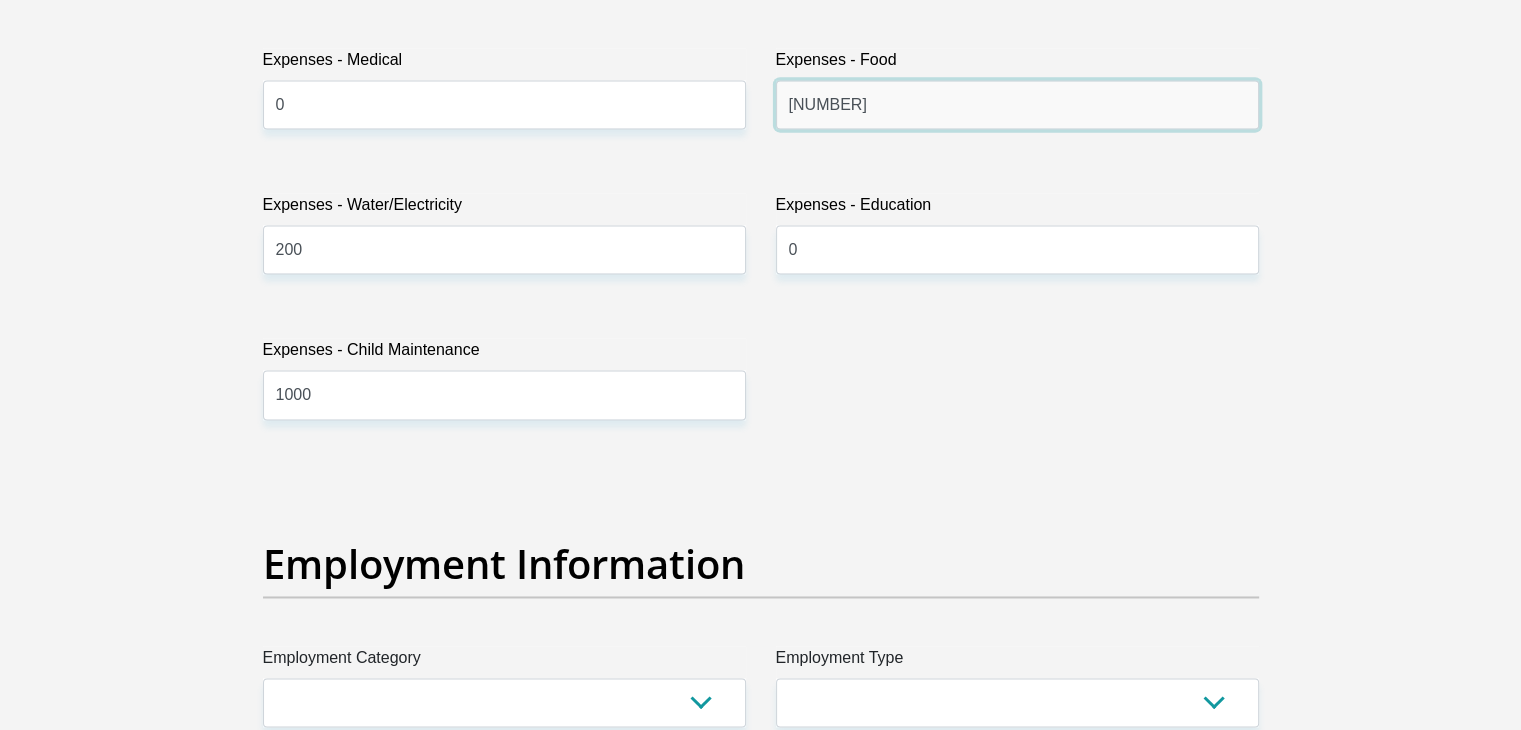 scroll, scrollTop: 3000, scrollLeft: 0, axis: vertical 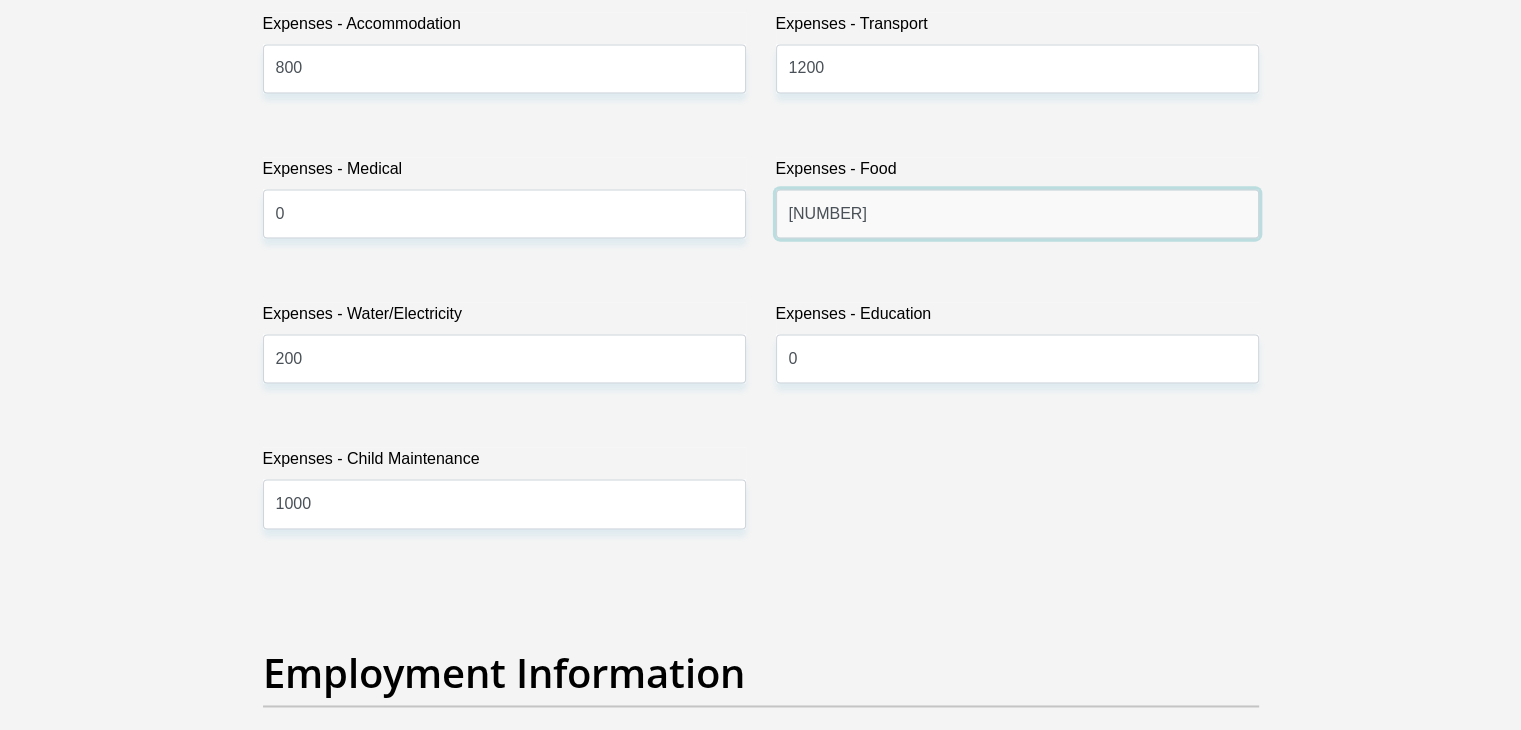 click on "1700" at bounding box center [1017, 213] 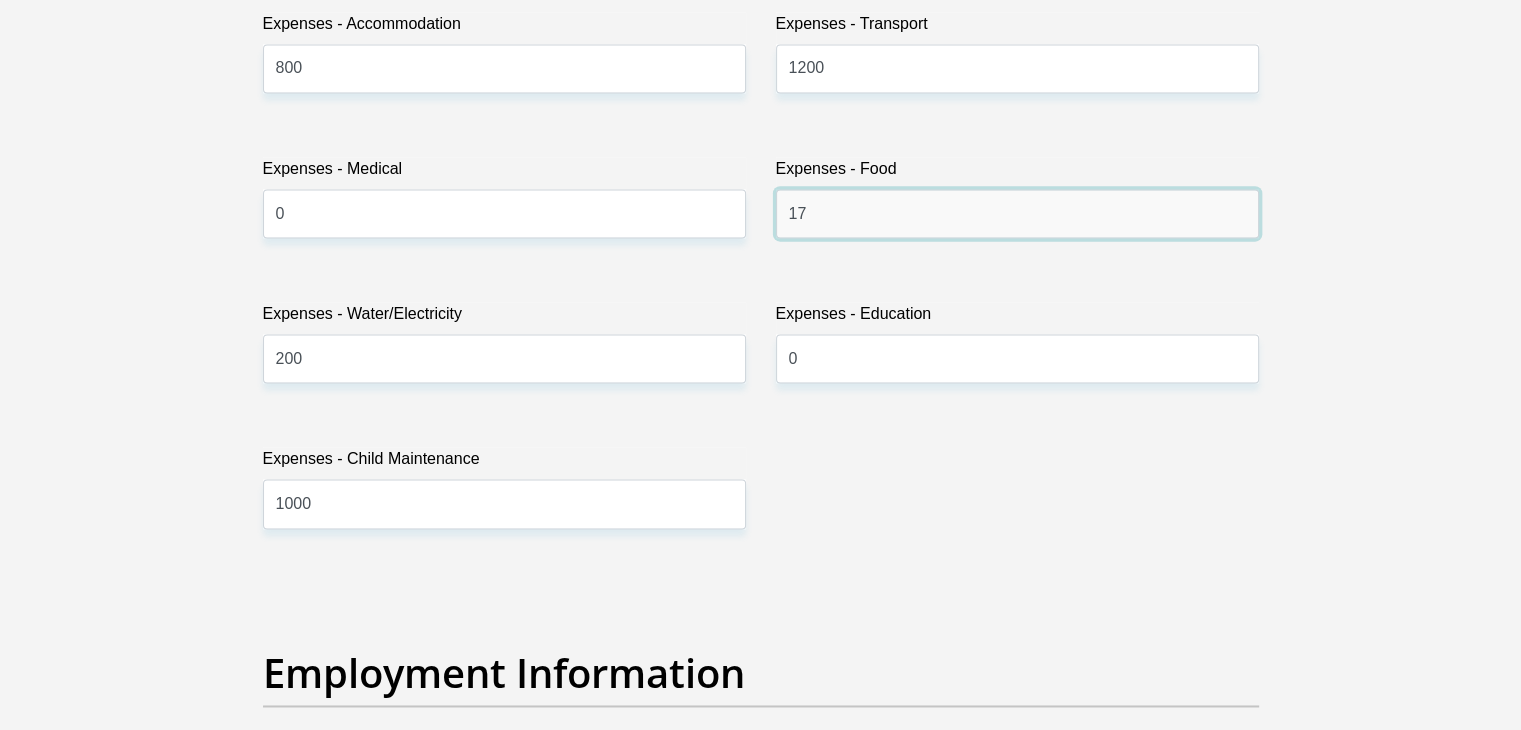 type on "1" 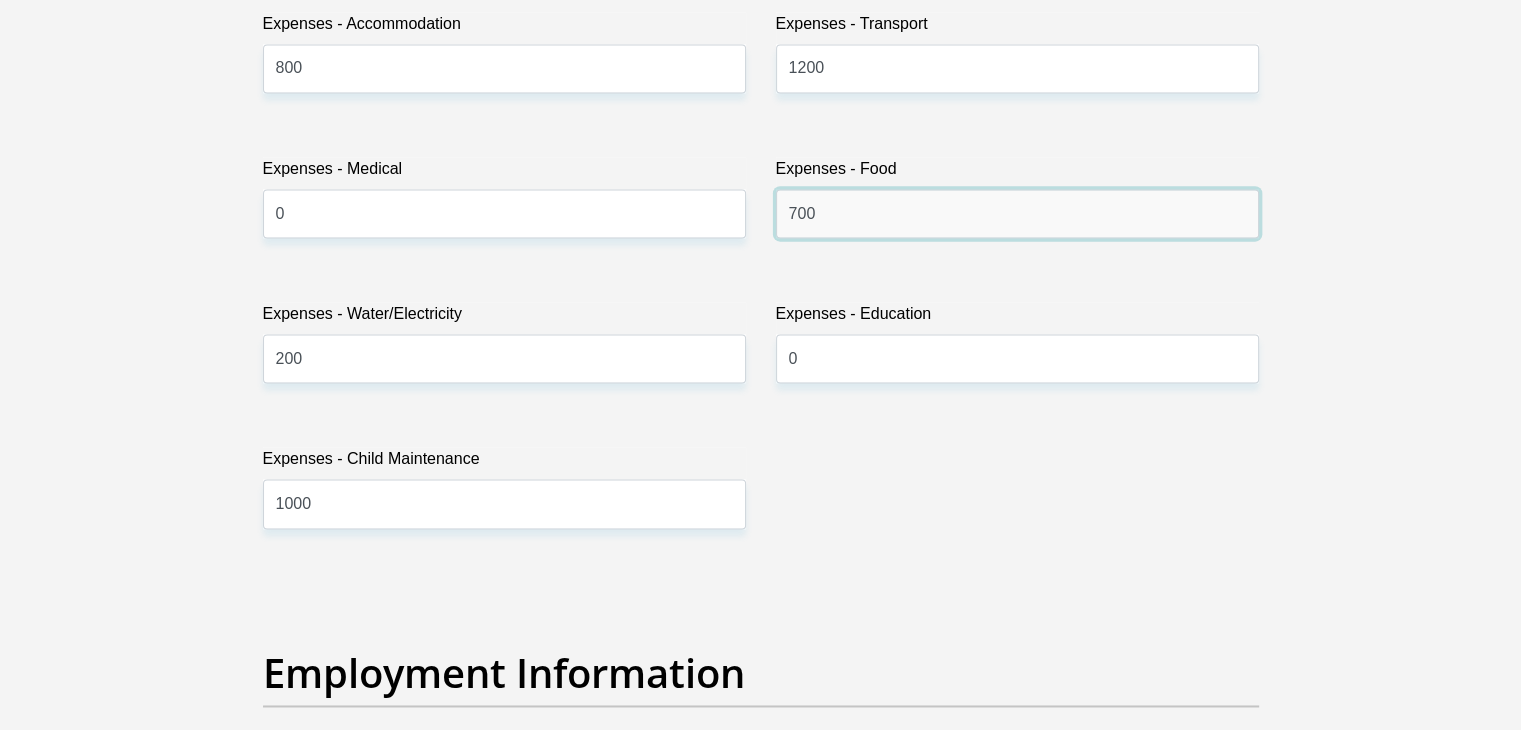 type on "700" 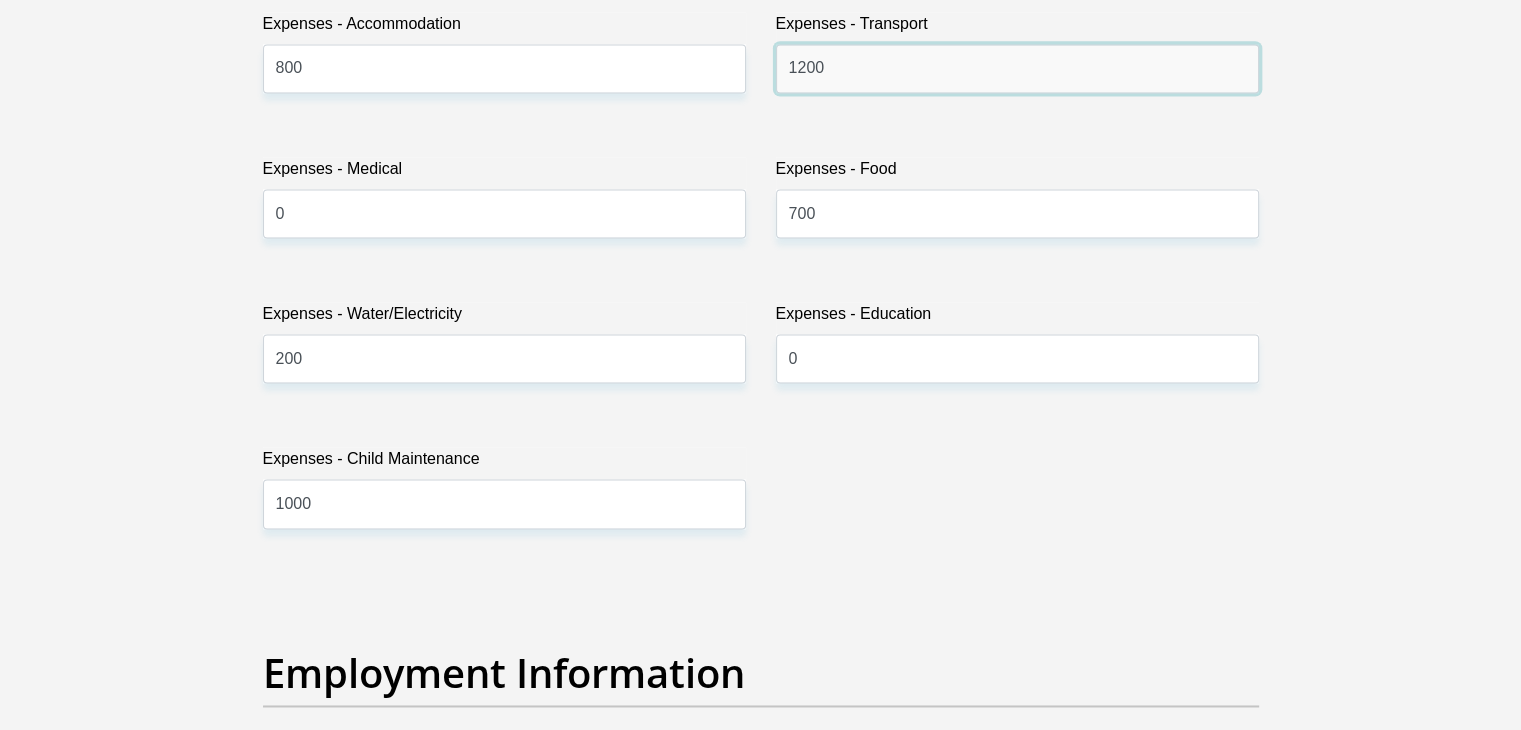 click on "1200" at bounding box center (1017, 68) 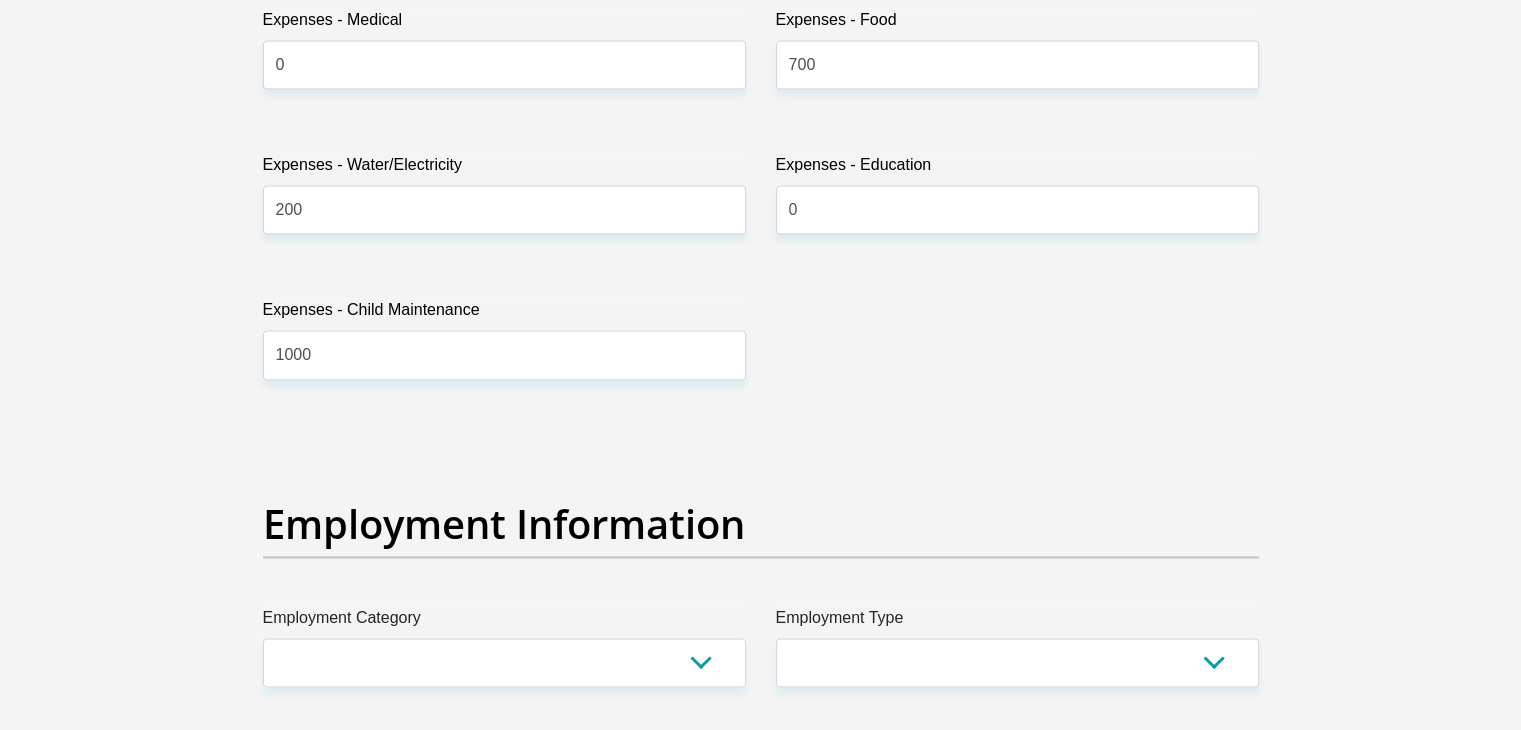 scroll, scrollTop: 3200, scrollLeft: 0, axis: vertical 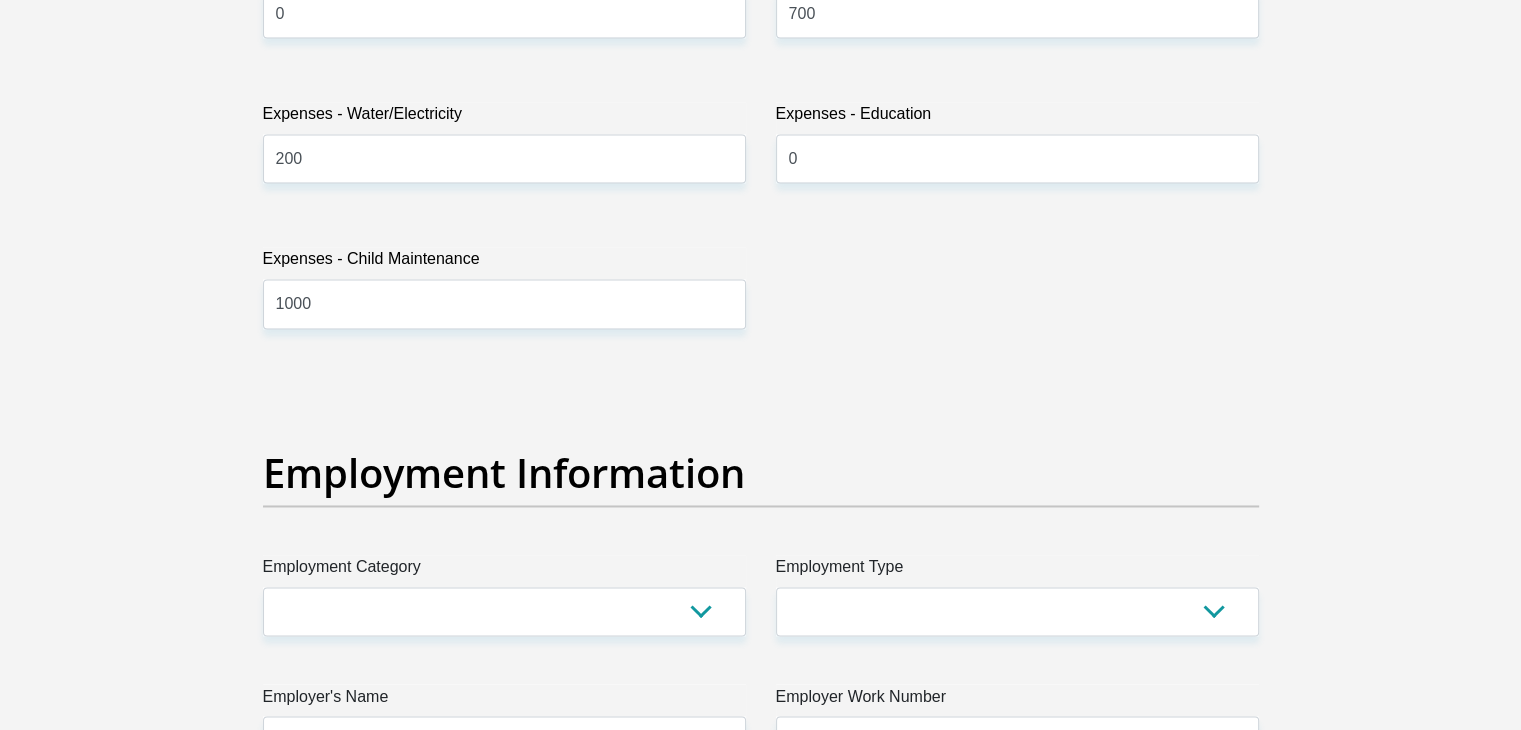 type on "1100" 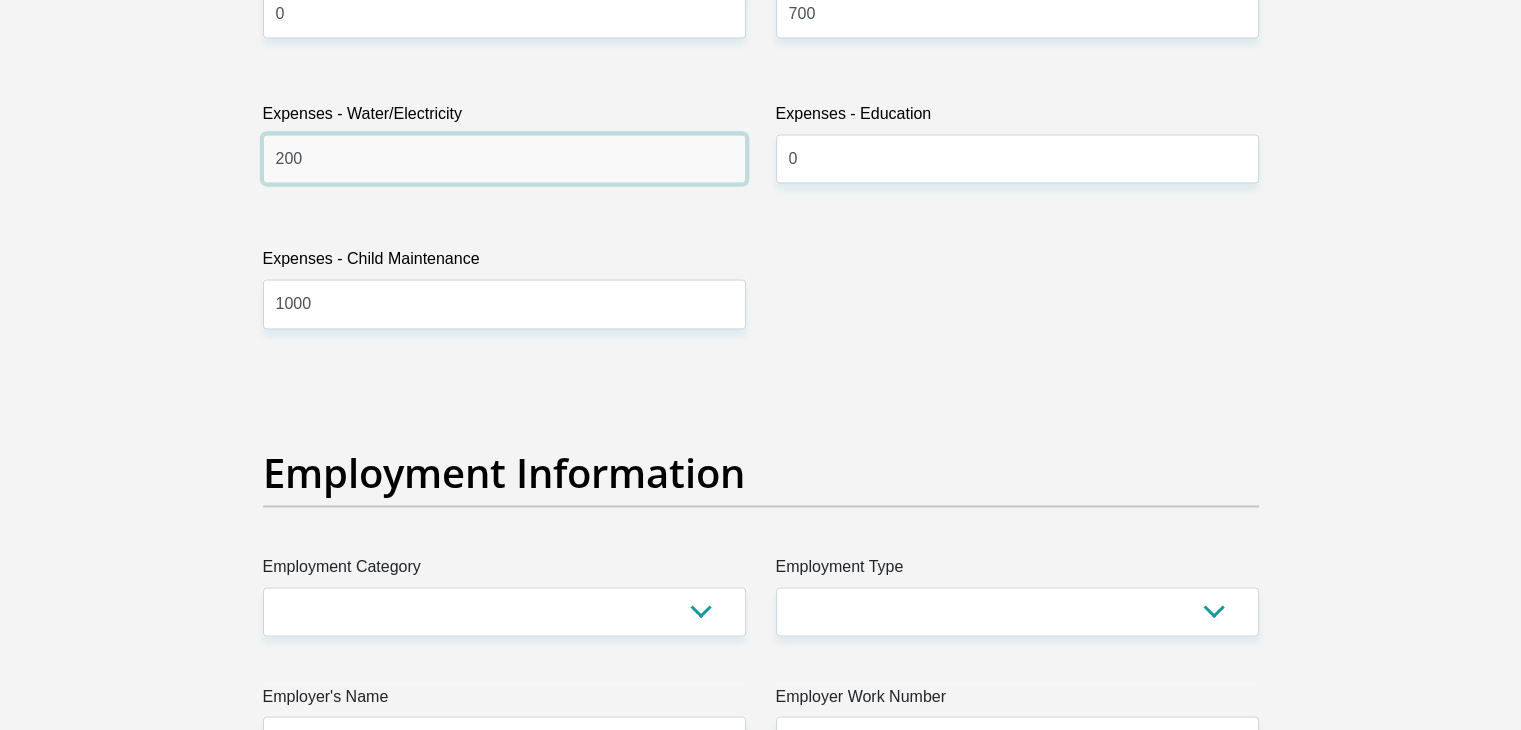 click on "200" at bounding box center (504, 158) 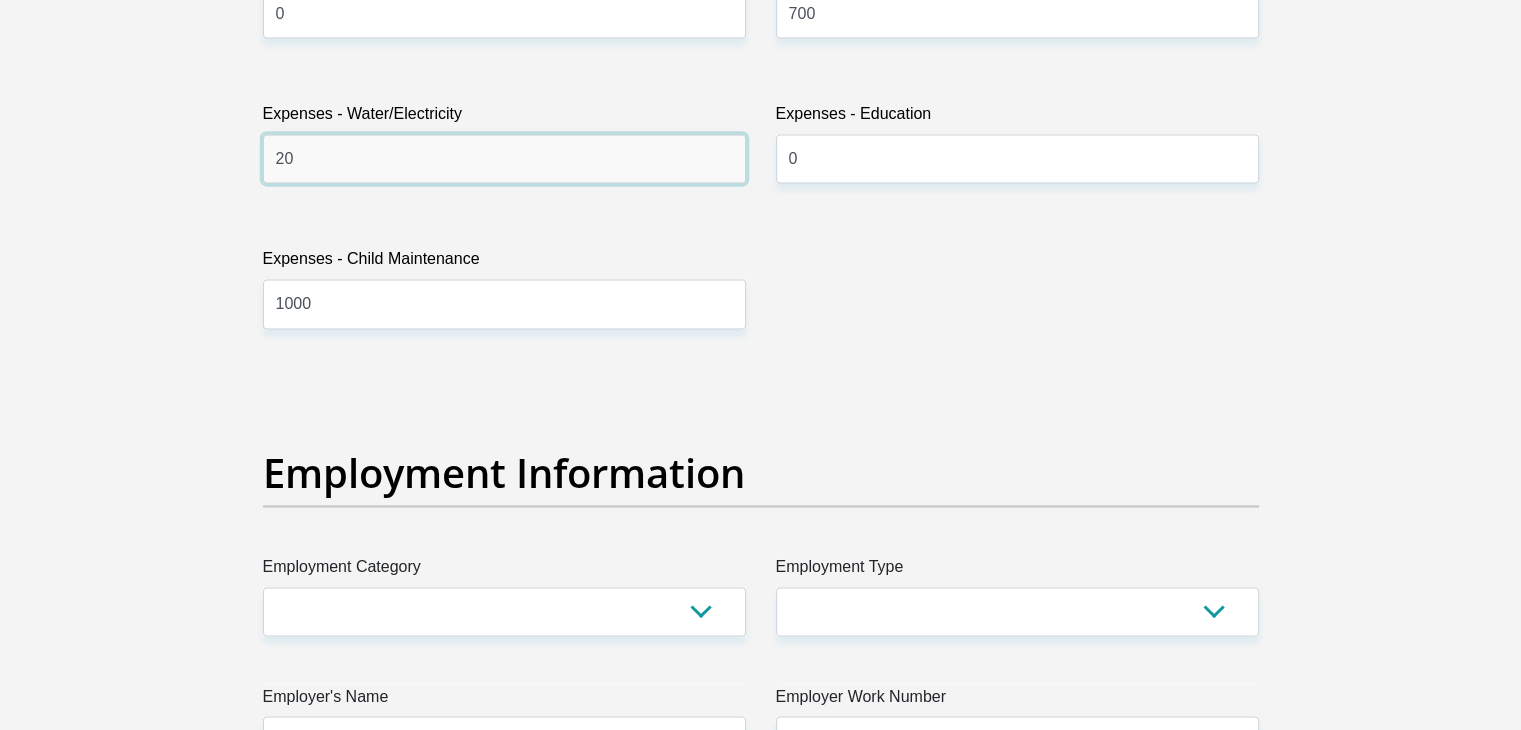 type on "2" 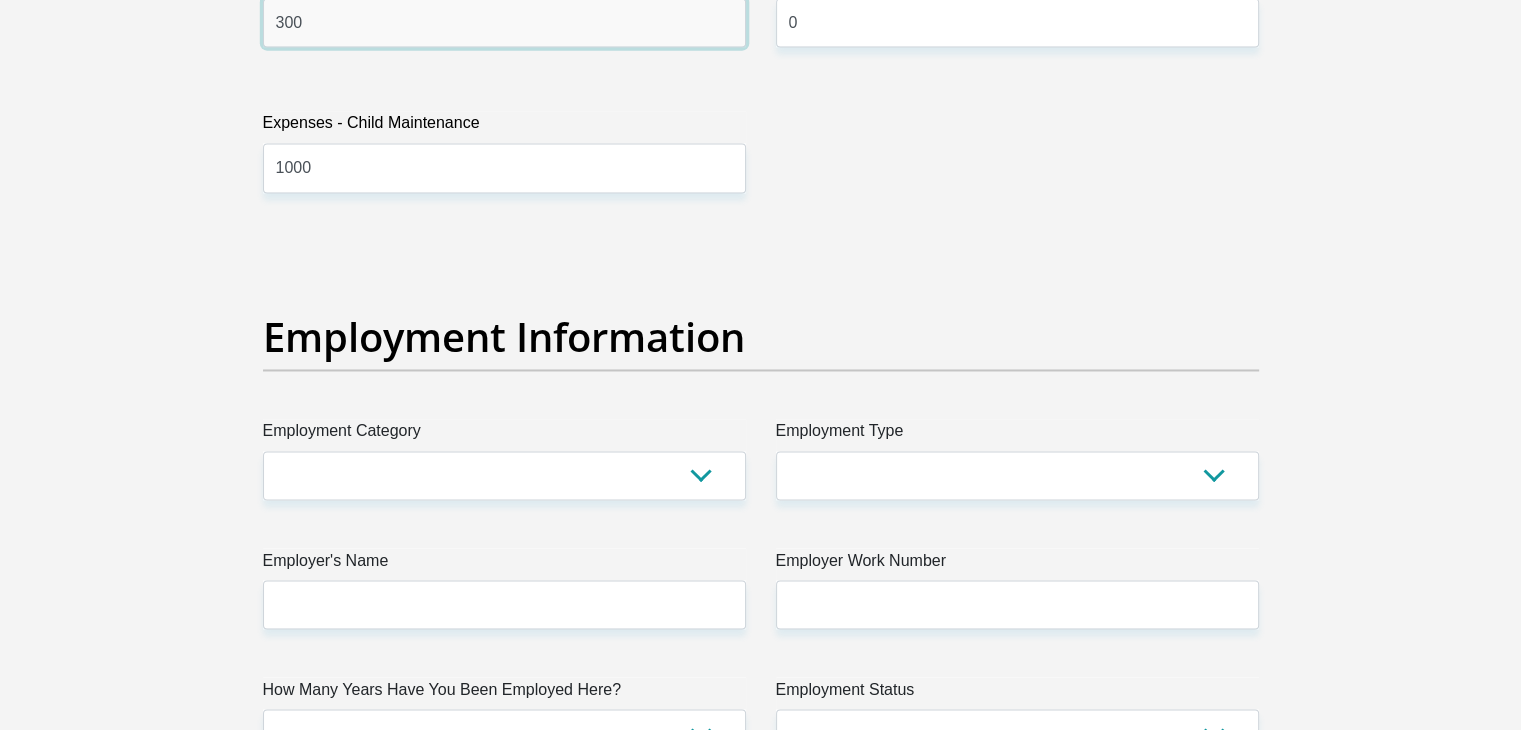 scroll, scrollTop: 3600, scrollLeft: 0, axis: vertical 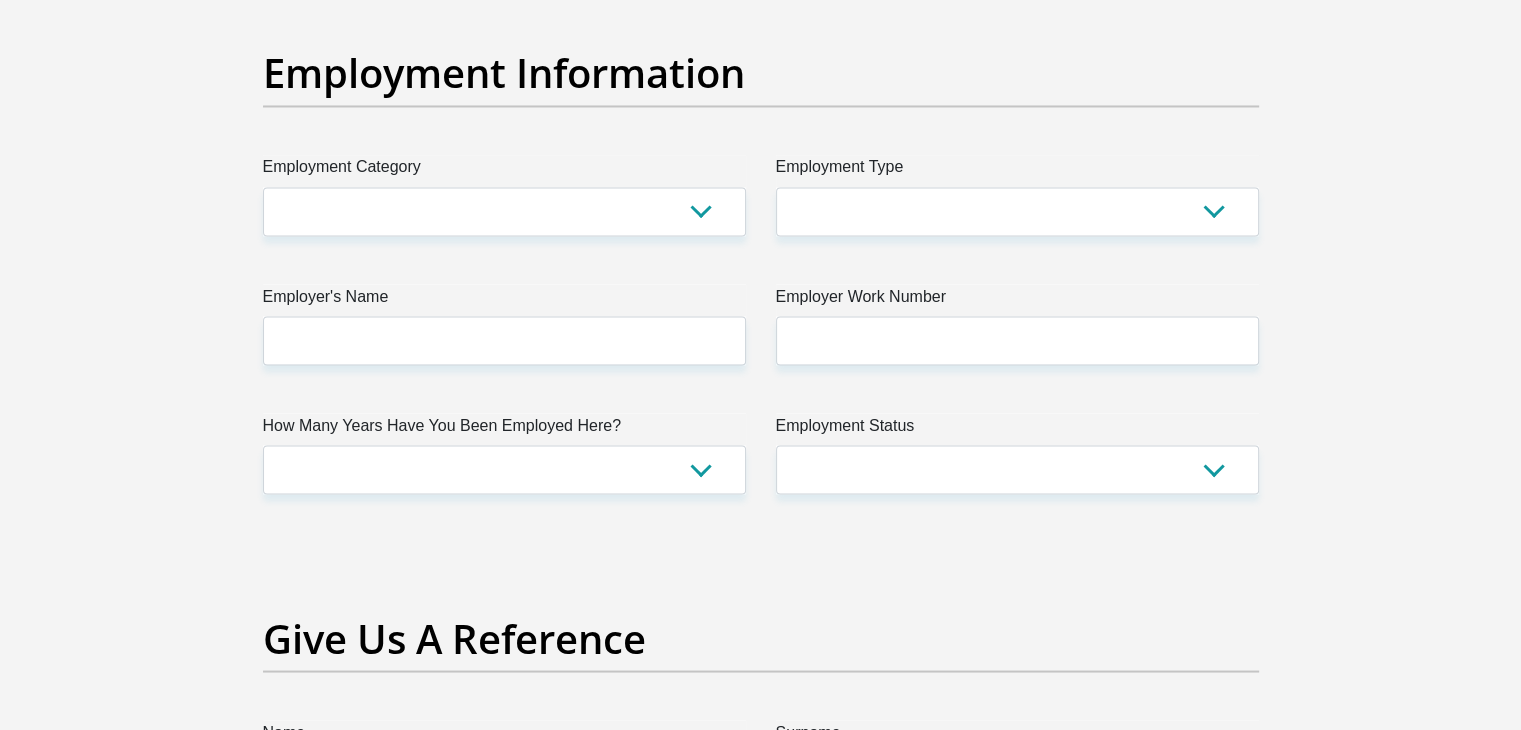 type on "300" 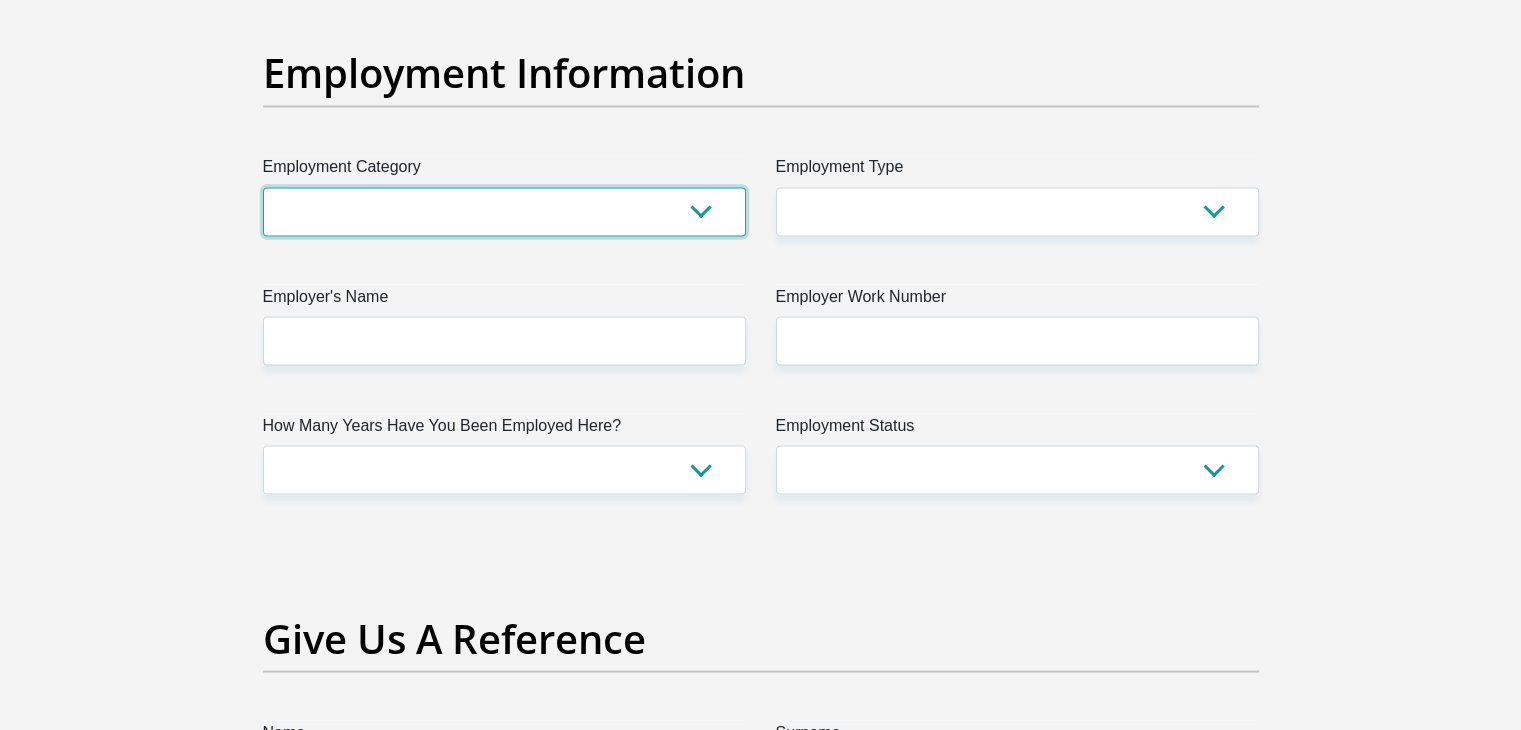 click on "AGRICULTURE
ALCOHOL & TOBACCO
CONSTRUCTION MATERIALS
METALLURGY
EQUIPMENT FOR RENEWABLE ENERGY
SPECIALIZED CONTRACTORS
CAR
GAMING (INCL. INTERNET
OTHER WHOLESALE
UNLICENSED PHARMACEUTICALS
CURRENCY EXCHANGE HOUSES
OTHER FINANCIAL INSTITUTIONS & INSURANCE
REAL ESTATE AGENTS
OIL & GAS
OTHER MATERIALS (E.G. IRON ORE)
PRECIOUS STONES & PRECIOUS METALS
POLITICAL ORGANIZATIONS
RELIGIOUS ORGANIZATIONS(NOT SECTS)
ACTI. HAVING BUSINESS DEAL WITH PUBLIC ADMINISTRATION
LAUNDROMATS" at bounding box center [504, 211] 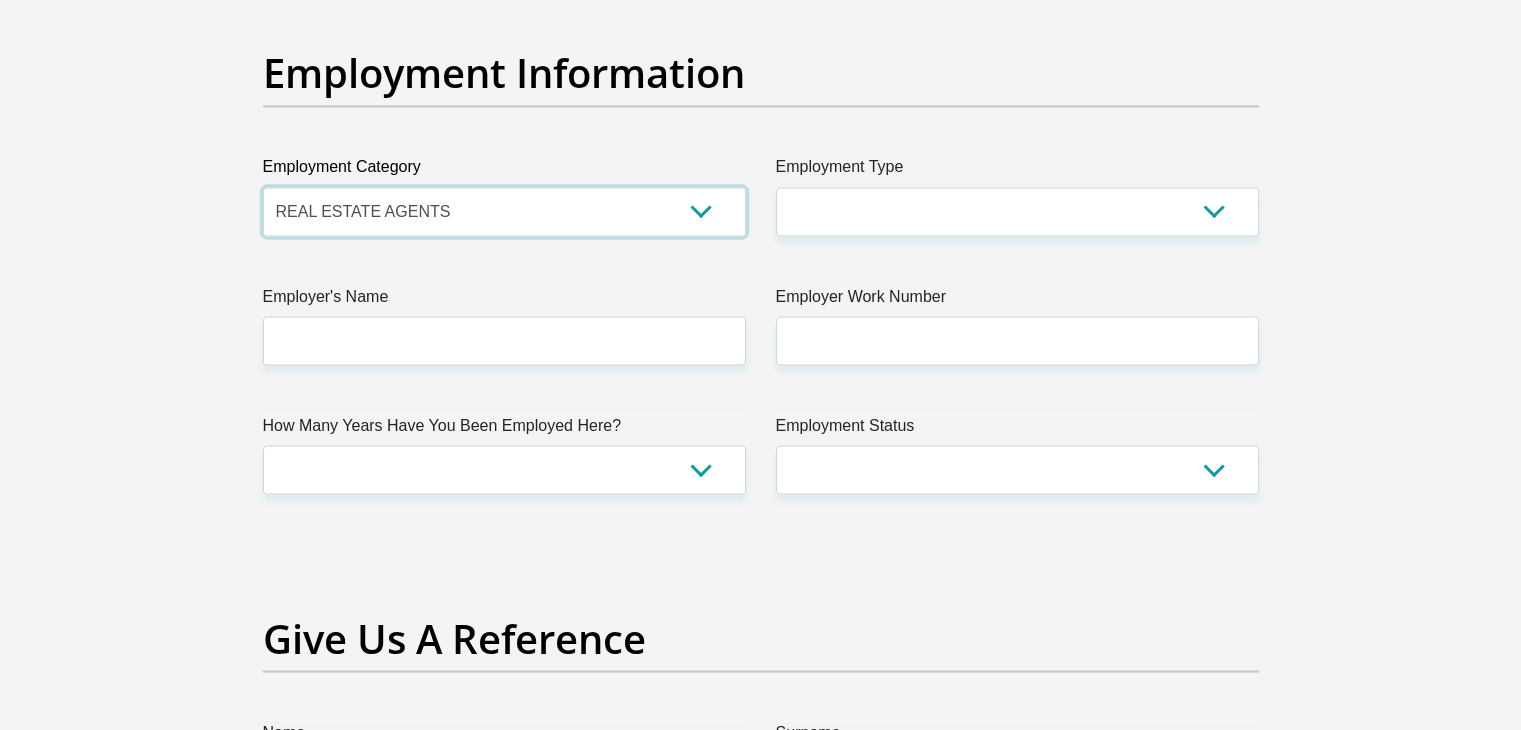 click on "AGRICULTURE
ALCOHOL & TOBACCO
CONSTRUCTION MATERIALS
METALLURGY
EQUIPMENT FOR RENEWABLE ENERGY
SPECIALIZED CONTRACTORS
CAR
GAMING (INCL. INTERNET
OTHER WHOLESALE
UNLICENSED PHARMACEUTICALS
CURRENCY EXCHANGE HOUSES
OTHER FINANCIAL INSTITUTIONS & INSURANCE
REAL ESTATE AGENTS
OIL & GAS
OTHER MATERIALS (E.G. IRON ORE)
PRECIOUS STONES & PRECIOUS METALS
POLITICAL ORGANIZATIONS
RELIGIOUS ORGANIZATIONS(NOT SECTS)
ACTI. HAVING BUSINESS DEAL WITH PUBLIC ADMINISTRATION
LAUNDROMATS" at bounding box center [504, 211] 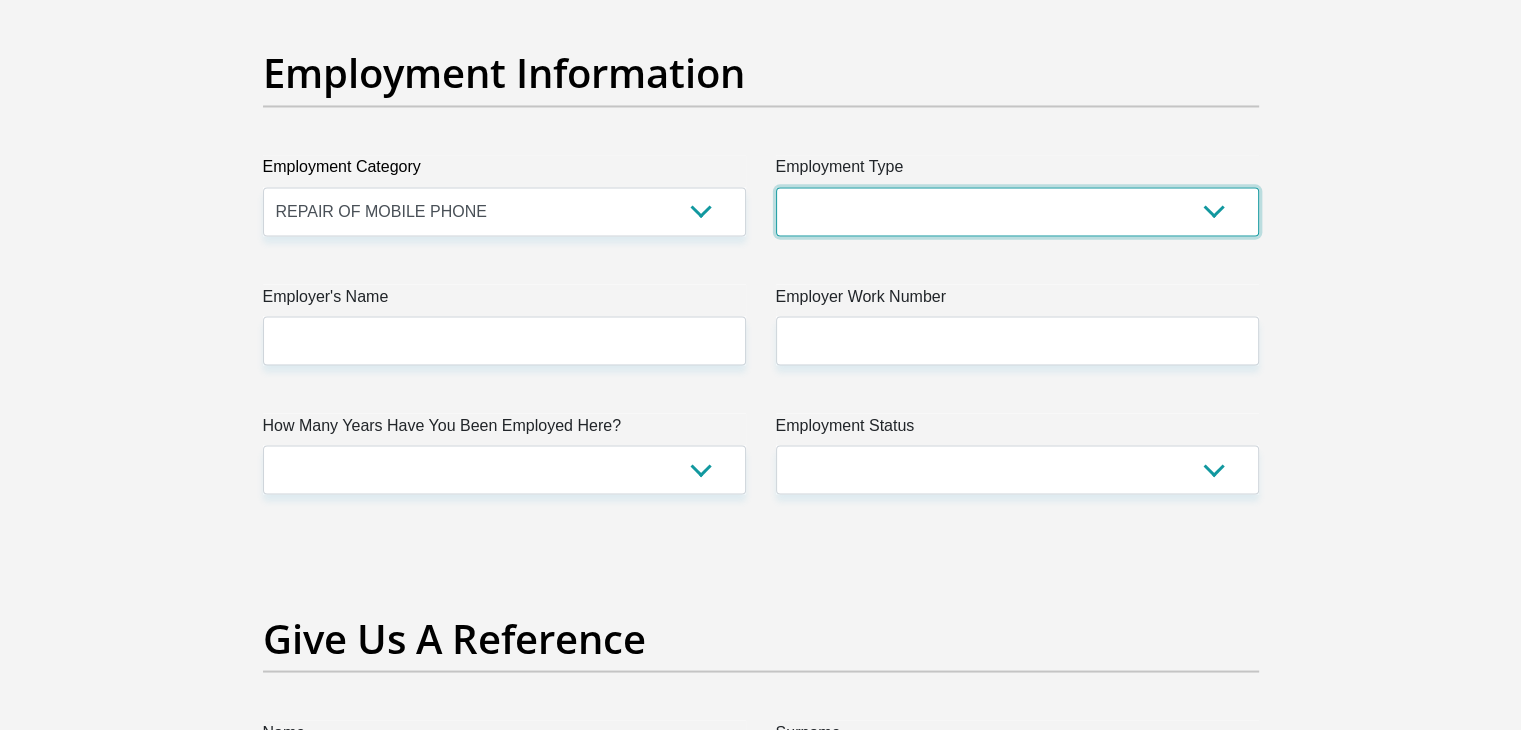 click on "College/Lecturer
Craft Seller
Creative
Driver
Executive
Farmer
Forces - Non Commissioned
Forces - Officer
Hawker
Housewife
Labourer
Licenced Professional
Manager
Miner
Non Licenced Professional
Office Staff/Clerk
Outside Worker
Pensioner
Permanent Teacher
Production/Manufacturing
Sales
Self-Employed
Semi-Professional Worker
Service Industry  Social Worker  Student" at bounding box center (1017, 211) 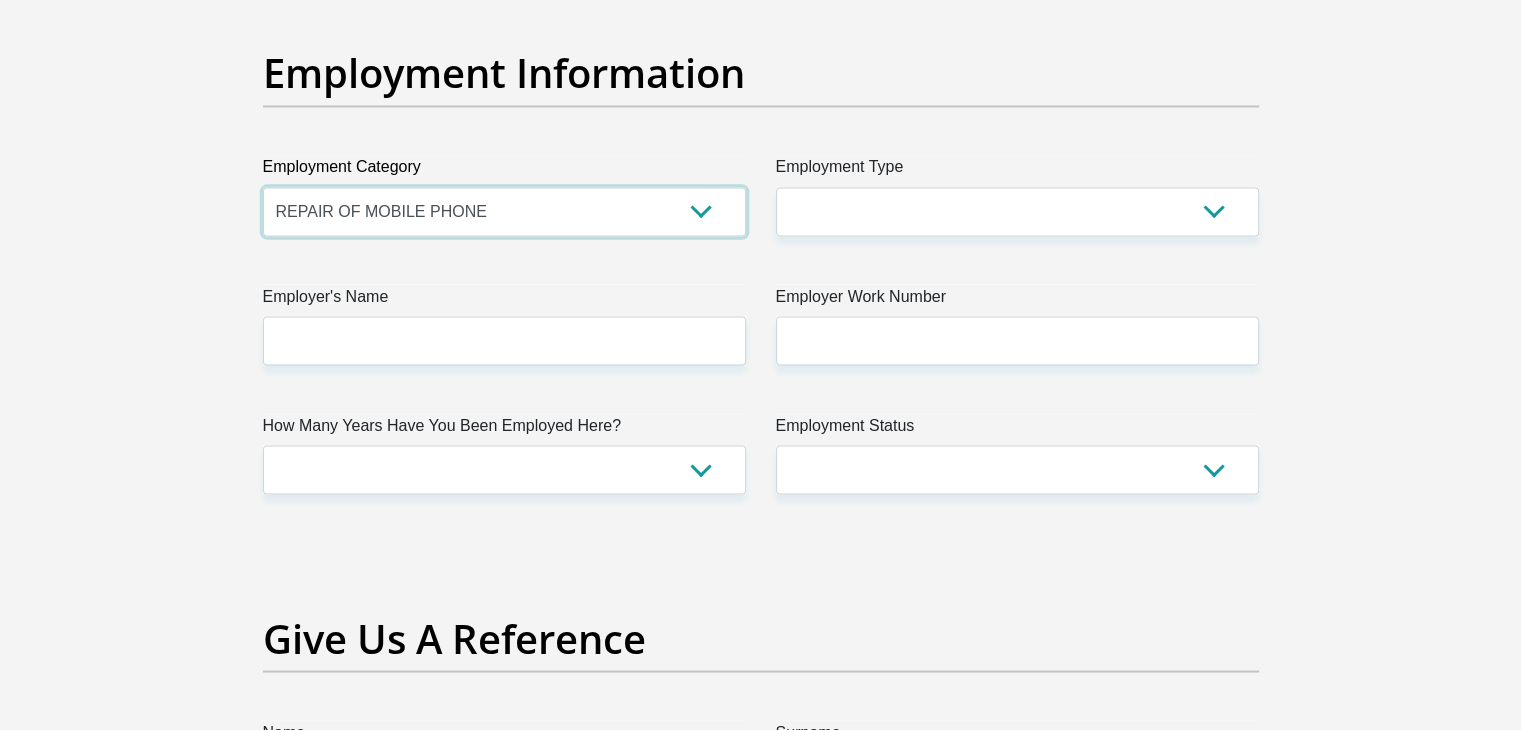 click on "AGRICULTURE
ALCOHOL & TOBACCO
CONSTRUCTION MATERIALS
METALLURGY
EQUIPMENT FOR RENEWABLE ENERGY
SPECIALIZED CONTRACTORS
CAR
GAMING (INCL. INTERNET
OTHER WHOLESALE
UNLICENSED PHARMACEUTICALS
CURRENCY EXCHANGE HOUSES
OTHER FINANCIAL INSTITUTIONS & INSURANCE
REAL ESTATE AGENTS
OIL & GAS
OTHER MATERIALS (E.G. IRON ORE)
PRECIOUS STONES & PRECIOUS METALS
POLITICAL ORGANIZATIONS
RELIGIOUS ORGANIZATIONS(NOT SECTS)
ACTI. HAVING BUSINESS DEAL WITH PUBLIC ADMINISTRATION
LAUNDROMATS" at bounding box center (504, 211) 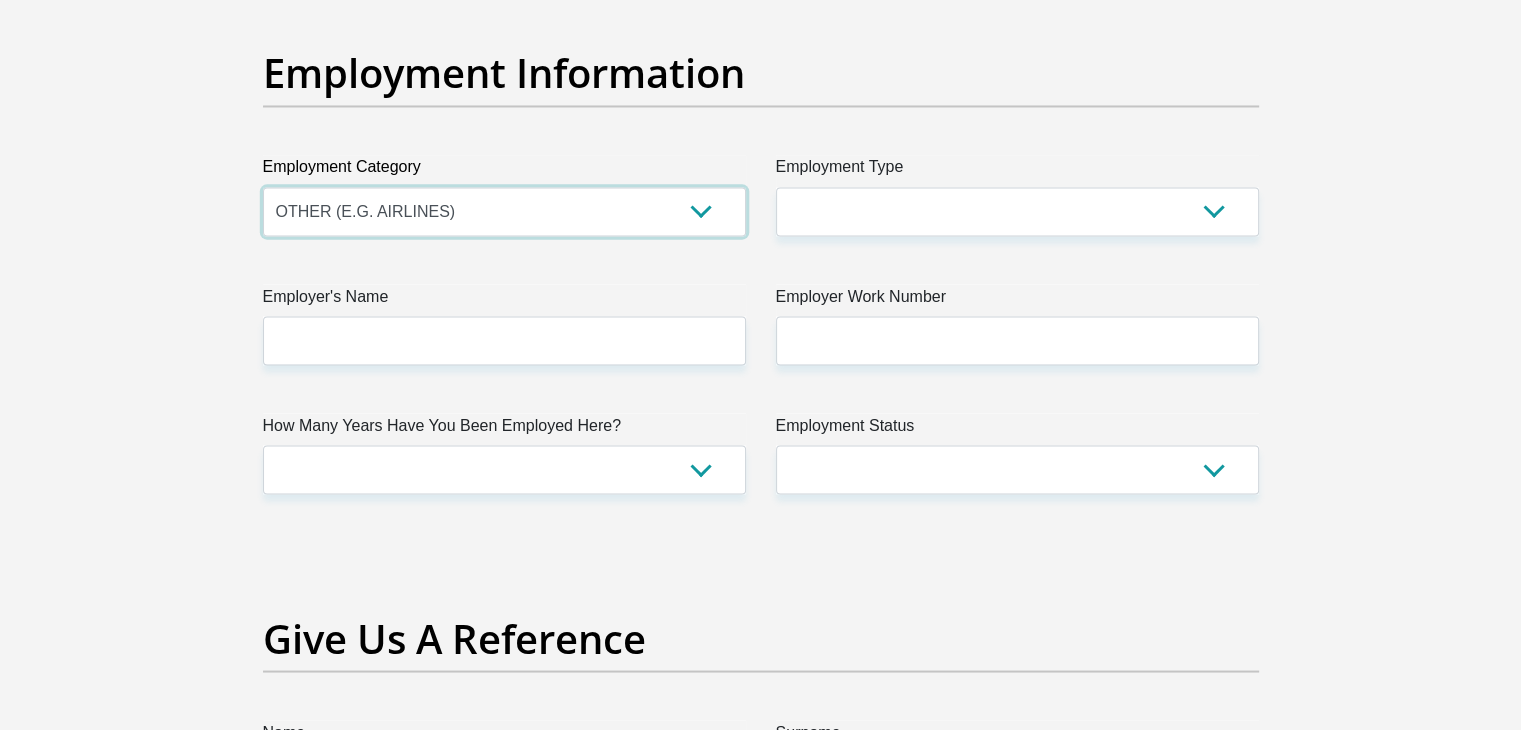 click on "AGRICULTURE
ALCOHOL & TOBACCO
CONSTRUCTION MATERIALS
METALLURGY
EQUIPMENT FOR RENEWABLE ENERGY
SPECIALIZED CONTRACTORS
CAR
GAMING (INCL. INTERNET
OTHER WHOLESALE
UNLICENSED PHARMACEUTICALS
CURRENCY EXCHANGE HOUSES
OTHER FINANCIAL INSTITUTIONS & INSURANCE
REAL ESTATE AGENTS
OIL & GAS
OTHER MATERIALS (E.G. IRON ORE)
PRECIOUS STONES & PRECIOUS METALS
POLITICAL ORGANIZATIONS
RELIGIOUS ORGANIZATIONS(NOT SECTS)
ACTI. HAVING BUSINESS DEAL WITH PUBLIC ADMINISTRATION
LAUNDROMATS" at bounding box center [504, 211] 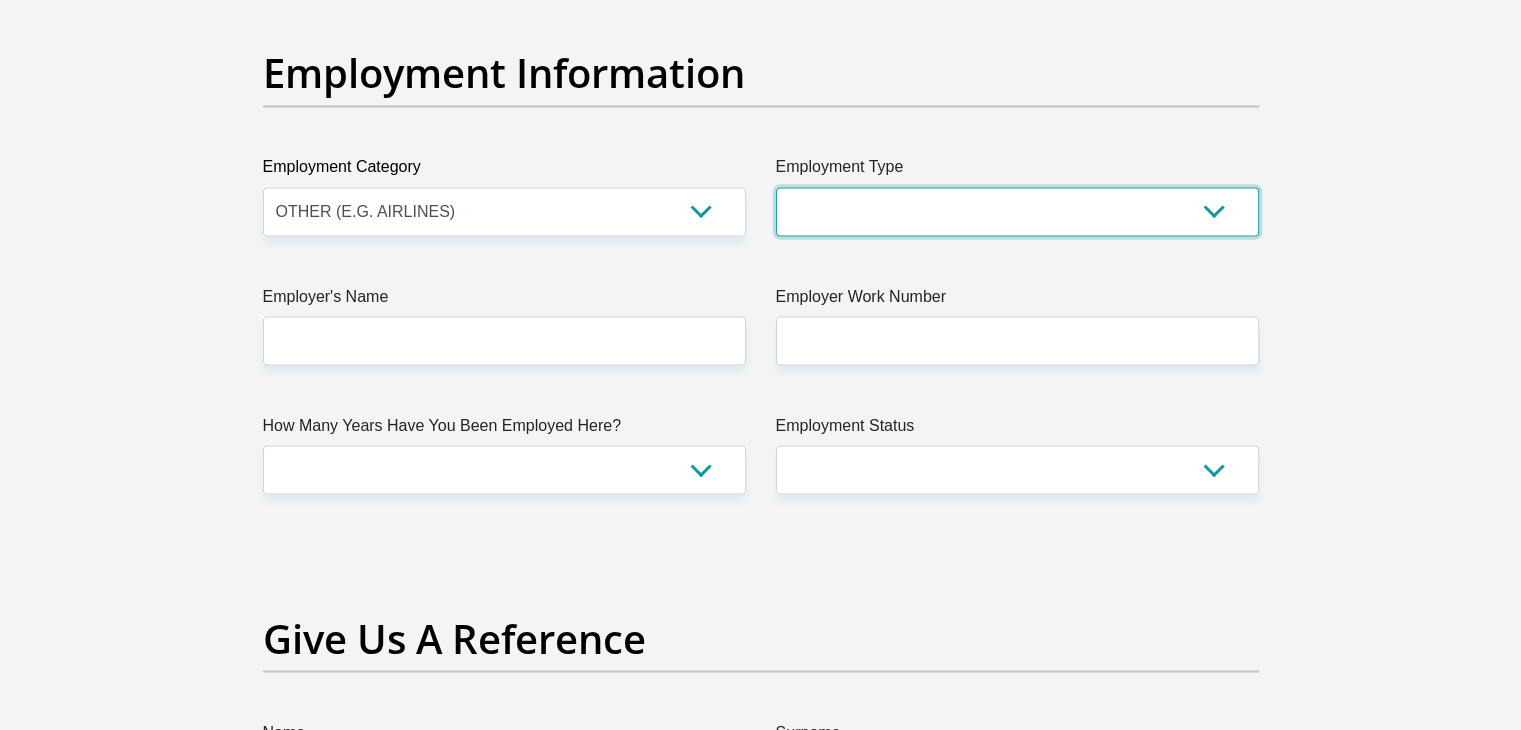 click on "College/Lecturer
Craft Seller
Creative
Driver
Executive
Farmer
Forces - Non Commissioned
Forces - Officer
Hawker
Housewife
Labourer
Licenced Professional
Manager
Miner
Non Licenced Professional
Office Staff/Clerk
Outside Worker
Pensioner
Permanent Teacher
Production/Manufacturing
Sales
Self-Employed
Semi-Professional Worker
Service Industry  Social Worker  Student" at bounding box center [1017, 211] 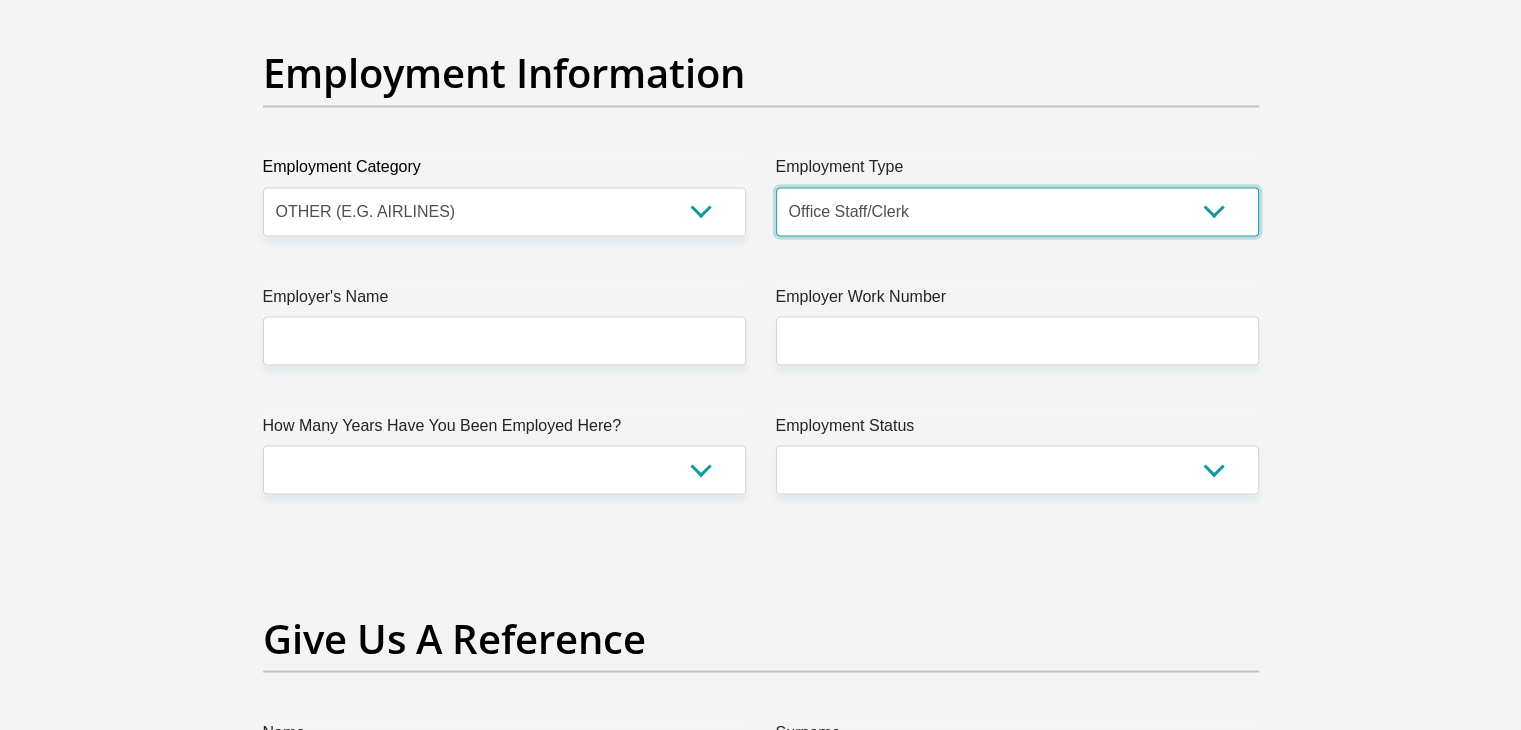 click on "College/Lecturer
Craft Seller
Creative
Driver
Executive
Farmer
Forces - Non Commissioned
Forces - Officer
Hawker
Housewife
Labourer
Licenced Professional
Manager
Miner
Non Licenced Professional
Office Staff/Clerk
Outside Worker
Pensioner
Permanent Teacher
Production/Manufacturing
Sales
Self-Employed
Semi-Professional Worker
Service Industry  Social Worker  Student" at bounding box center [1017, 211] 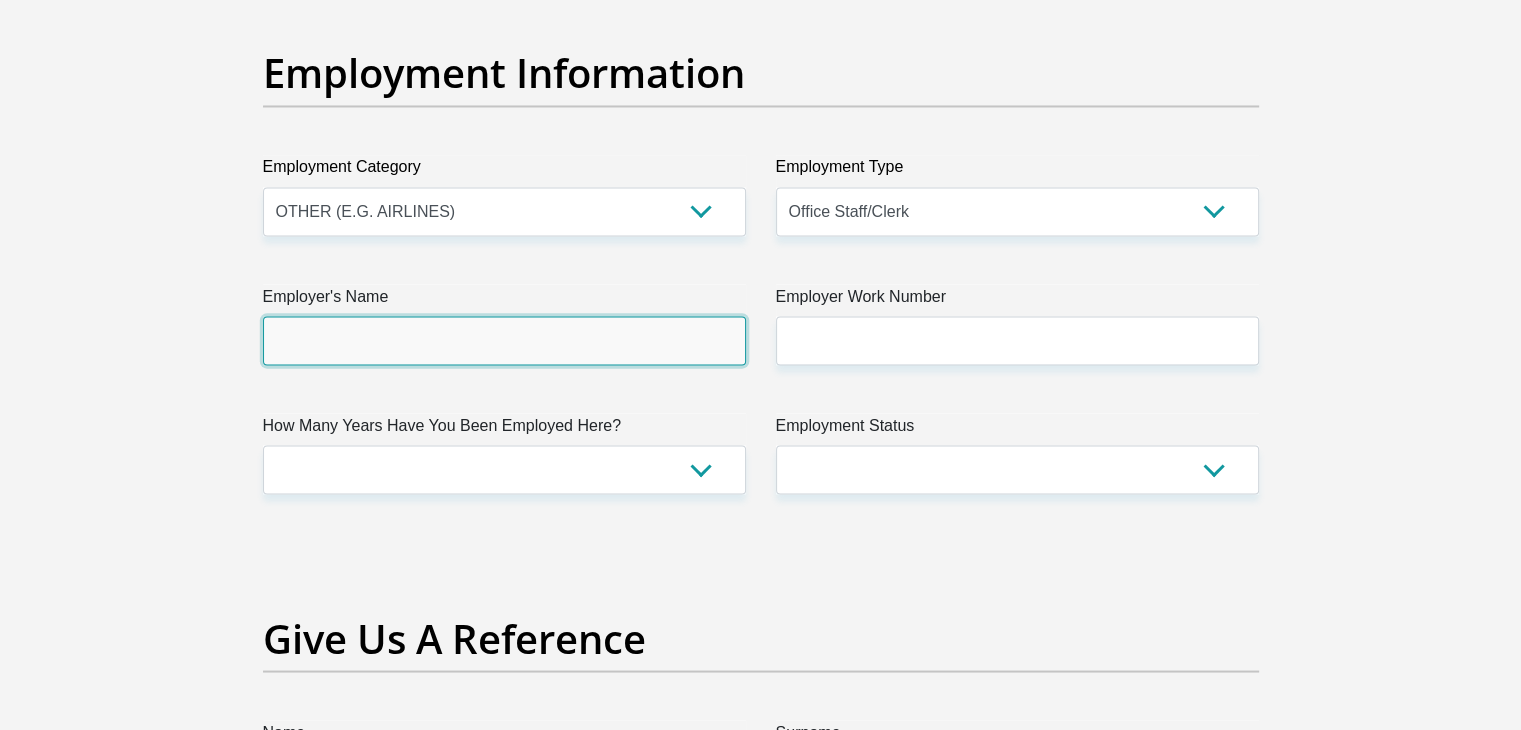 click on "Employer's Name" at bounding box center (504, 340) 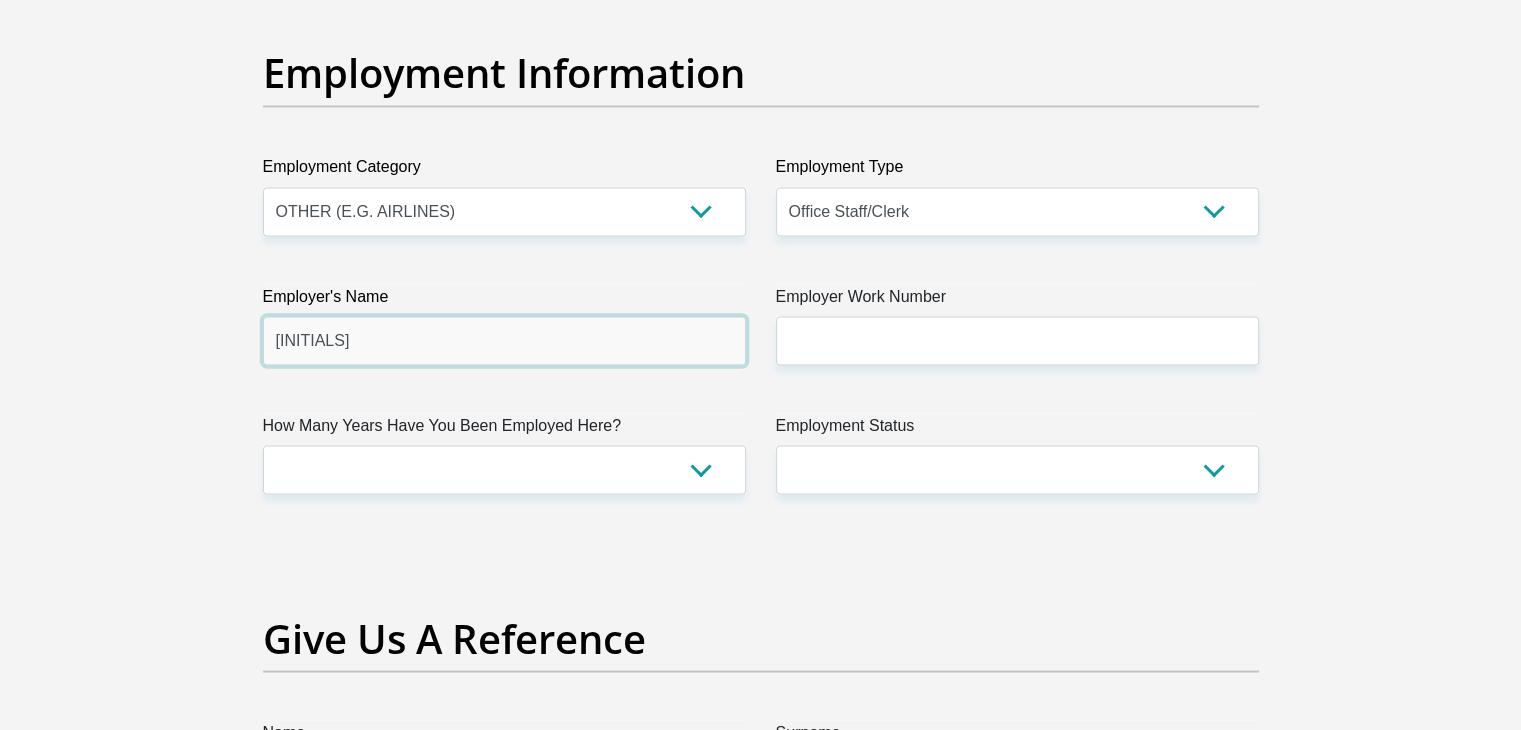 type on "MRC" 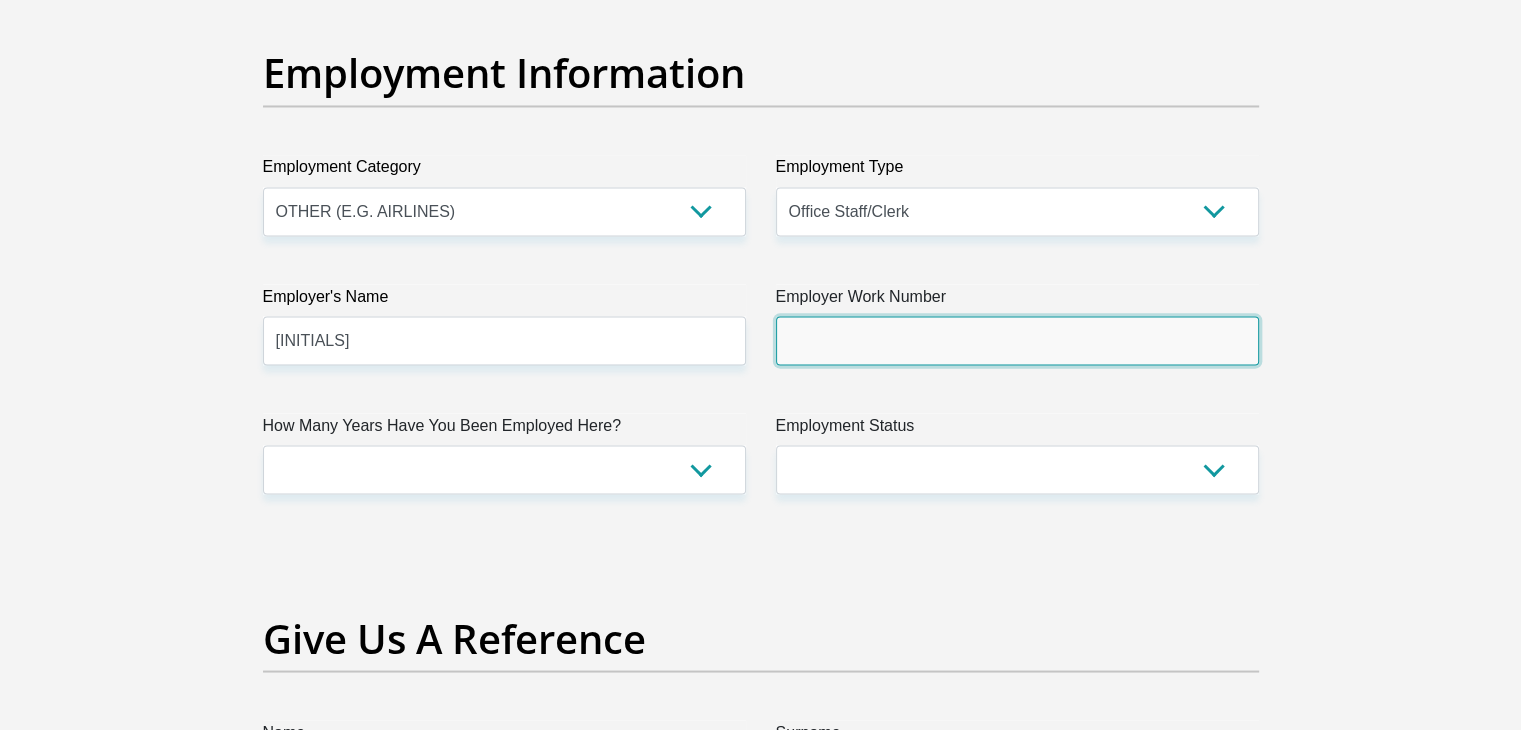 click on "Employer Work Number" at bounding box center (1017, 340) 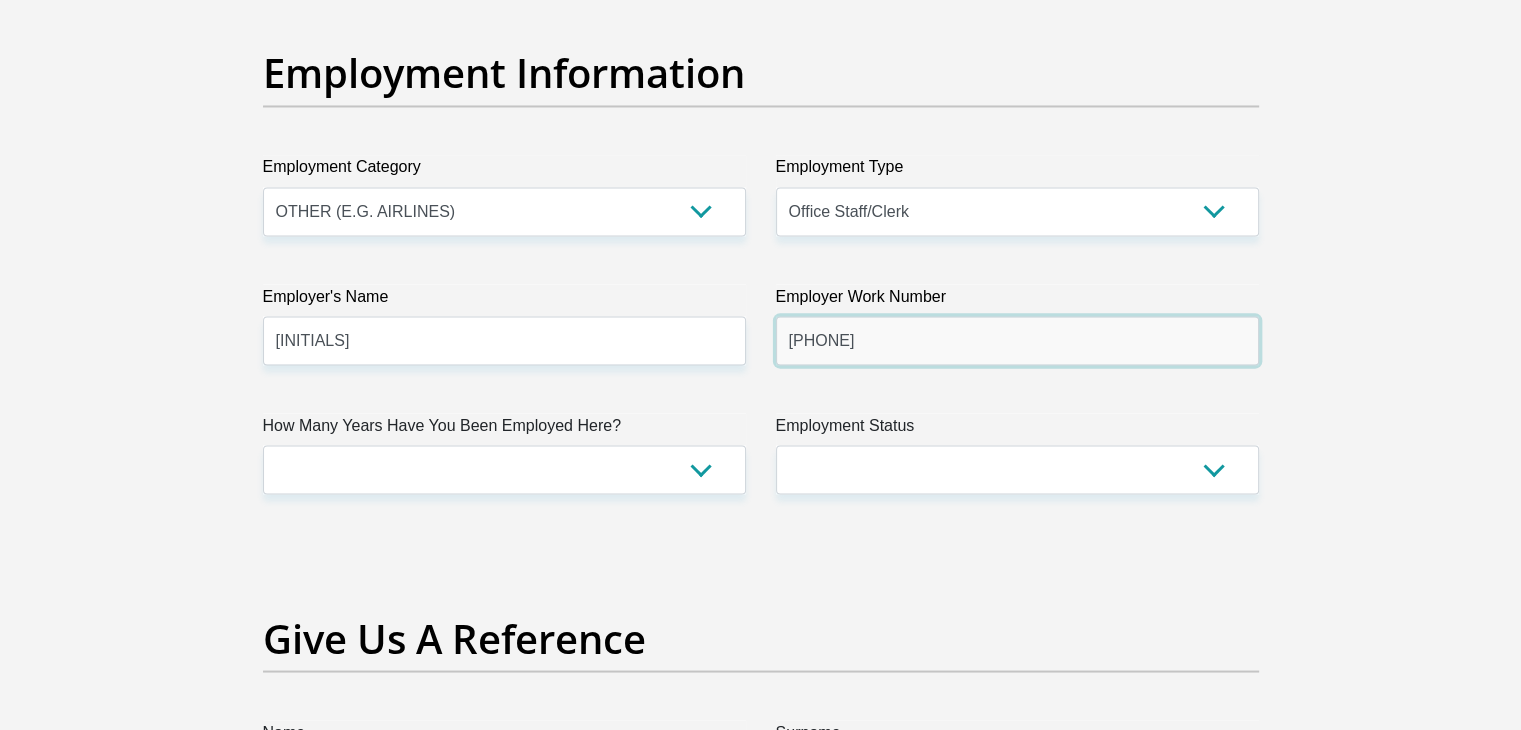 type on "0113008700" 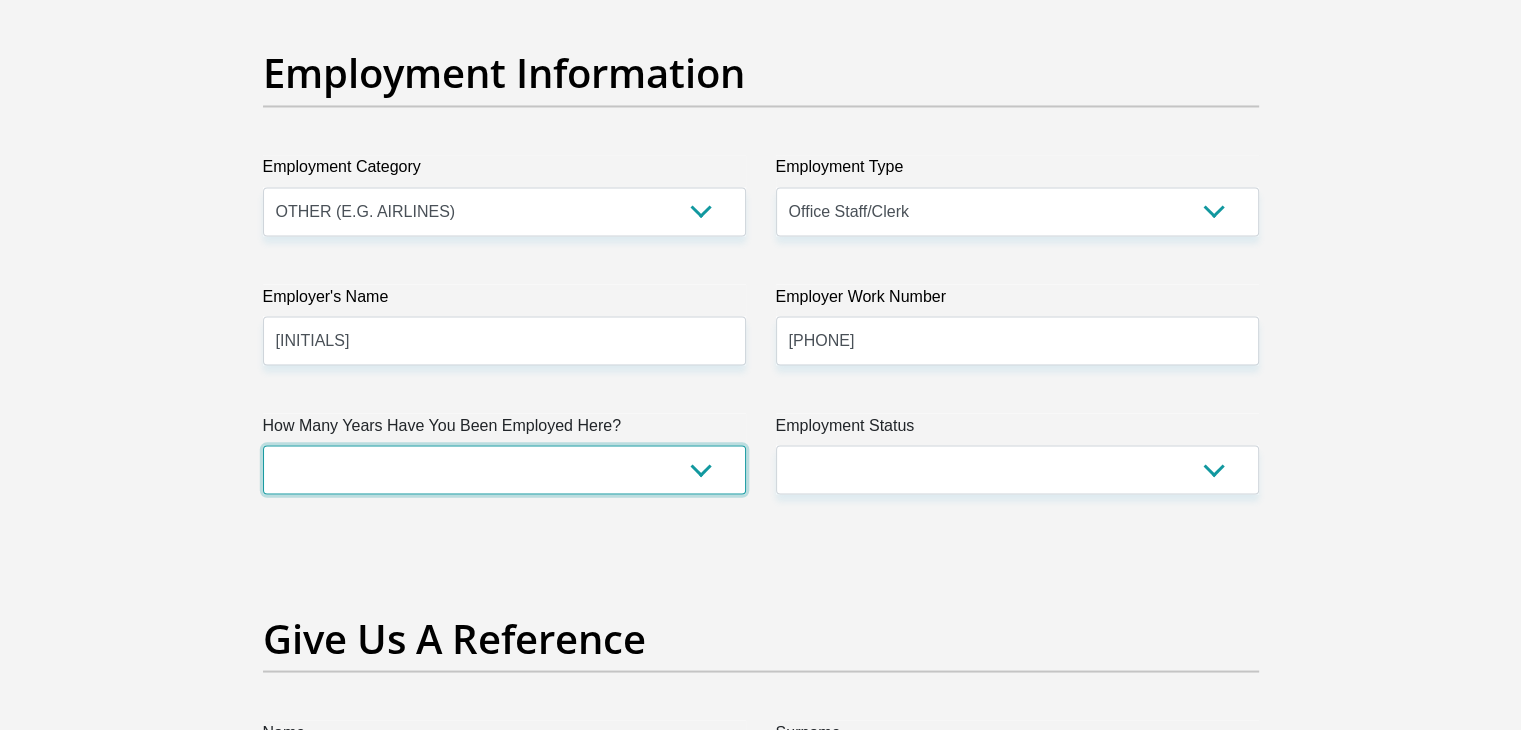 click on "less than 1 year
1-3 years
3-5 years
5+ years" at bounding box center (504, 469) 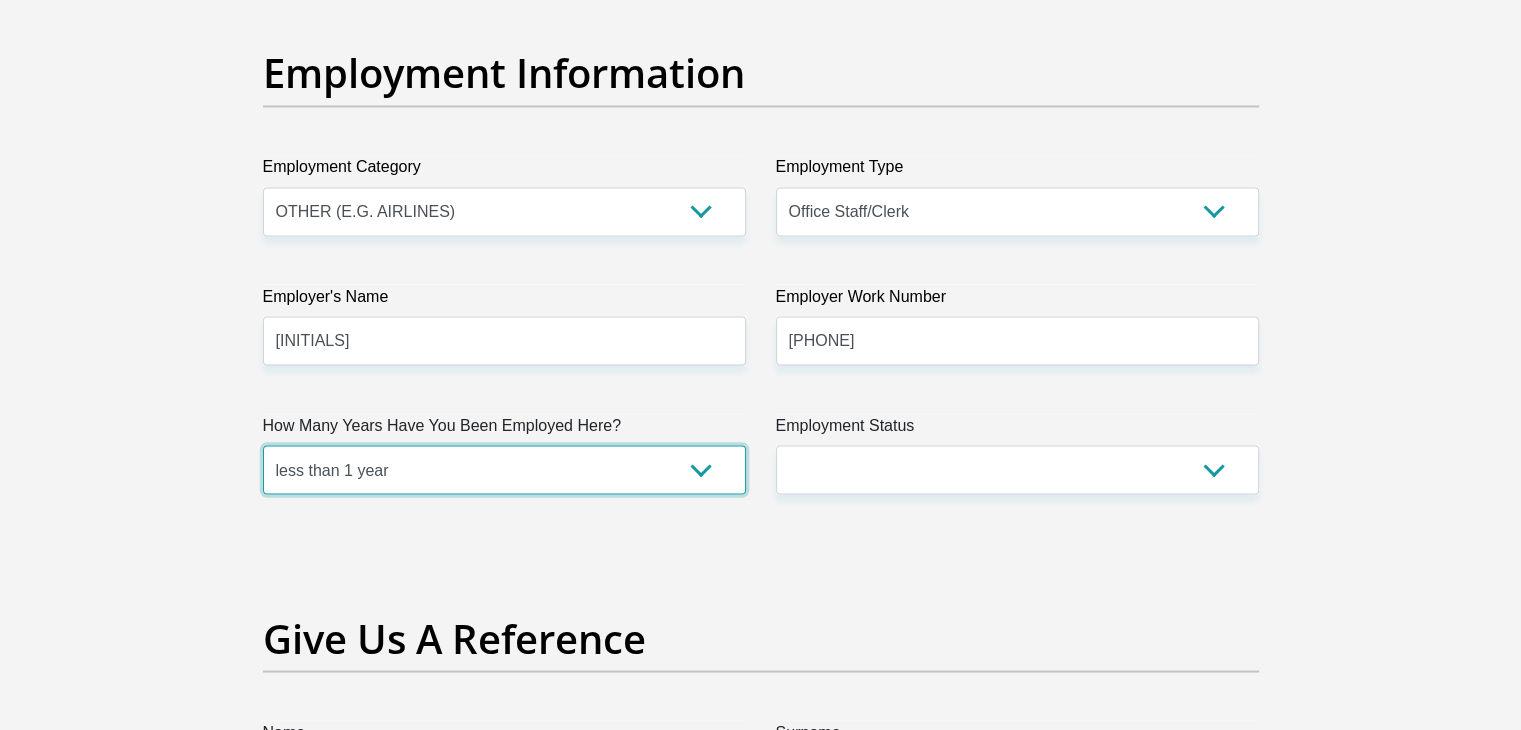 click on "less than 1 year
1-3 years
3-5 years
5+ years" at bounding box center (504, 469) 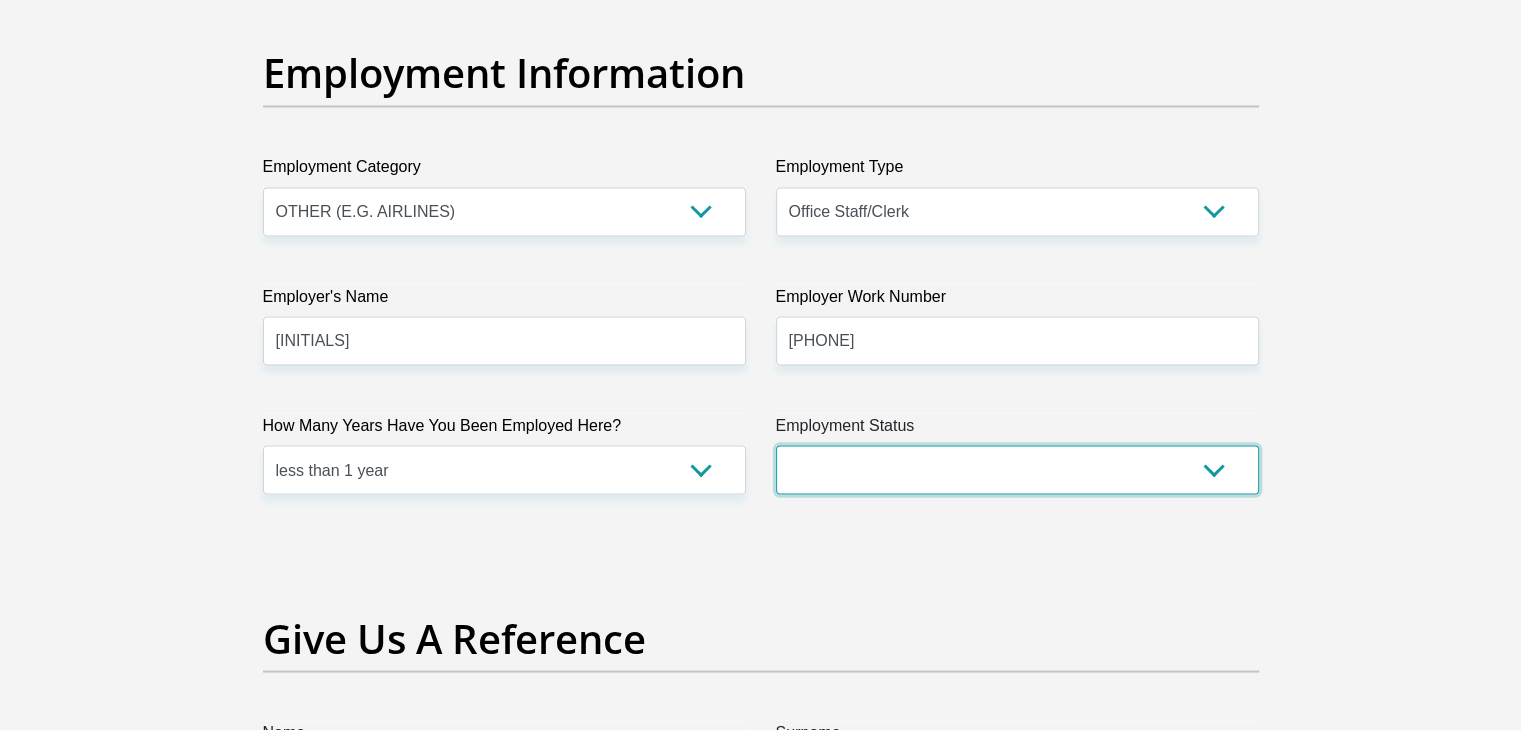 click on "Permanent/Full-time
Part-time/Casual
Contract Worker
Self-Employed
Housewife
Retired
Student
Medically Boarded
Disability
Unemployed" at bounding box center (1017, 469) 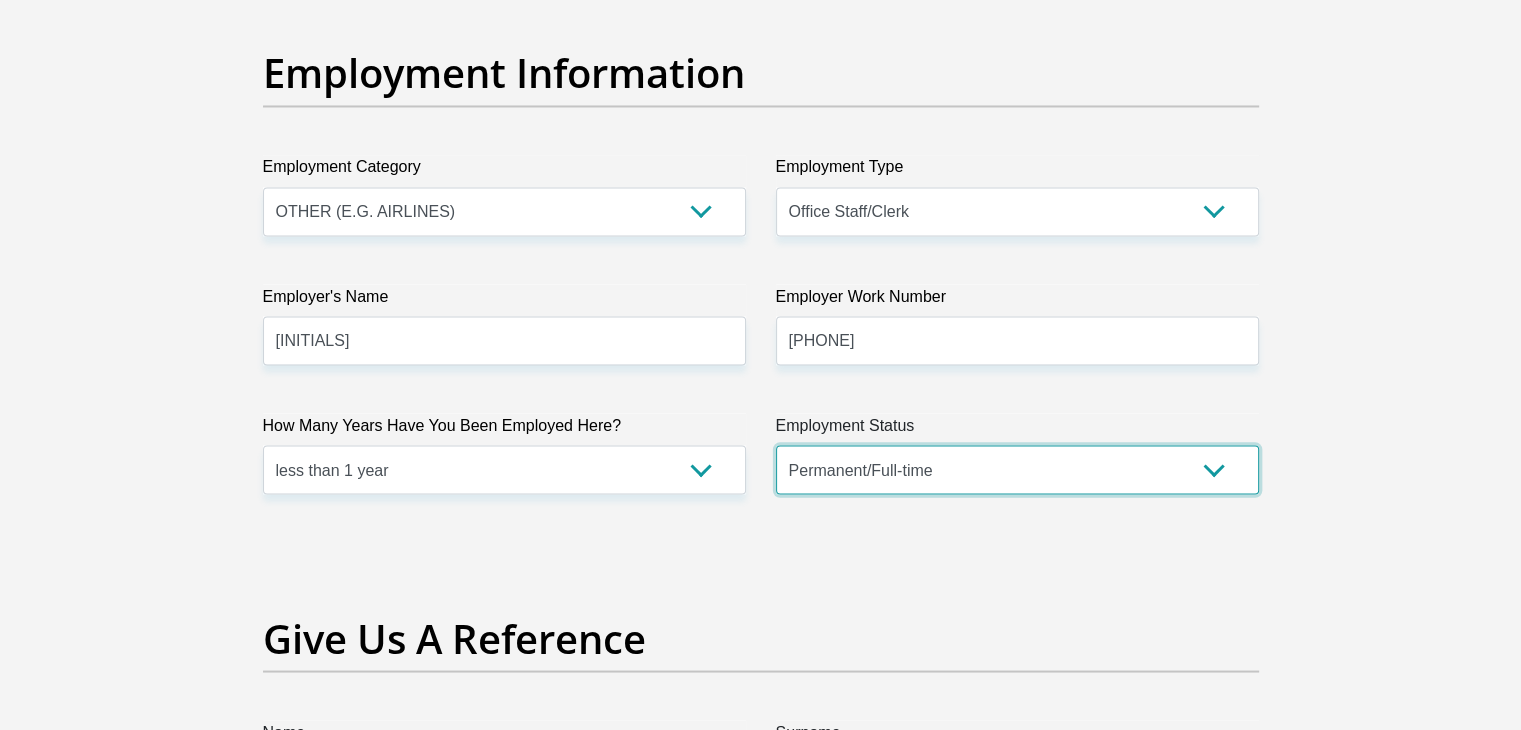 click on "Permanent/Full-time
Part-time/Casual
Contract Worker
Self-Employed
Housewife
Retired
Student
Medically Boarded
Disability
Unemployed" at bounding box center (1017, 469) 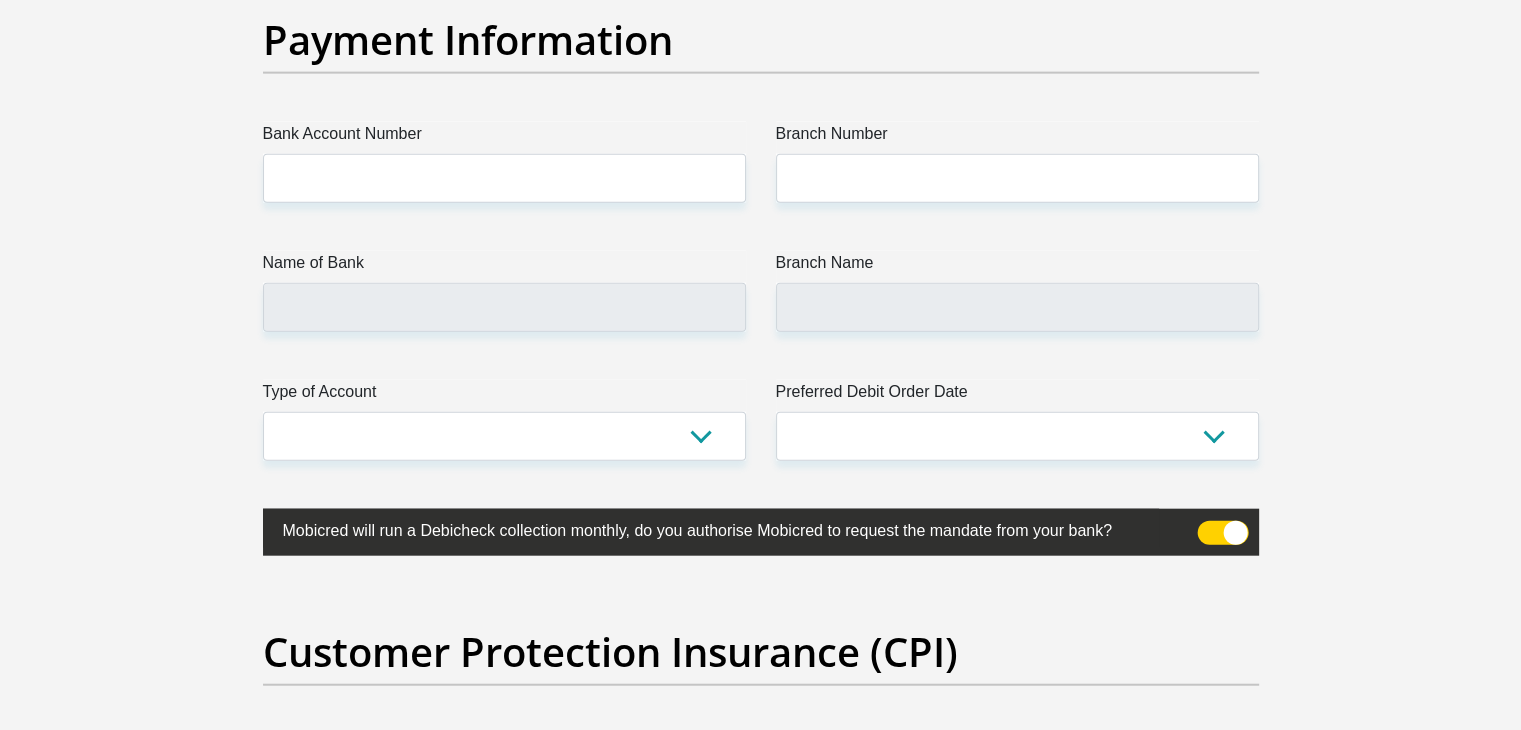 scroll, scrollTop: 4800, scrollLeft: 0, axis: vertical 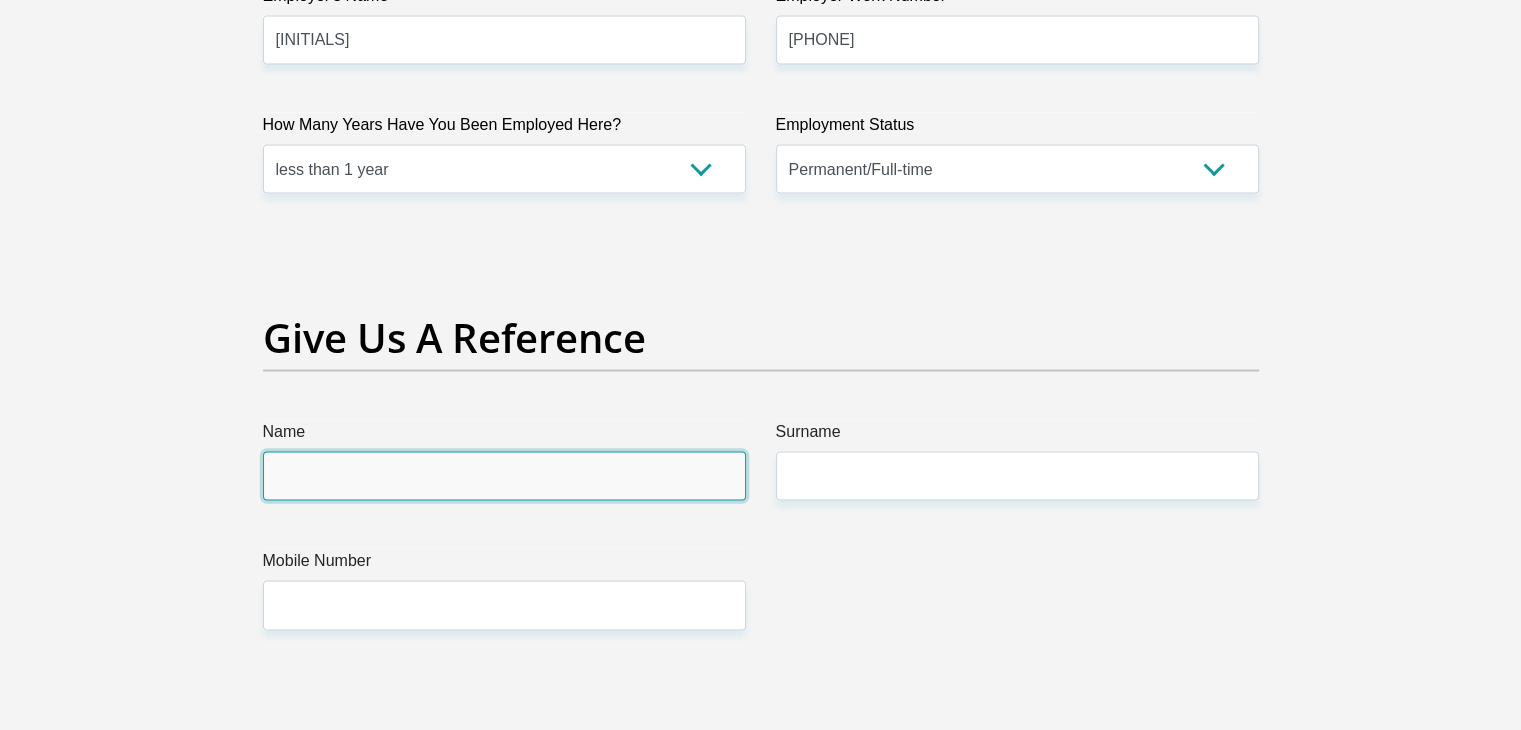 click on "Name" at bounding box center (504, 476) 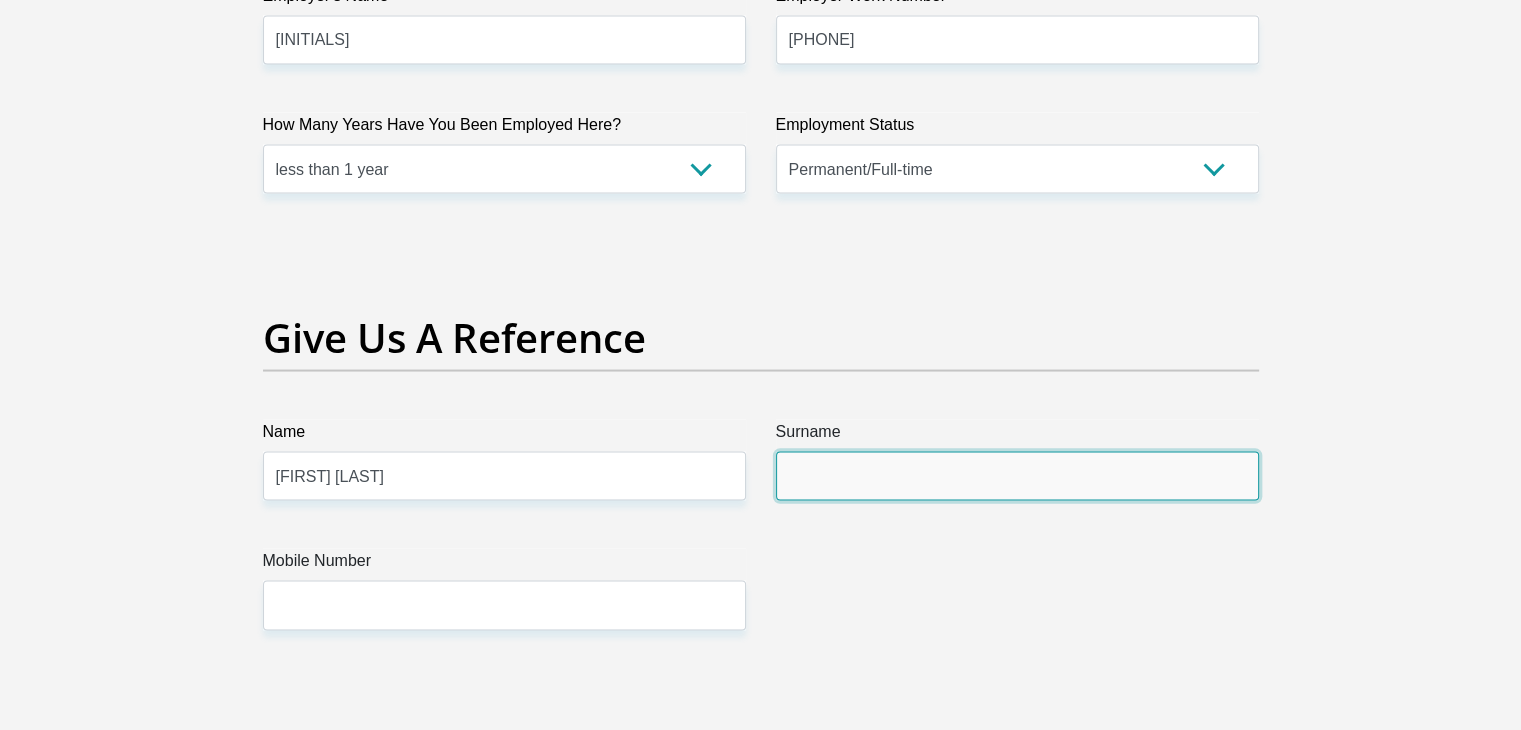 click on "Surname" at bounding box center [1017, 476] 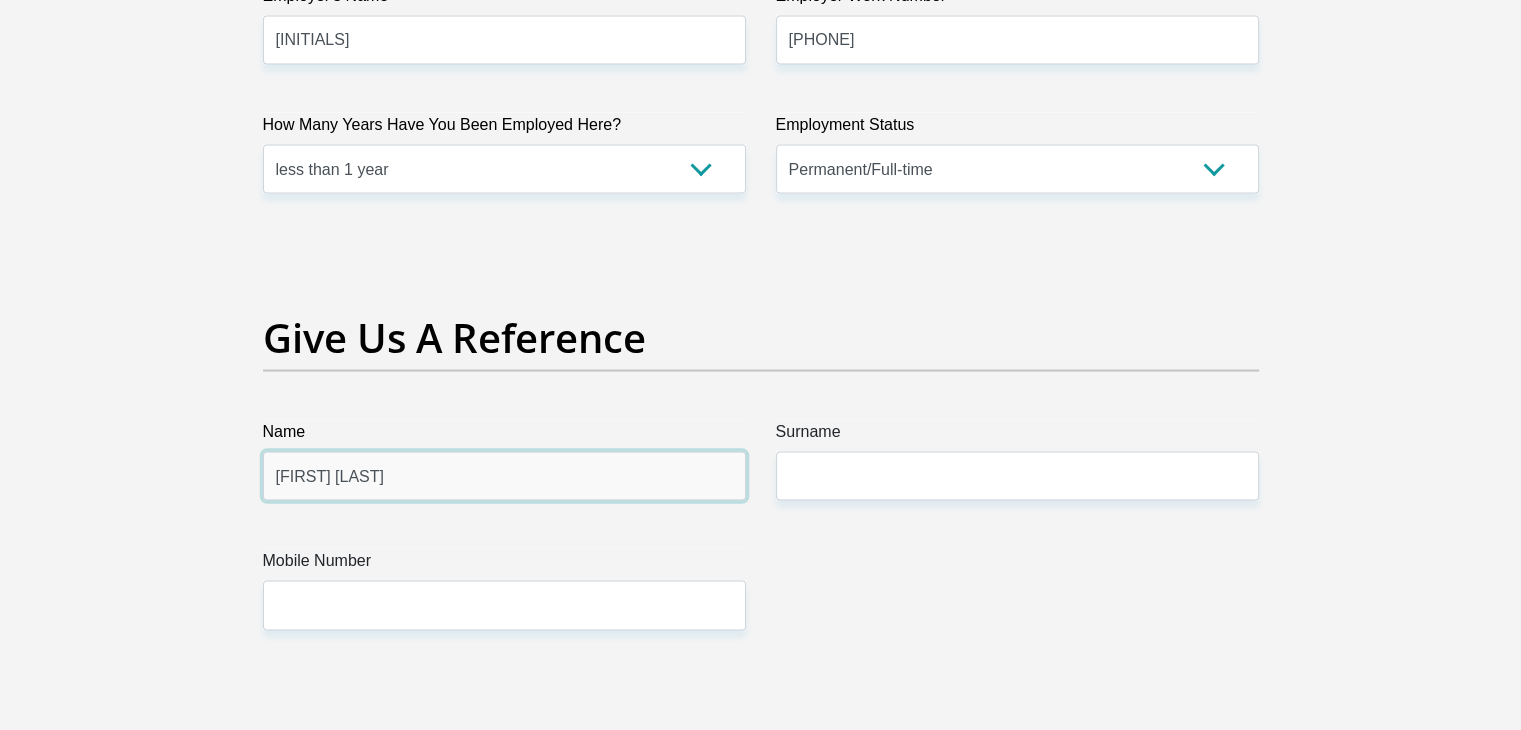click on "Molefe Kotu" at bounding box center [504, 476] 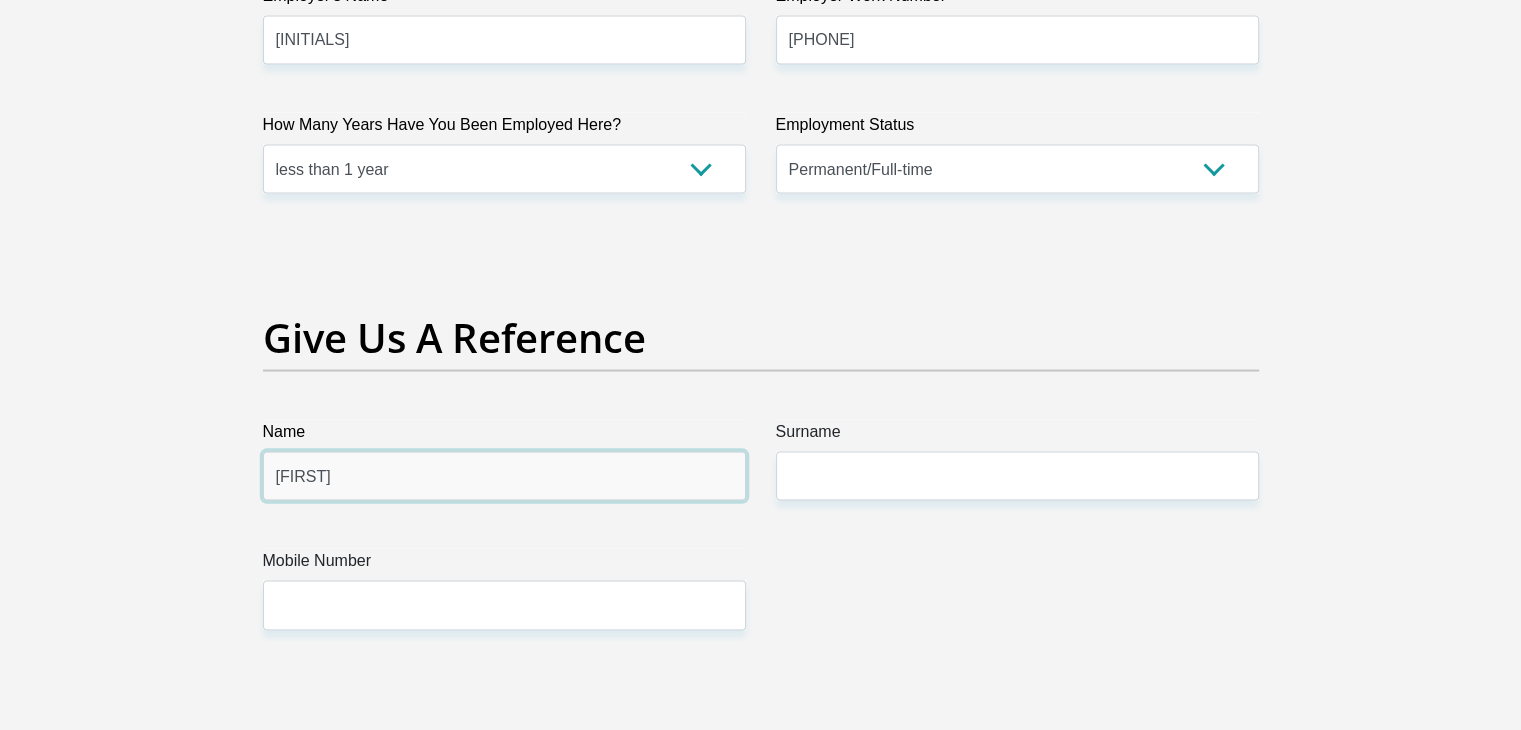 type on "Molefe" 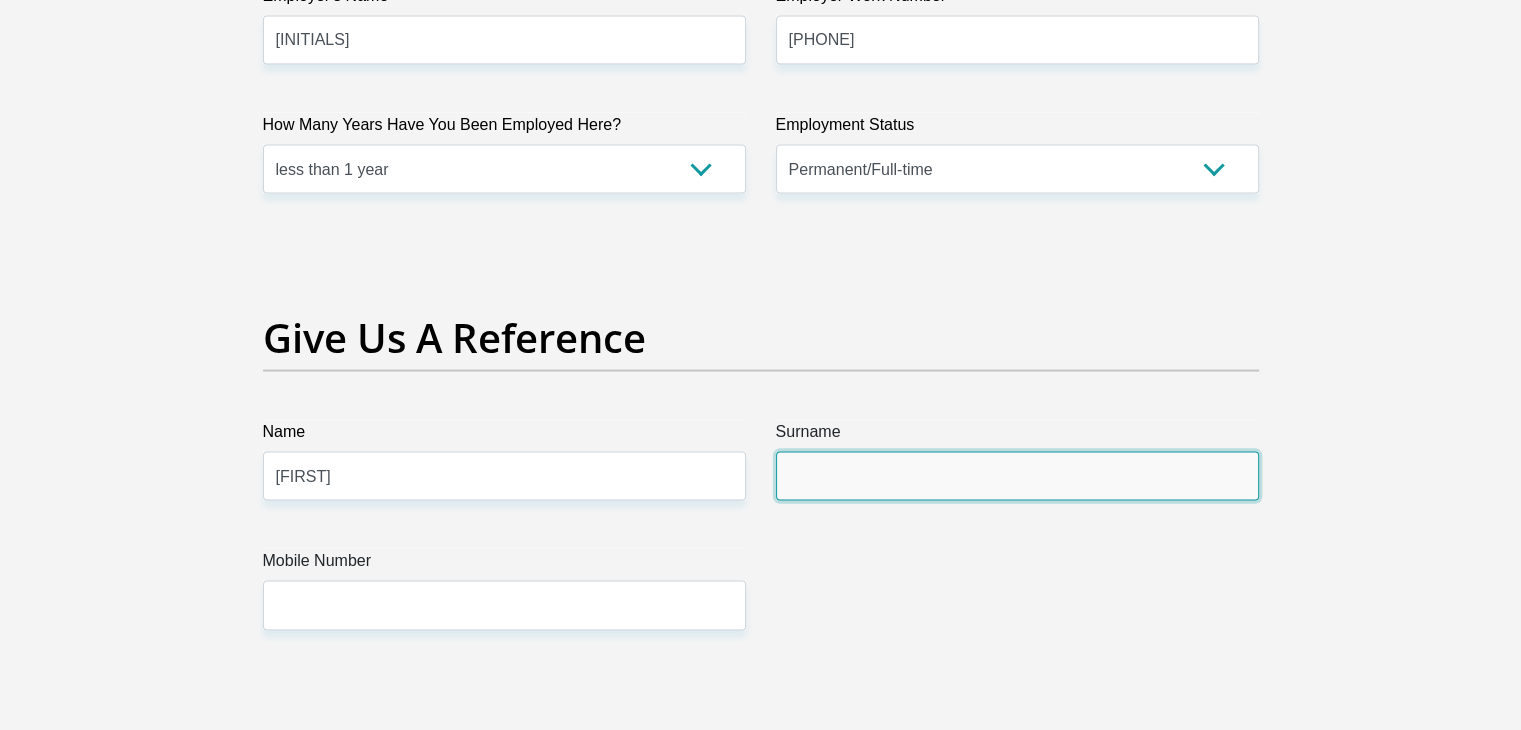 click on "Surname" at bounding box center [1017, 476] 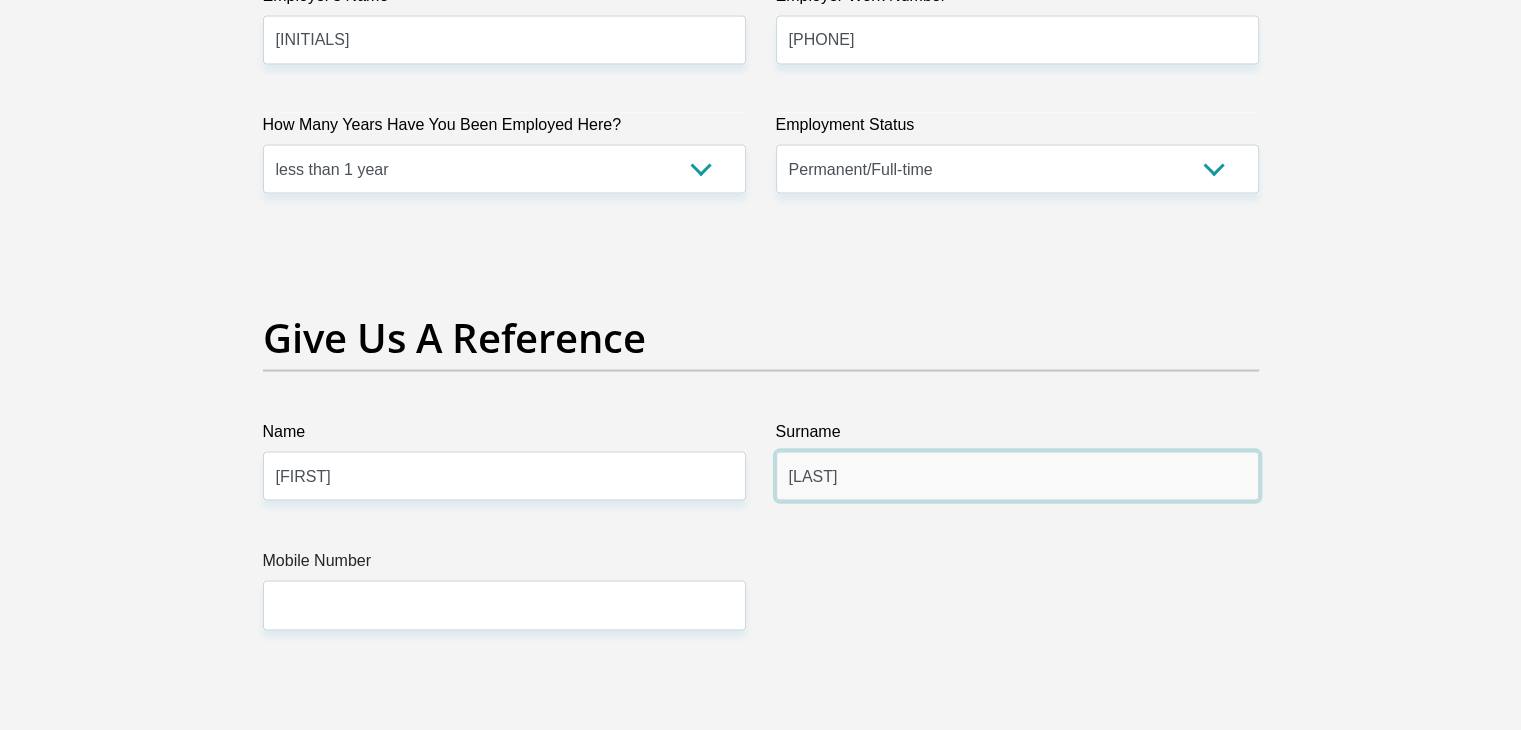 type on "Kotu" 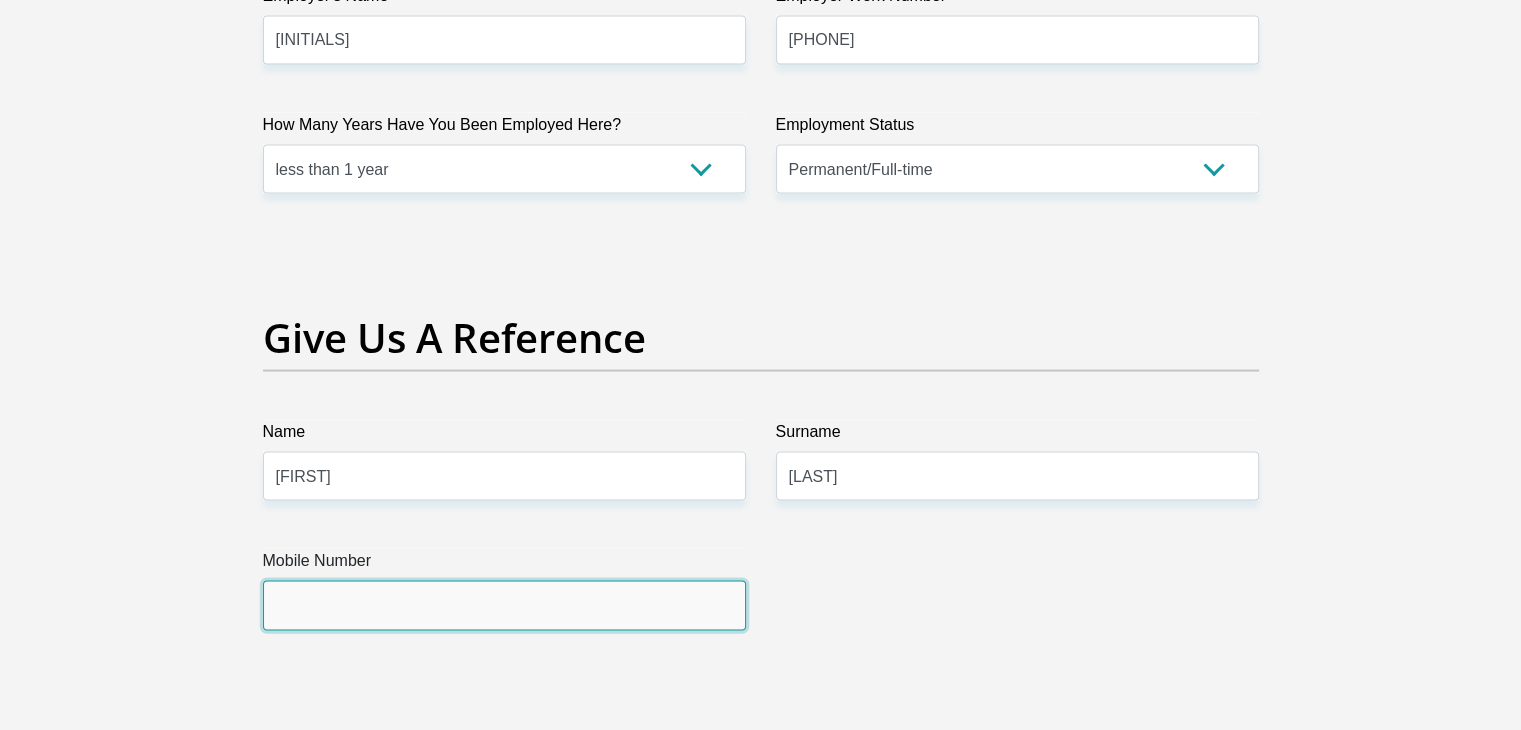 click on "Mobile Number" at bounding box center (504, 605) 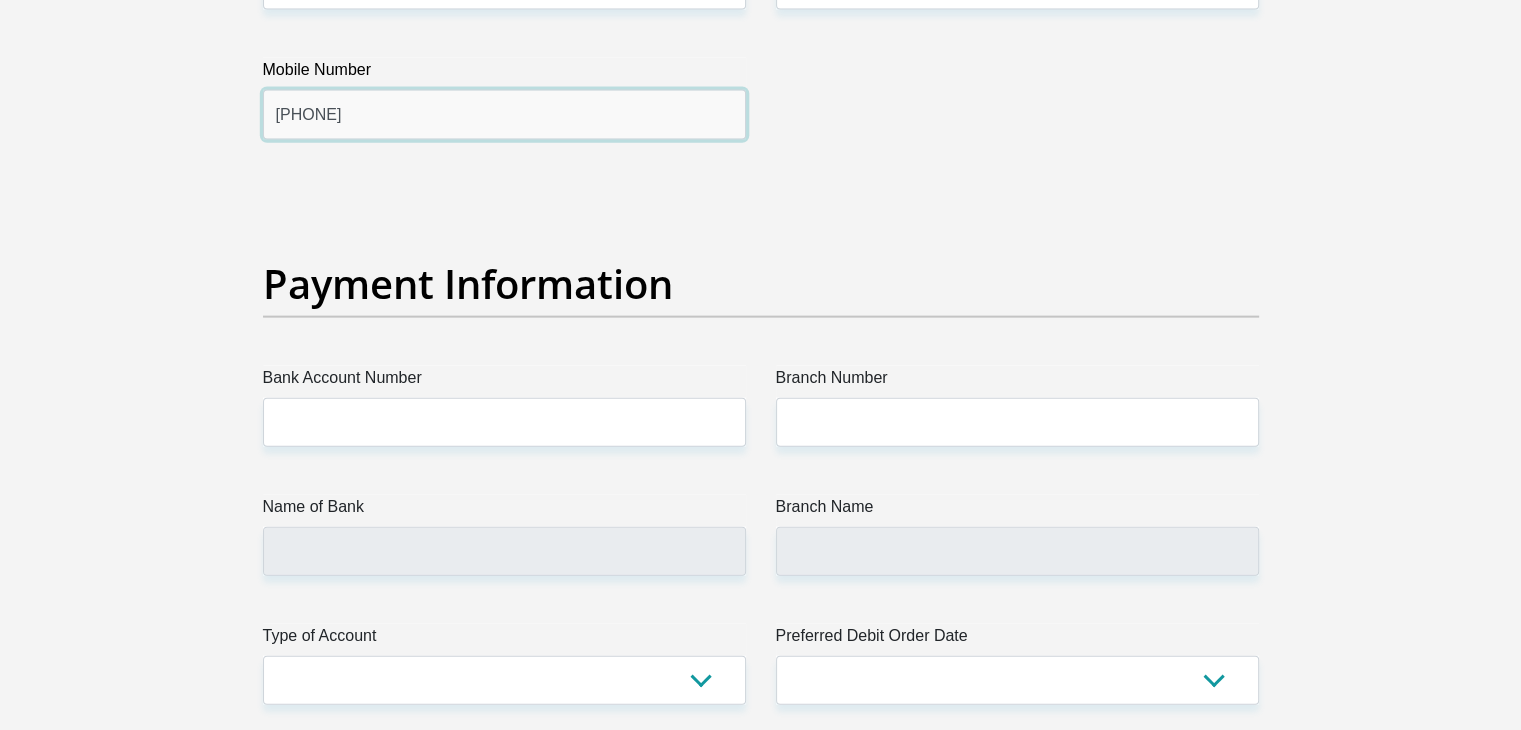 scroll, scrollTop: 4400, scrollLeft: 0, axis: vertical 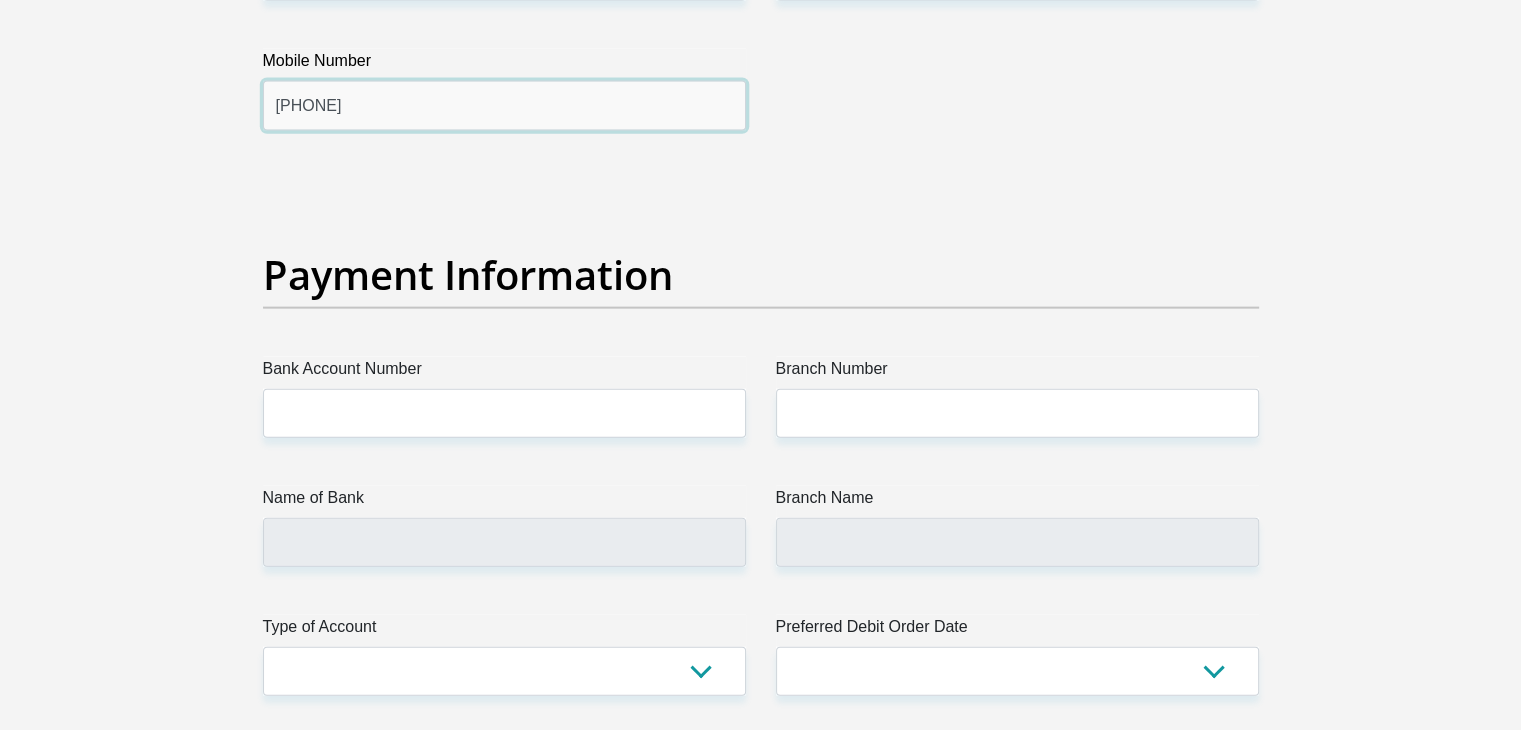 type on "0813754556" 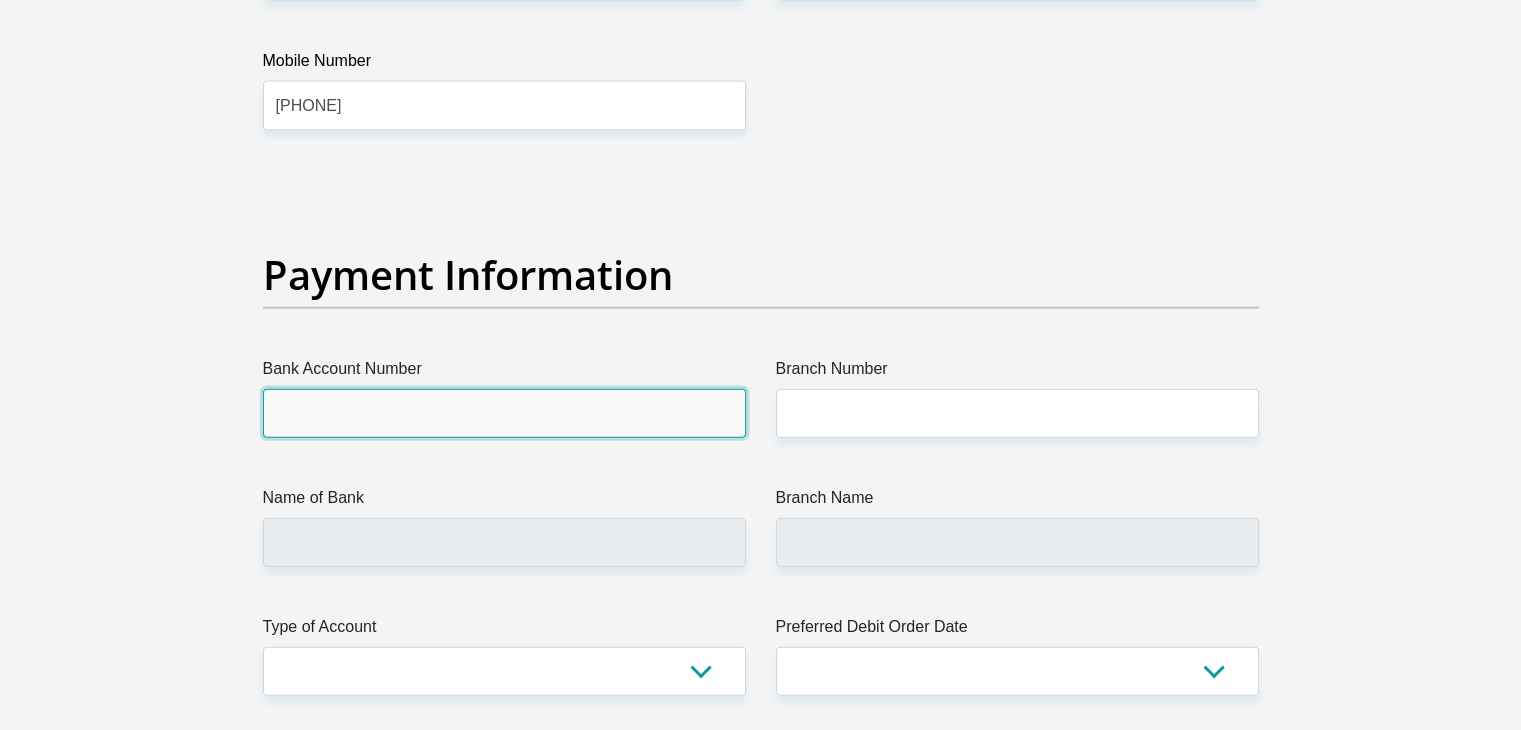 click on "Bank Account Number" at bounding box center (504, 413) 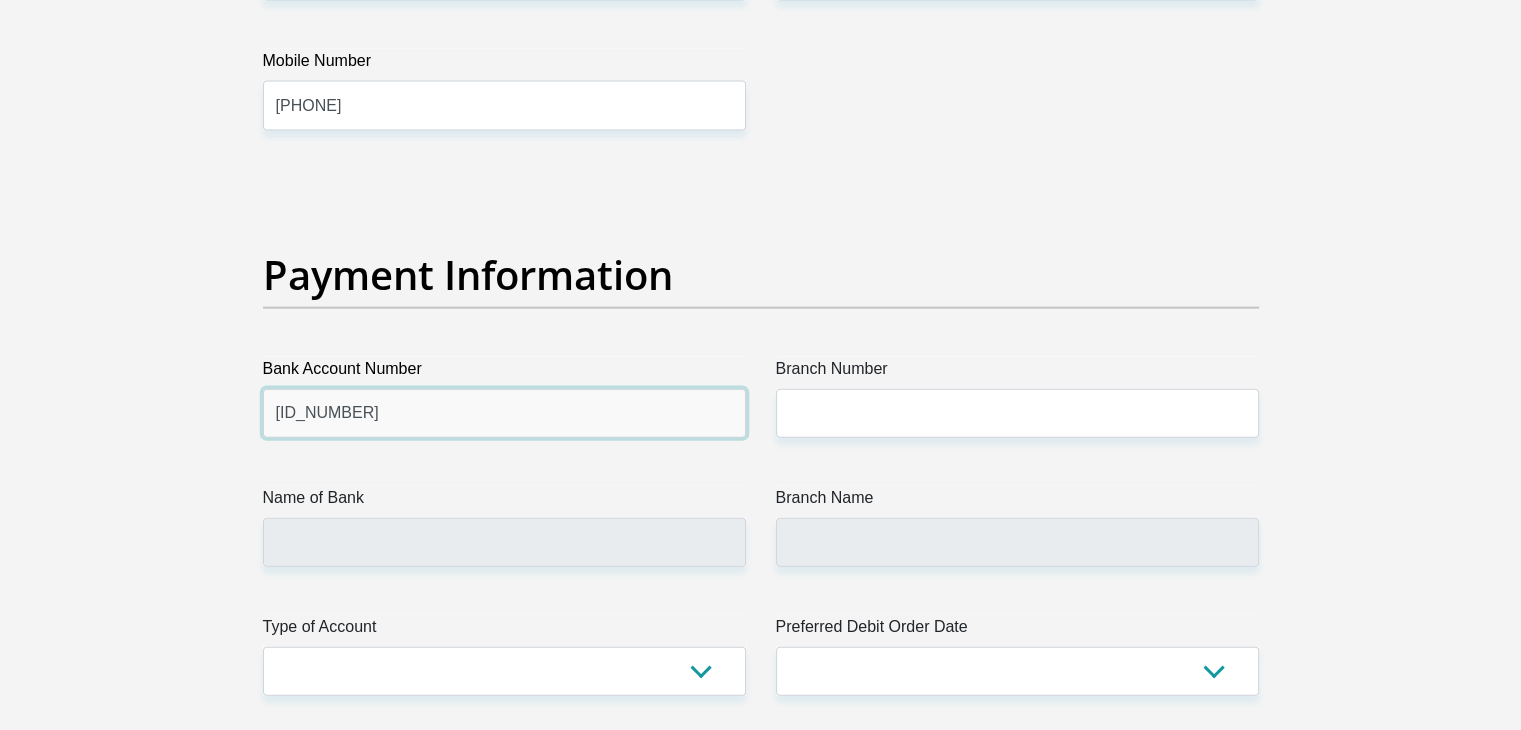 type on "1885475657" 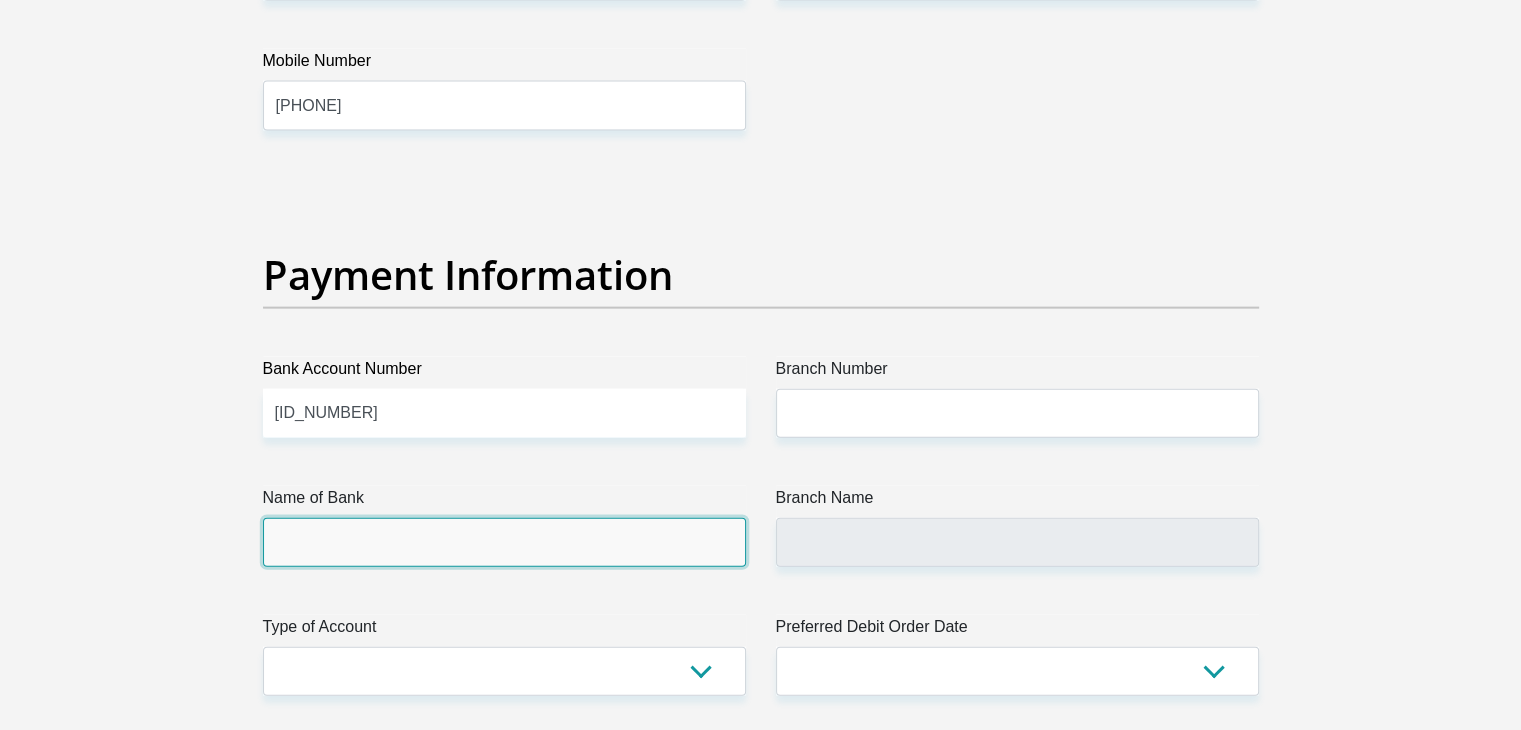 click on "Name of Bank" at bounding box center (504, 542) 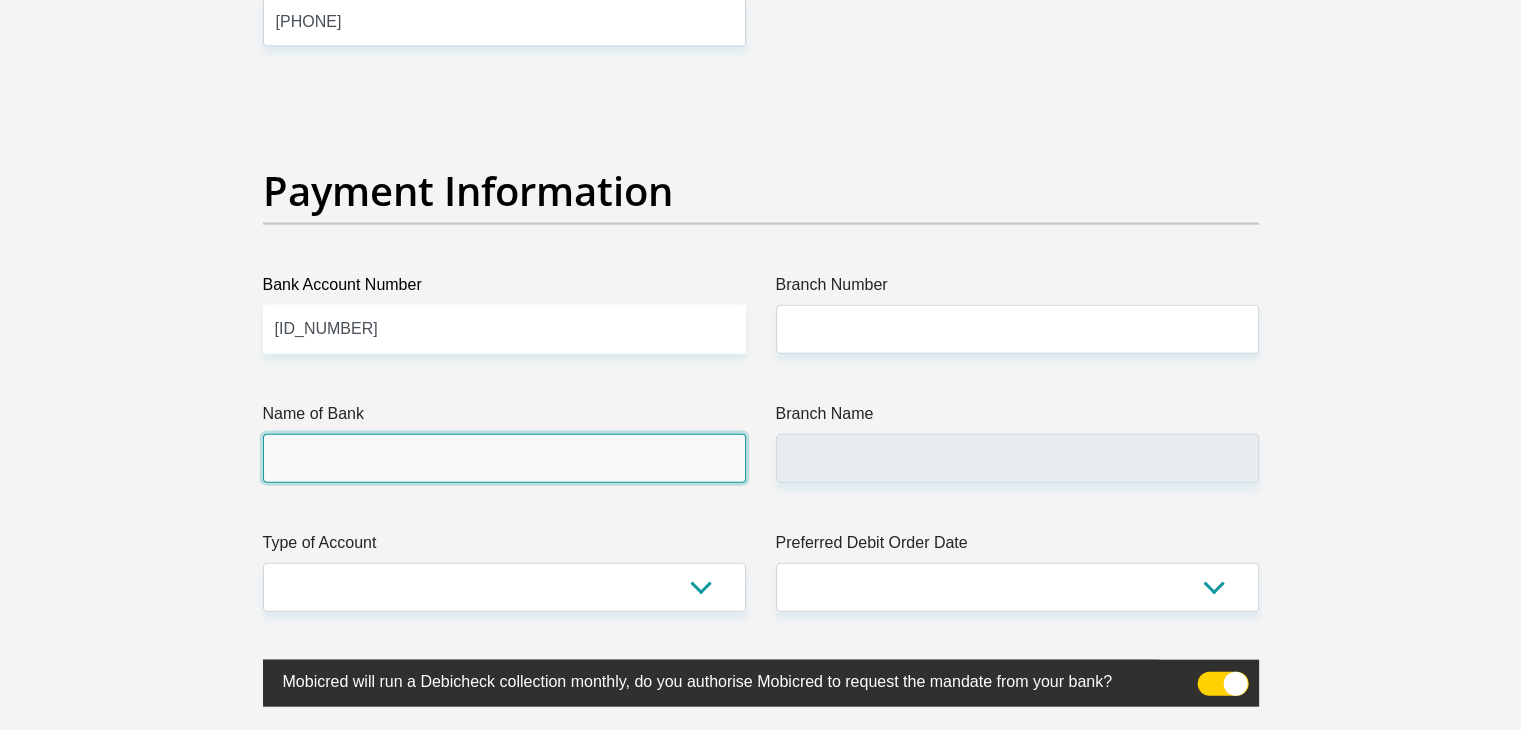 scroll, scrollTop: 4600, scrollLeft: 0, axis: vertical 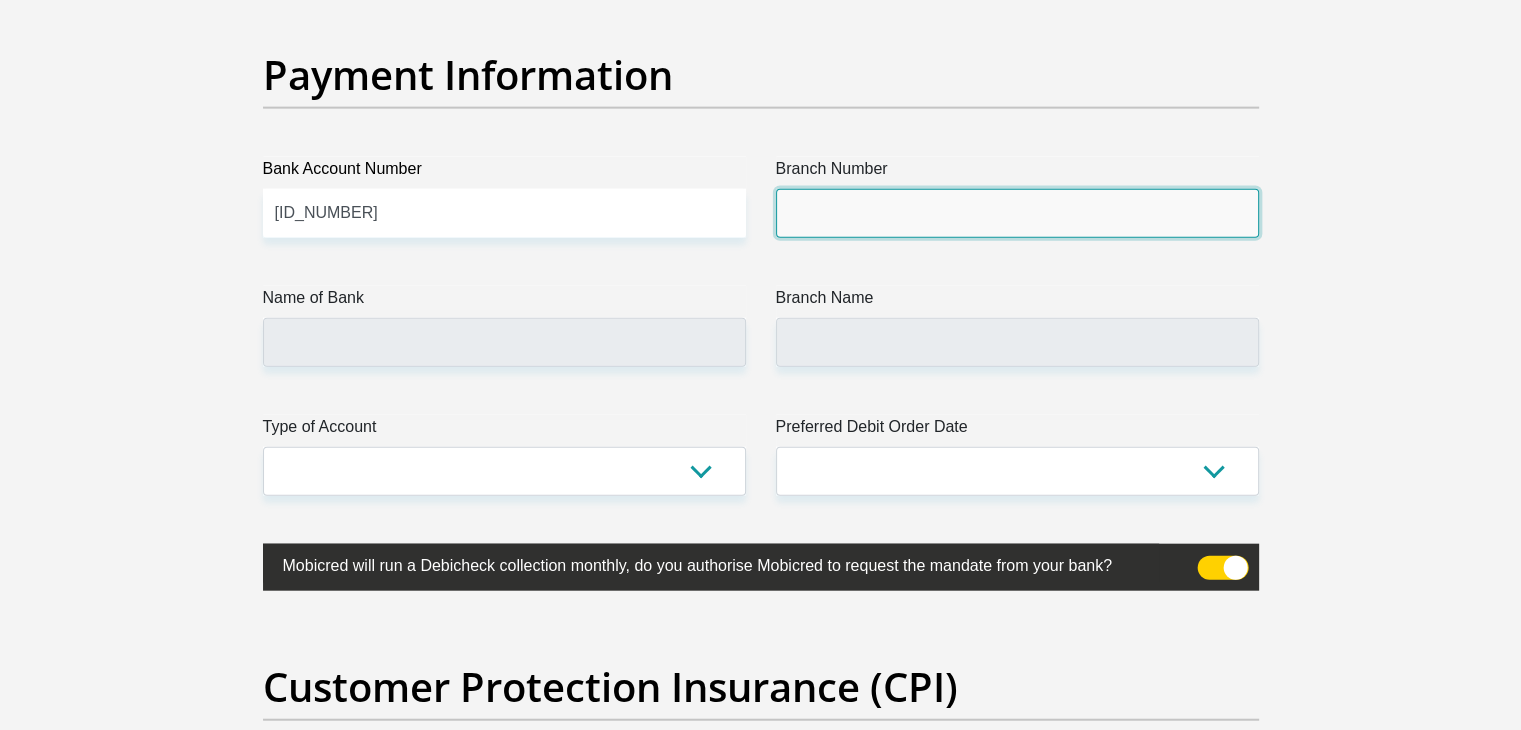 click on "Branch Number" at bounding box center [1017, 213] 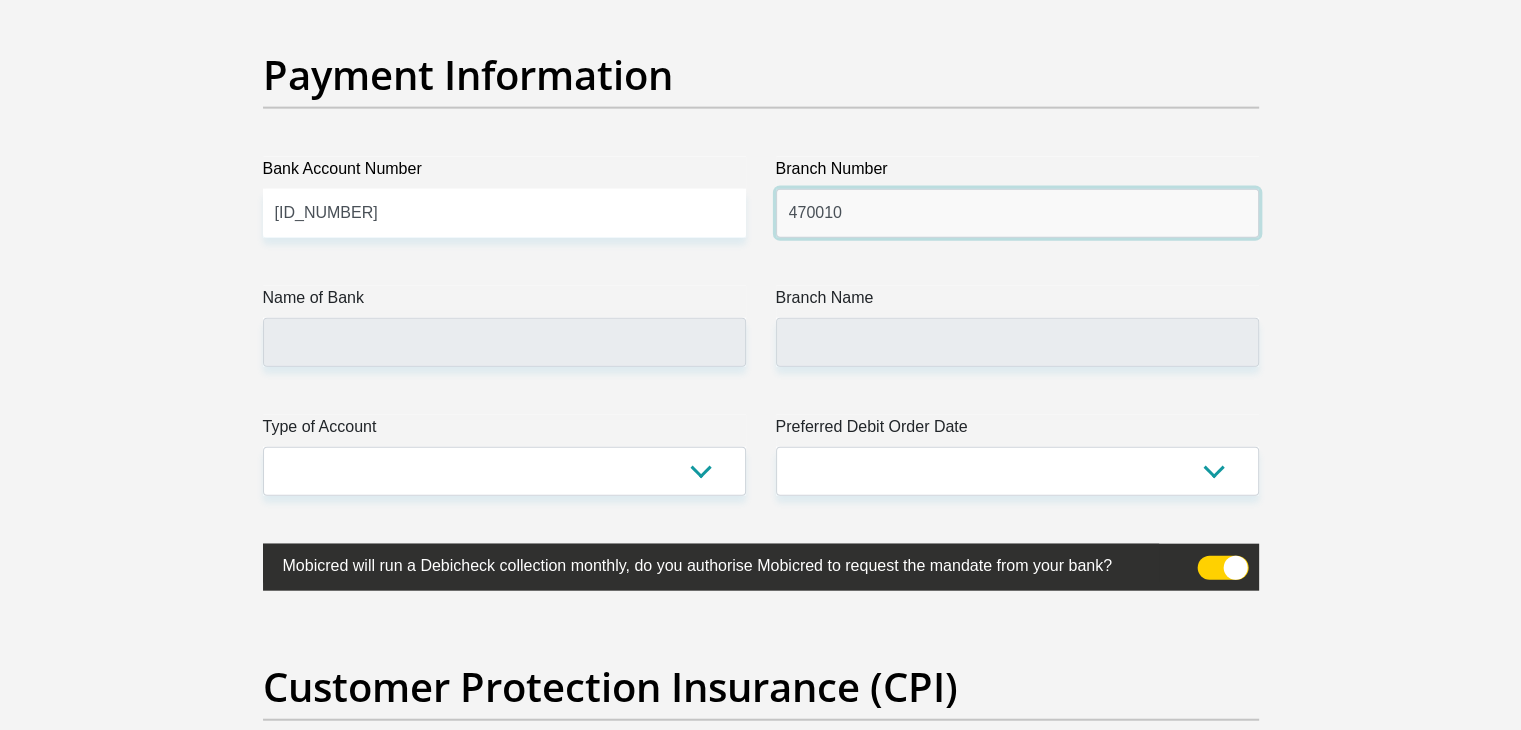 type on "470010" 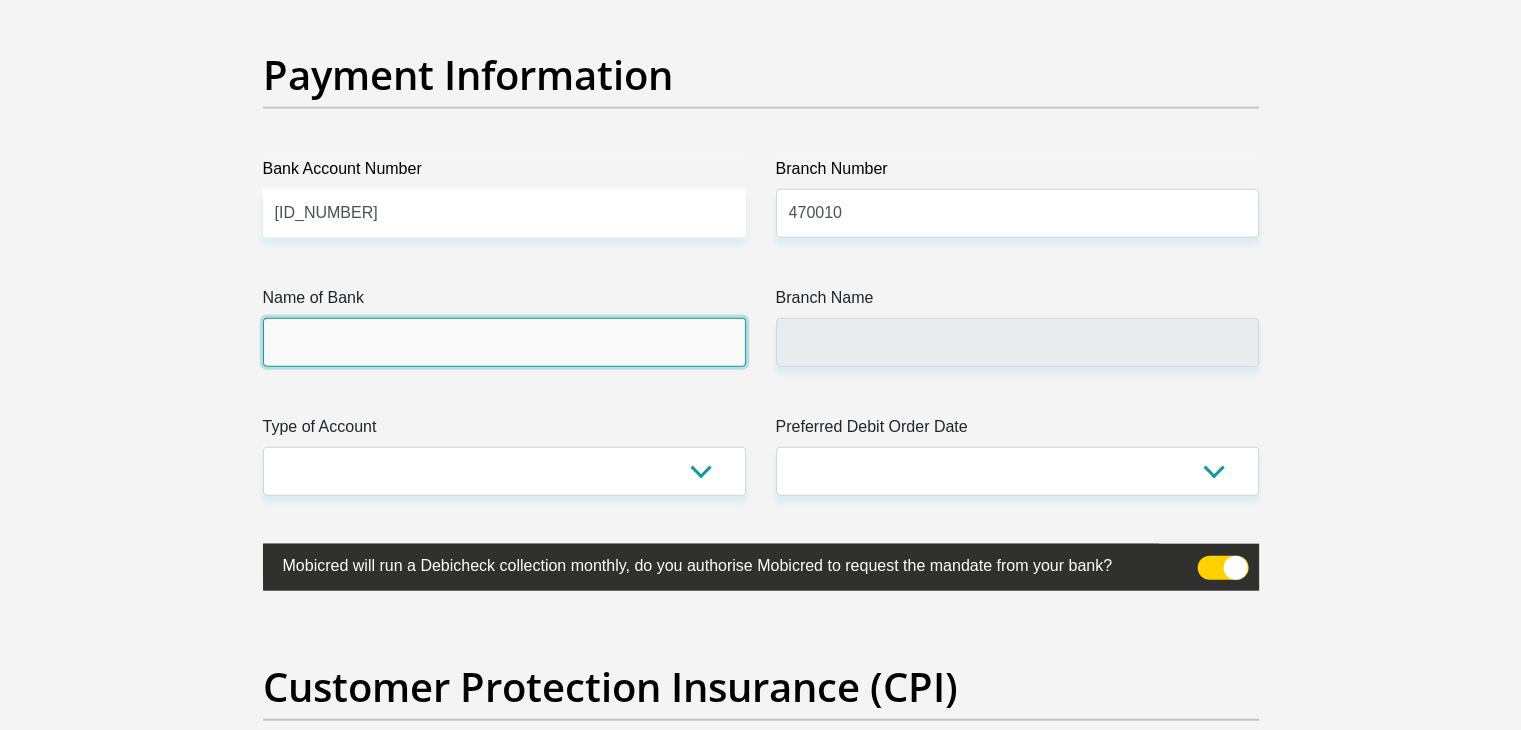 click on "Name of Bank" at bounding box center (504, 342) 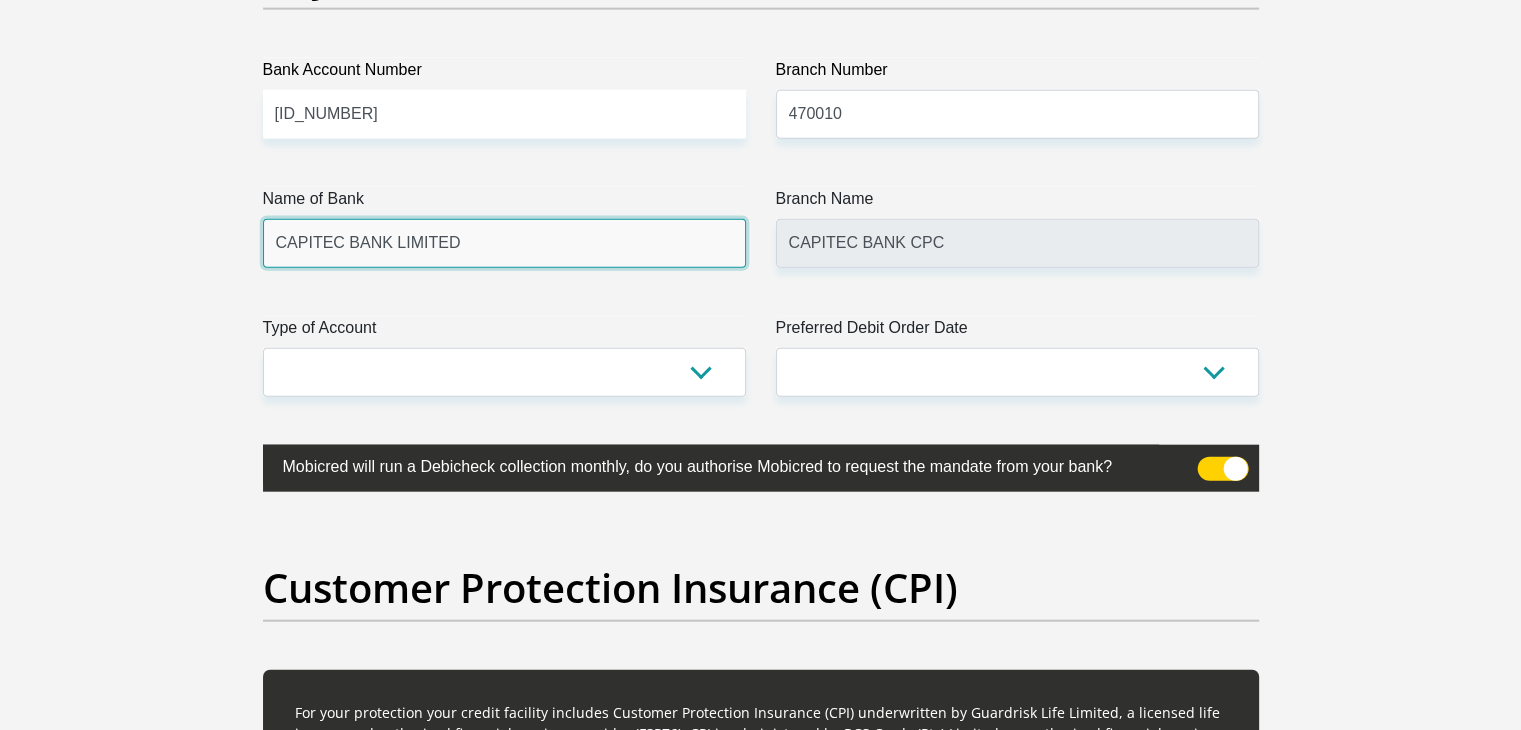 scroll, scrollTop: 4700, scrollLeft: 0, axis: vertical 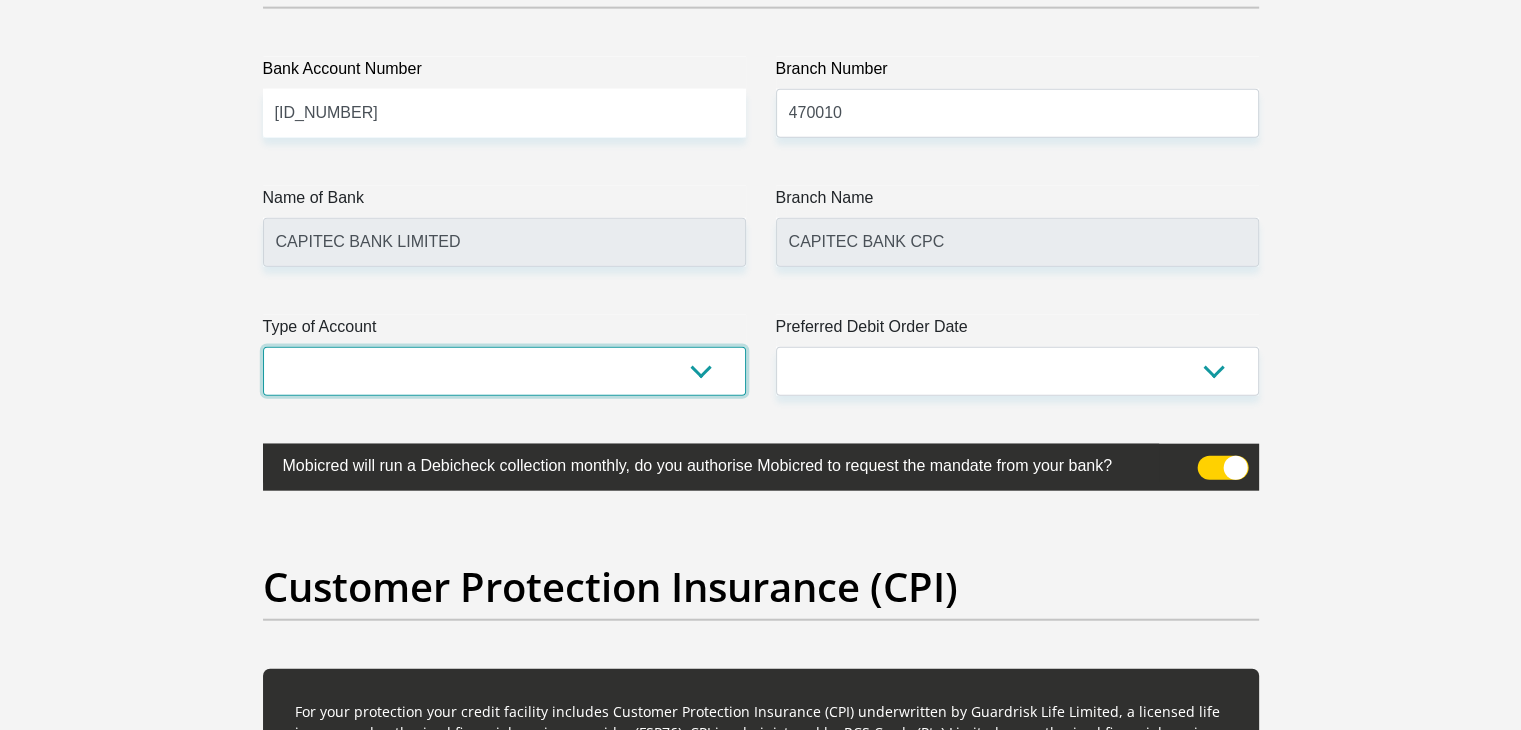 click on "Cheque
Savings" at bounding box center [504, 371] 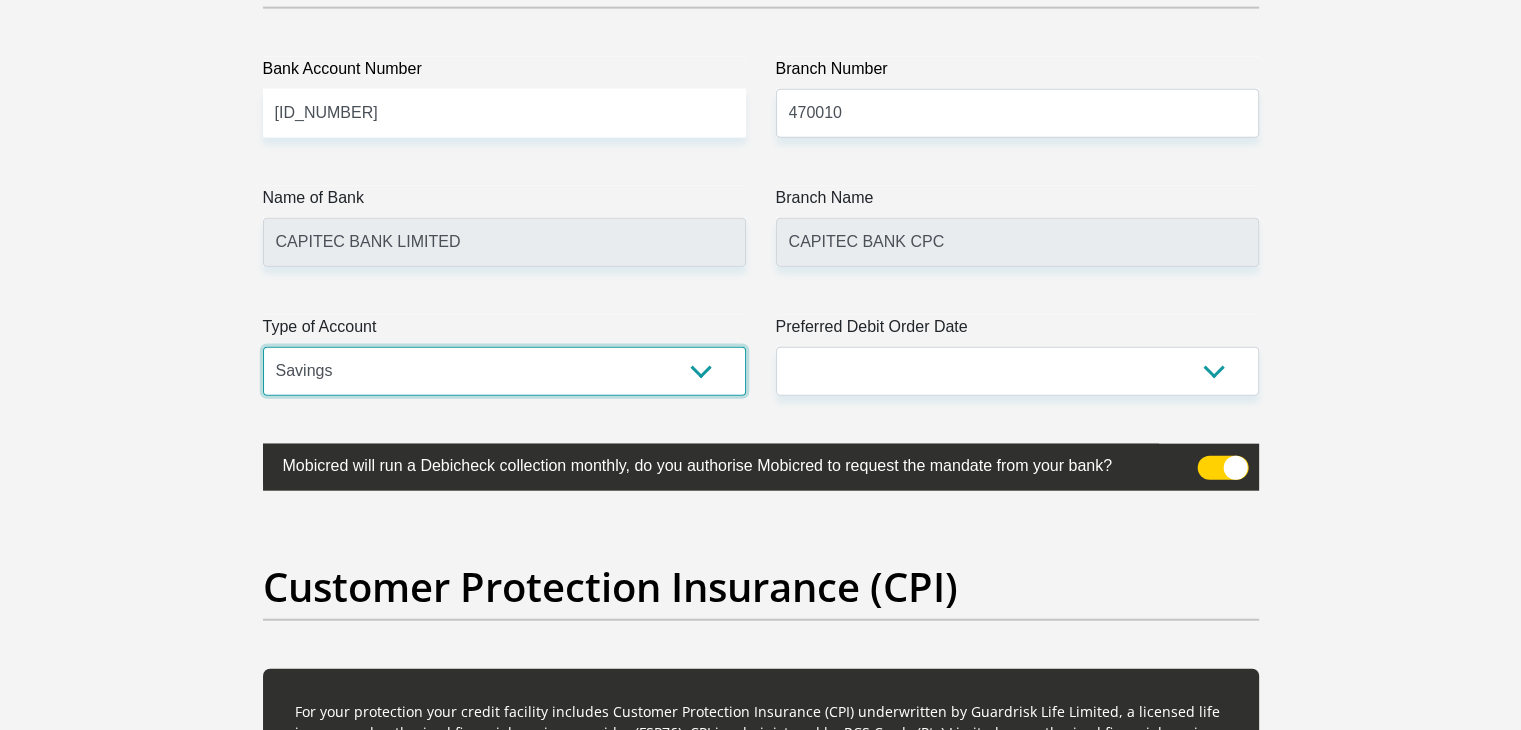 click on "Cheque
Savings" at bounding box center (504, 371) 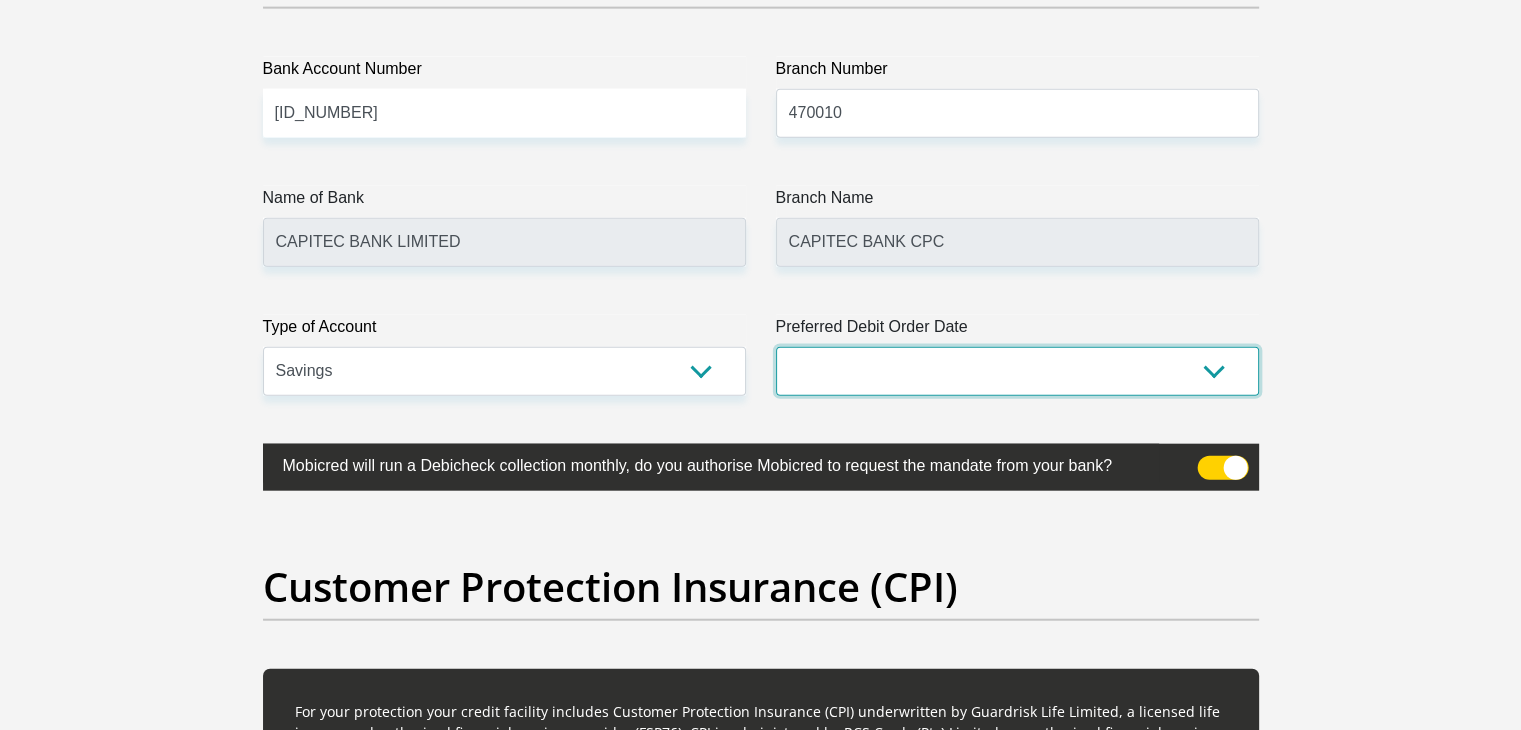 click on "1st
2nd
3rd
4th
5th
7th
18th
19th
20th
21st
22nd
23rd
24th
25th
26th
27th
28th
29th
30th" at bounding box center [1017, 371] 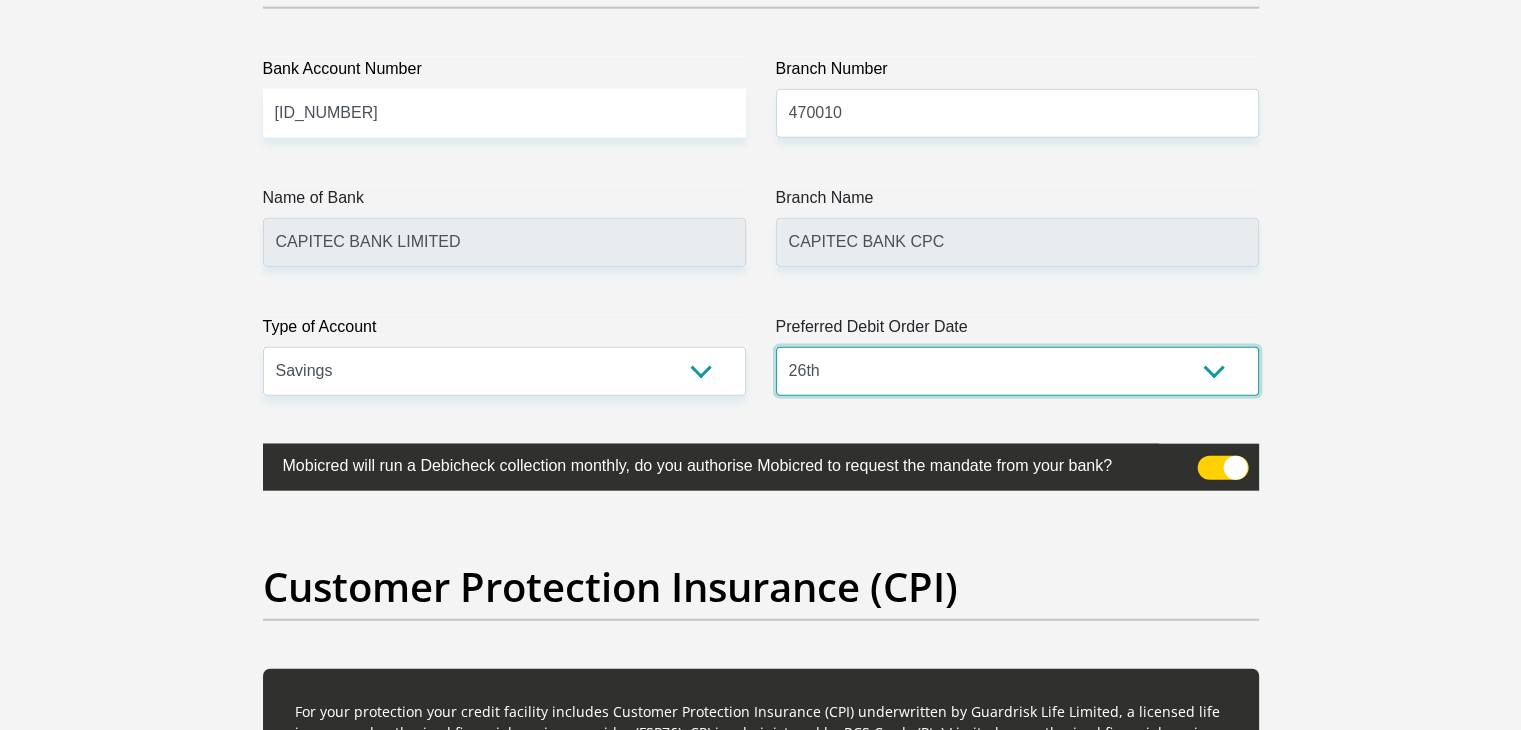 click on "1st
2nd
3rd
4th
5th
7th
18th
19th
20th
21st
22nd
23rd
24th
25th
26th
27th
28th
29th
30th" at bounding box center (1017, 371) 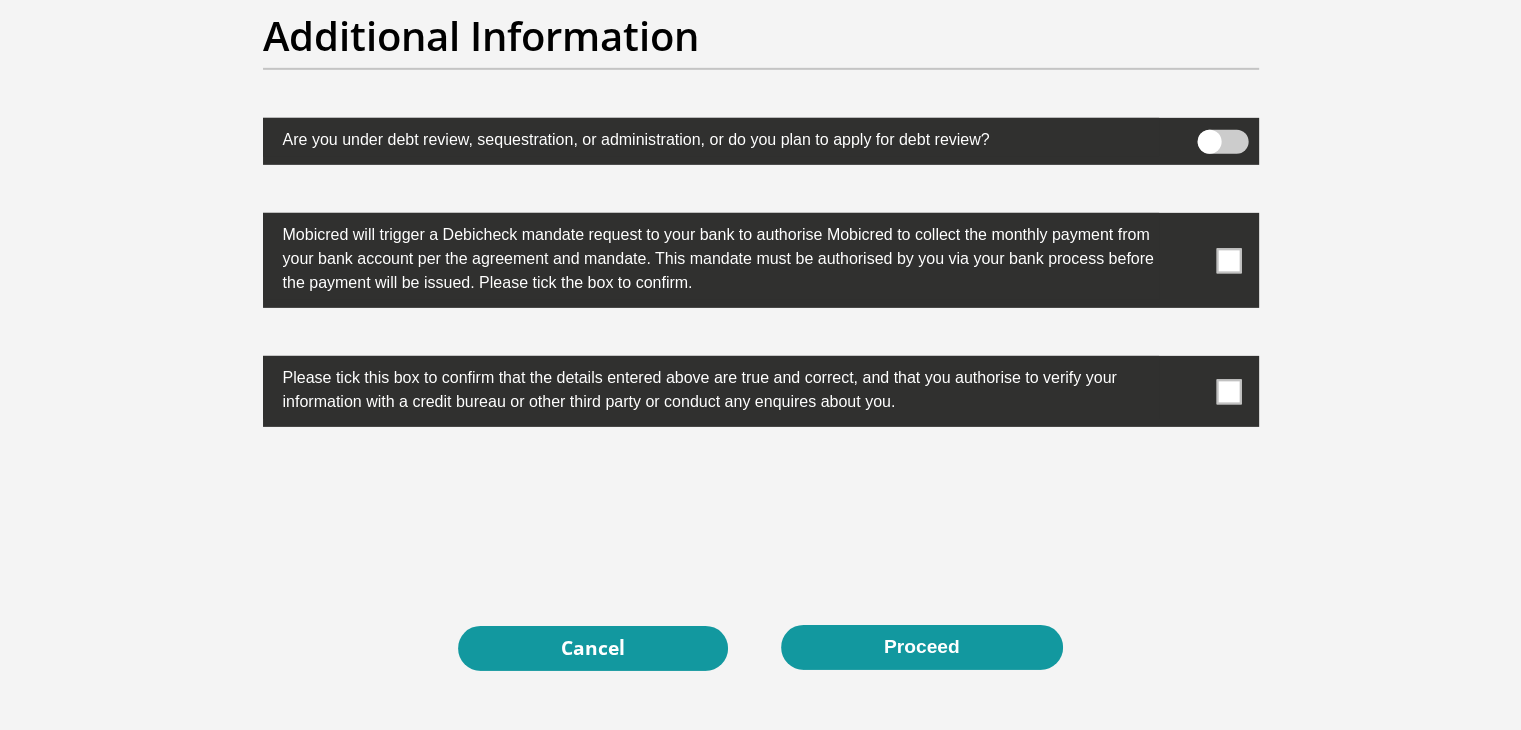 scroll, scrollTop: 6441, scrollLeft: 0, axis: vertical 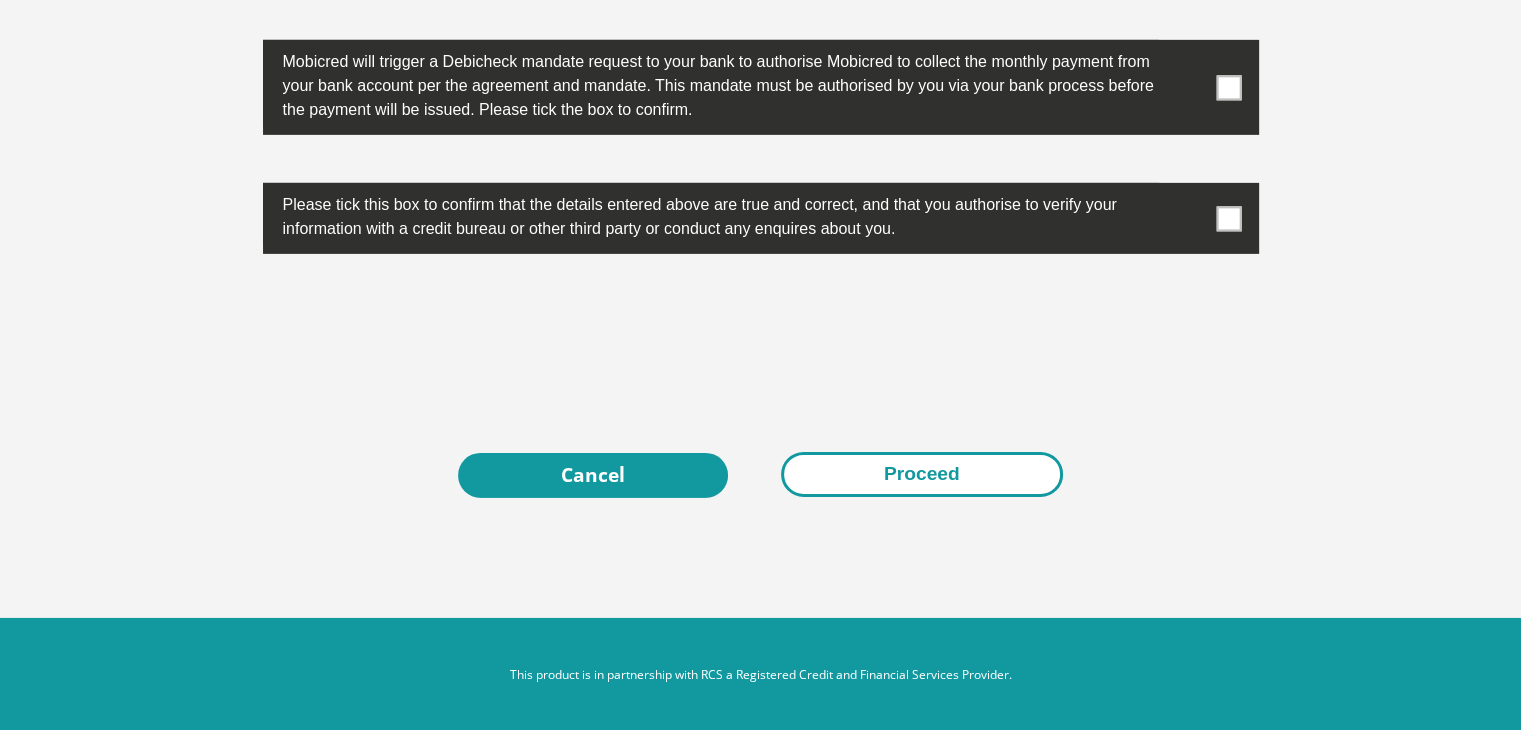 click on "Proceed" at bounding box center (922, 474) 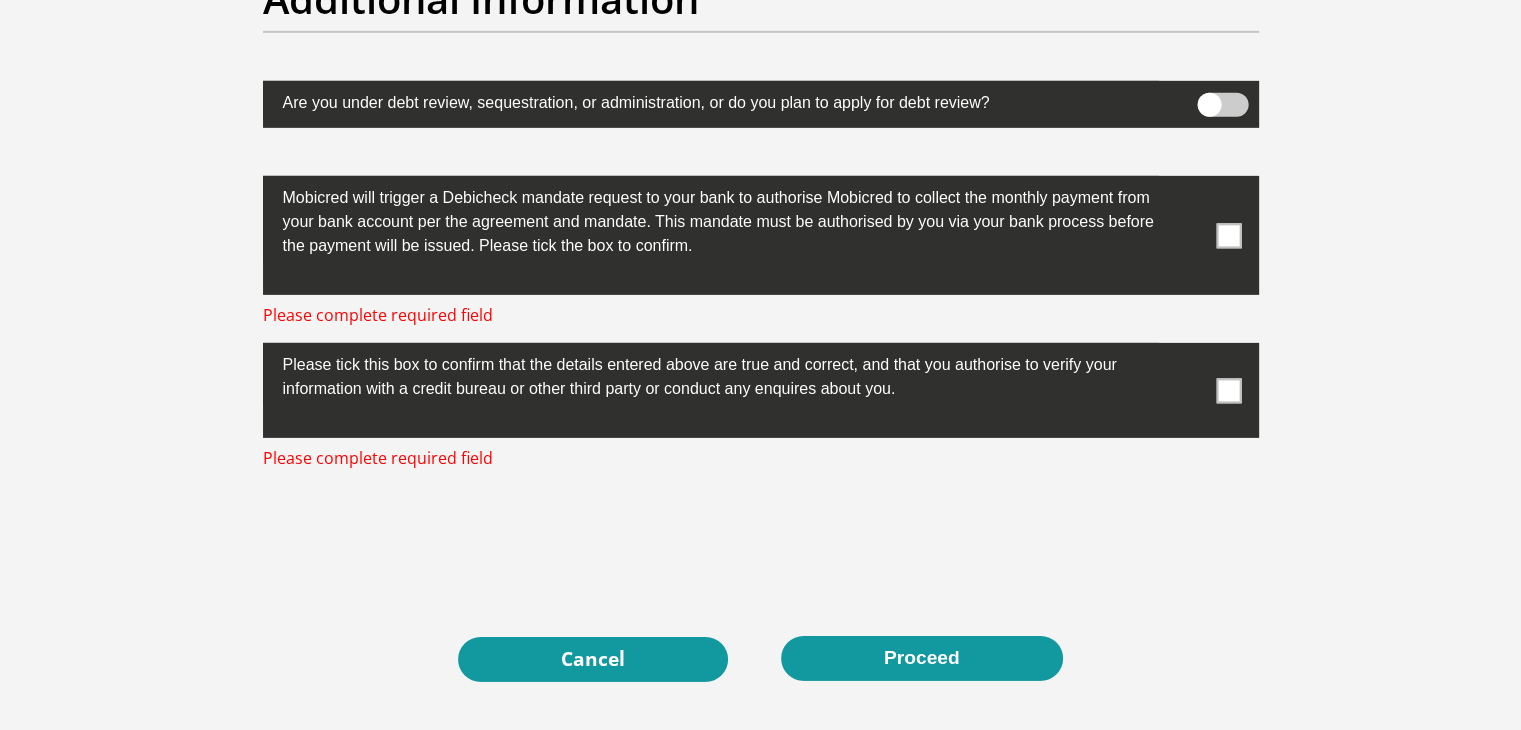 scroll, scrollTop: 6304, scrollLeft: 0, axis: vertical 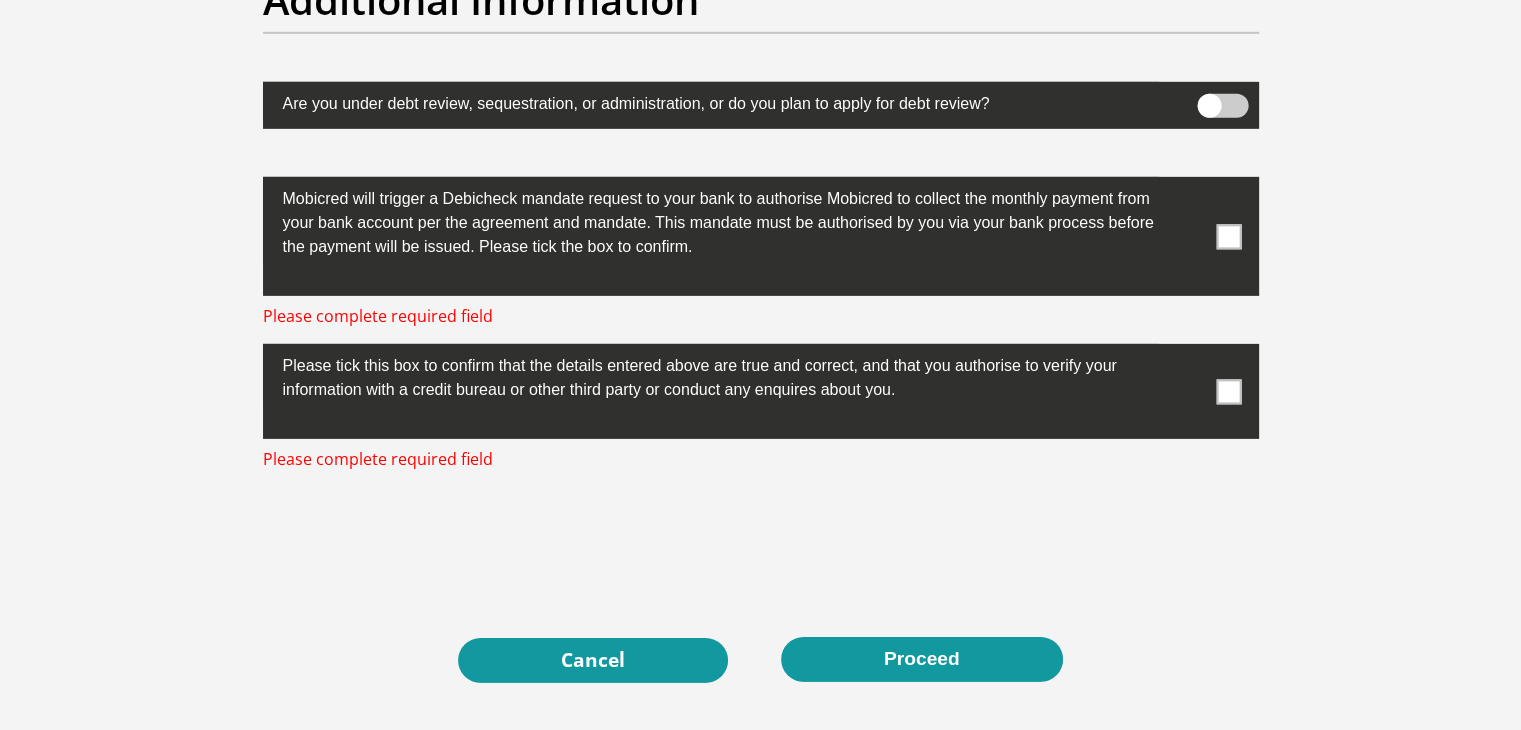 click at bounding box center [1228, 236] 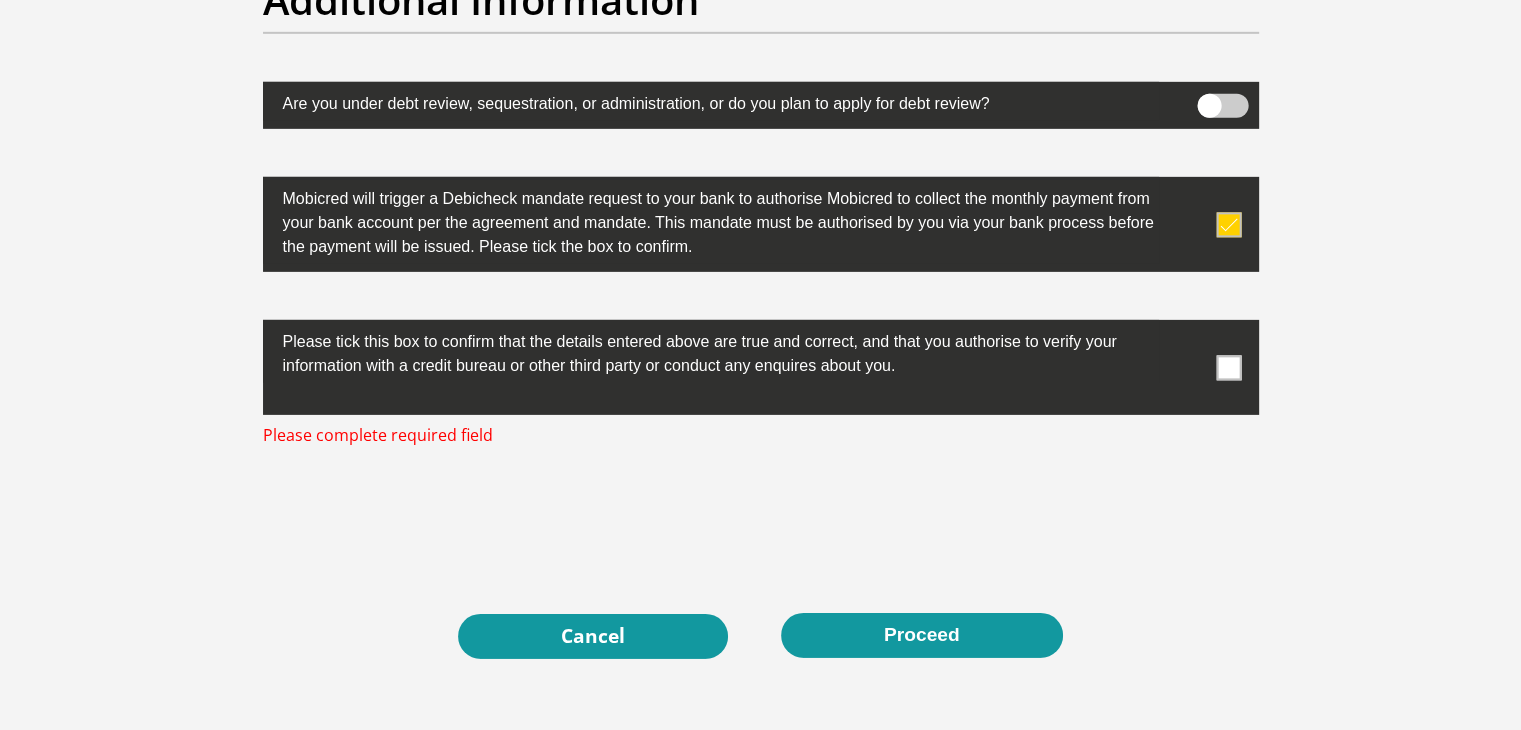 click at bounding box center [1228, 367] 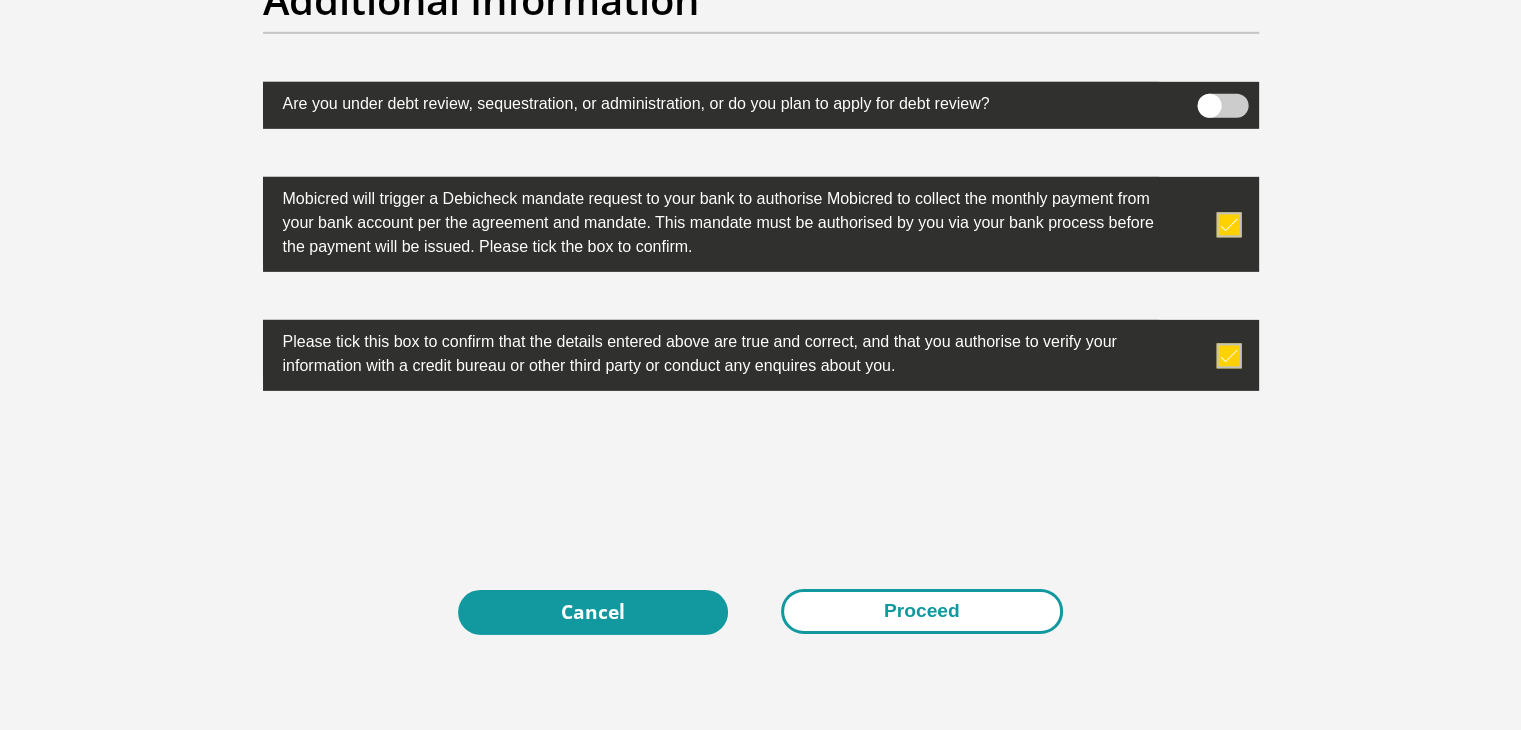 click on "Proceed" at bounding box center (922, 611) 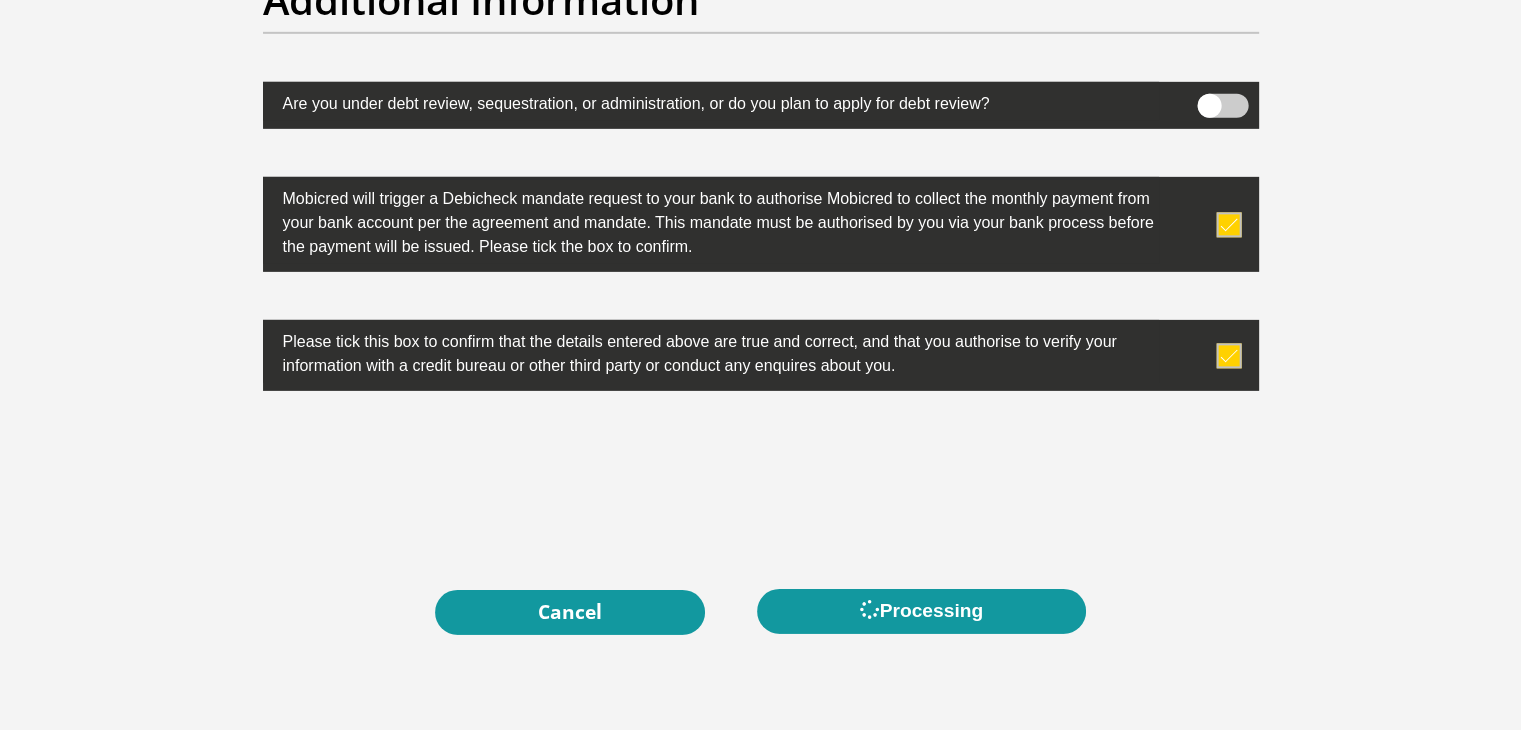 scroll, scrollTop: 0, scrollLeft: 0, axis: both 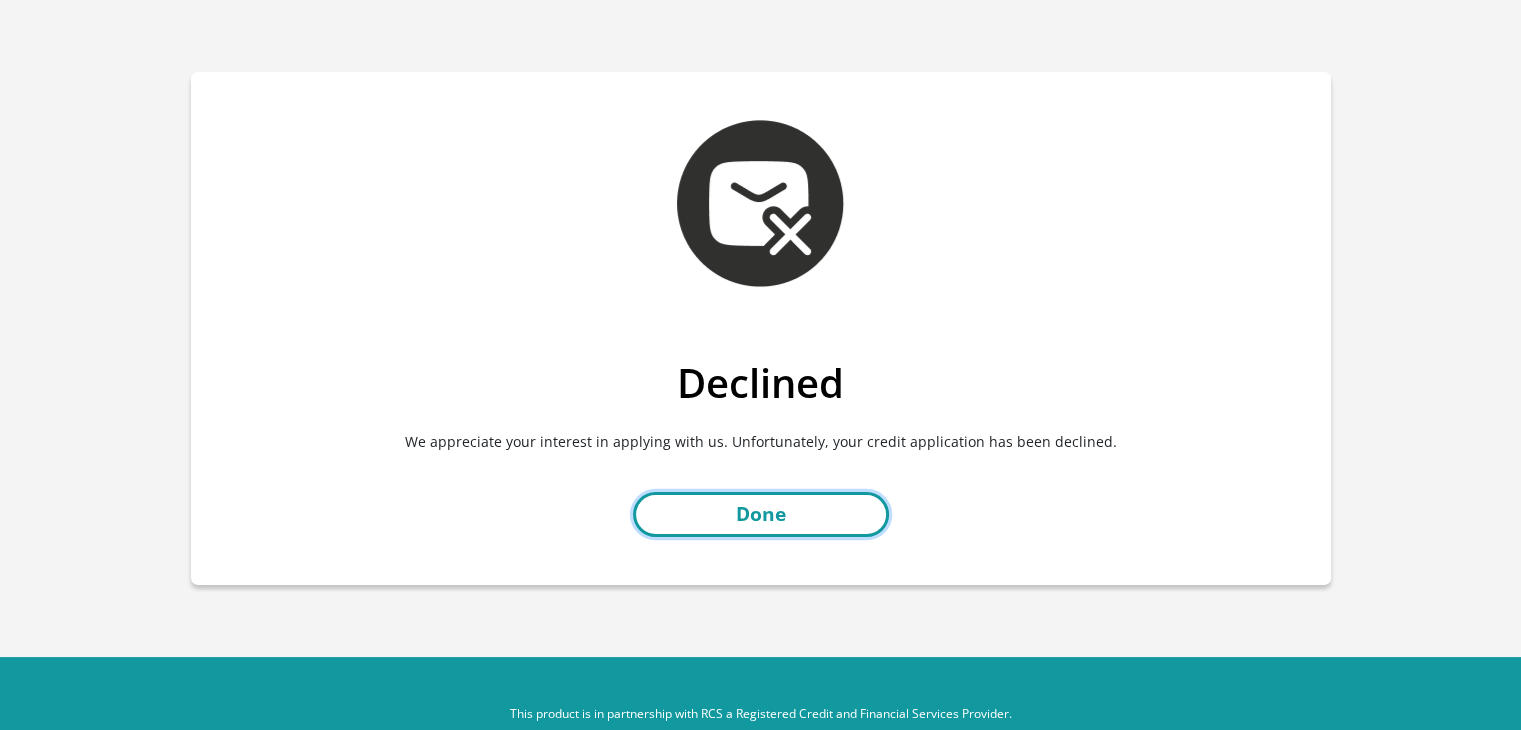 click on "Done" at bounding box center [761, 514] 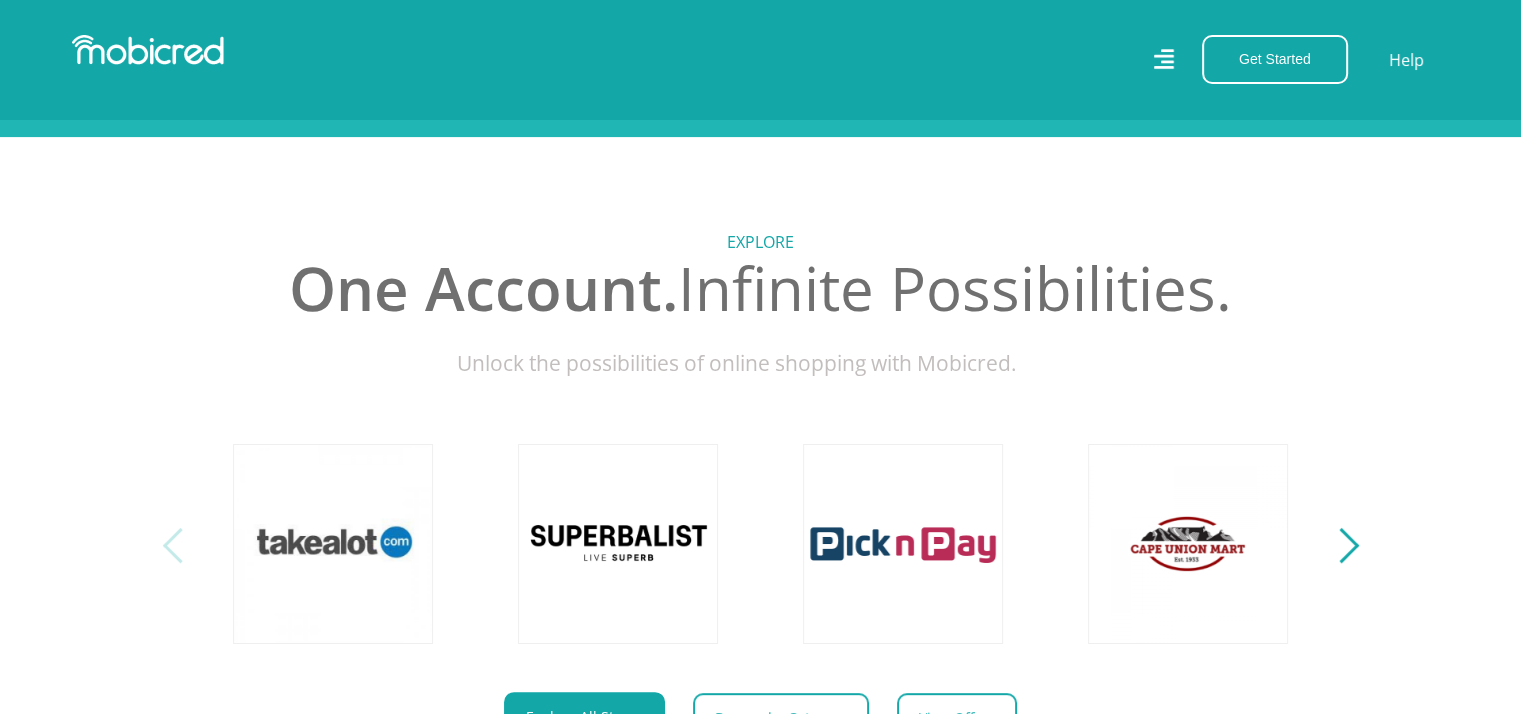 scroll, scrollTop: 700, scrollLeft: 0, axis: vertical 